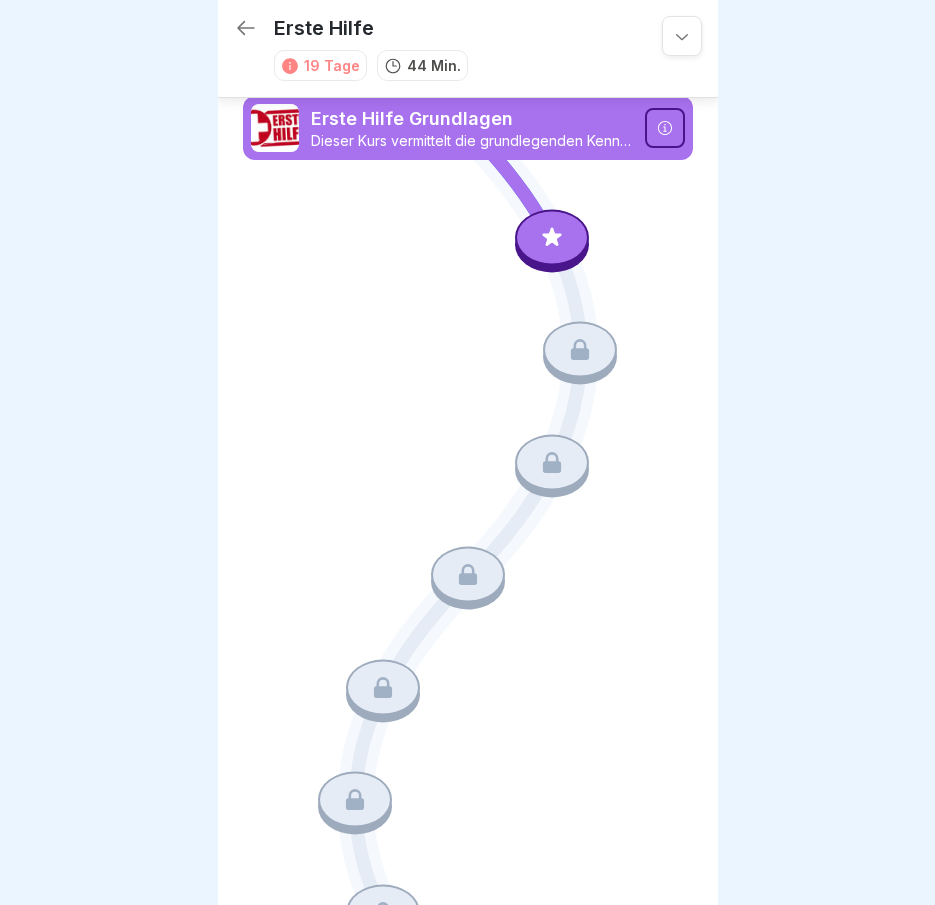 scroll, scrollTop: 0, scrollLeft: 0, axis: both 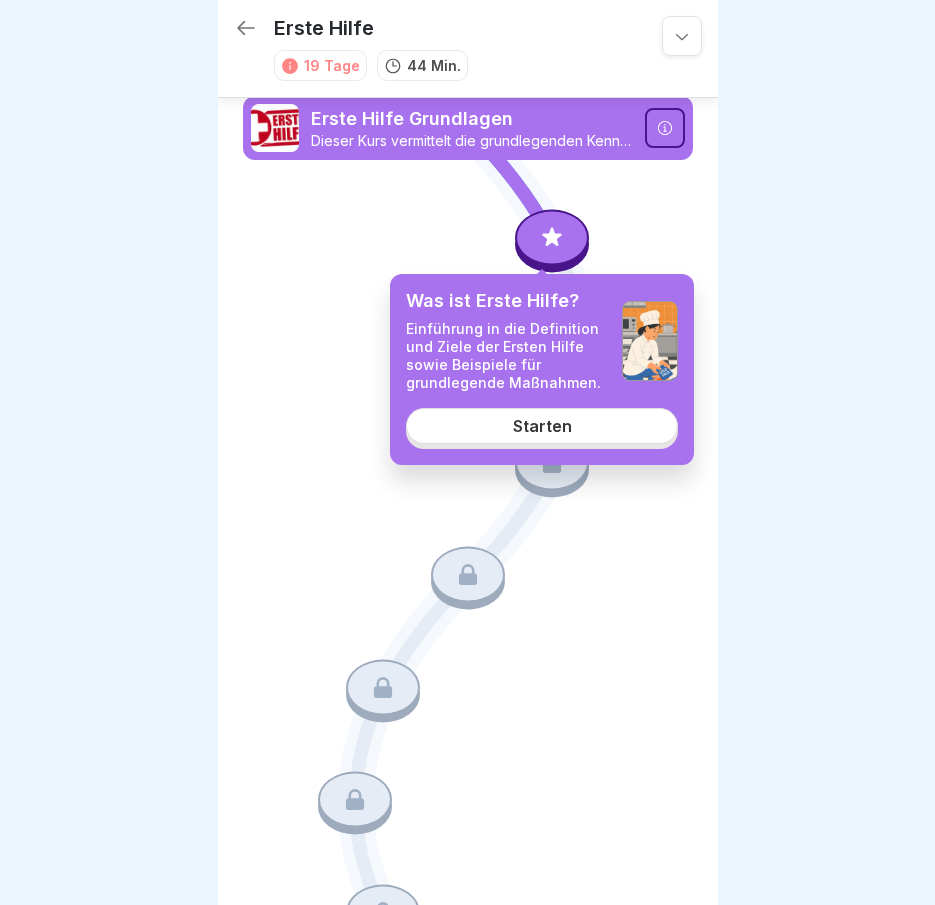 click at bounding box center (552, 237) 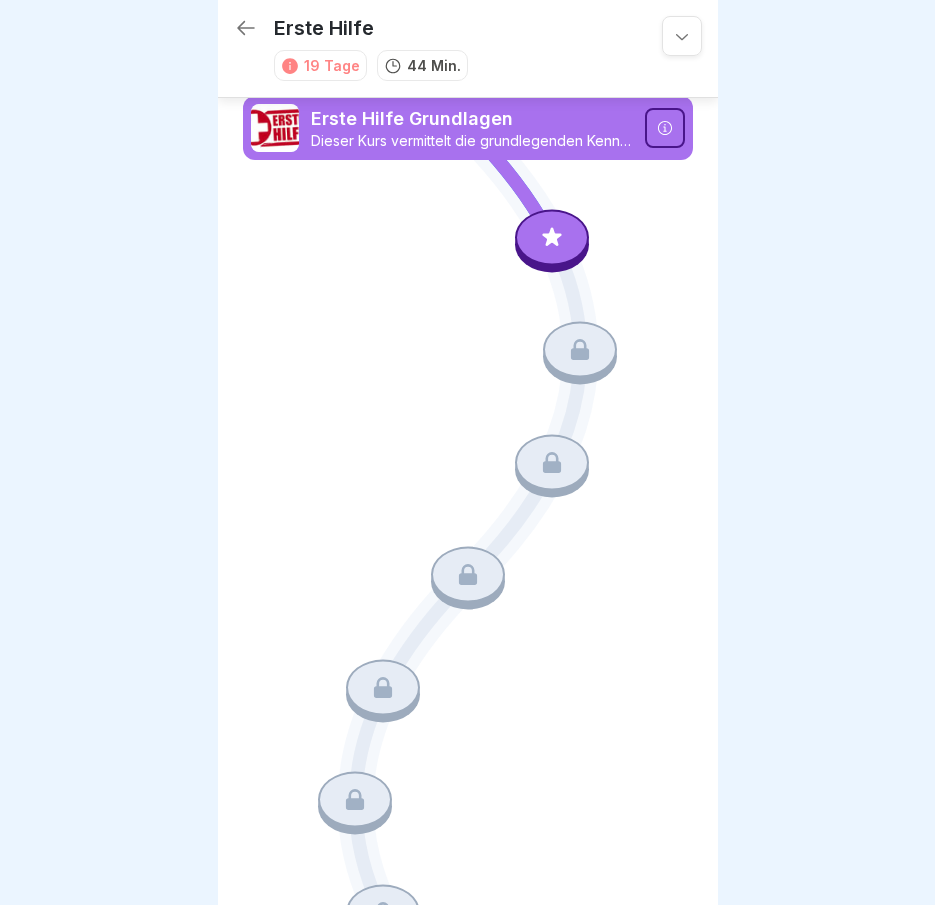 click at bounding box center (552, 237) 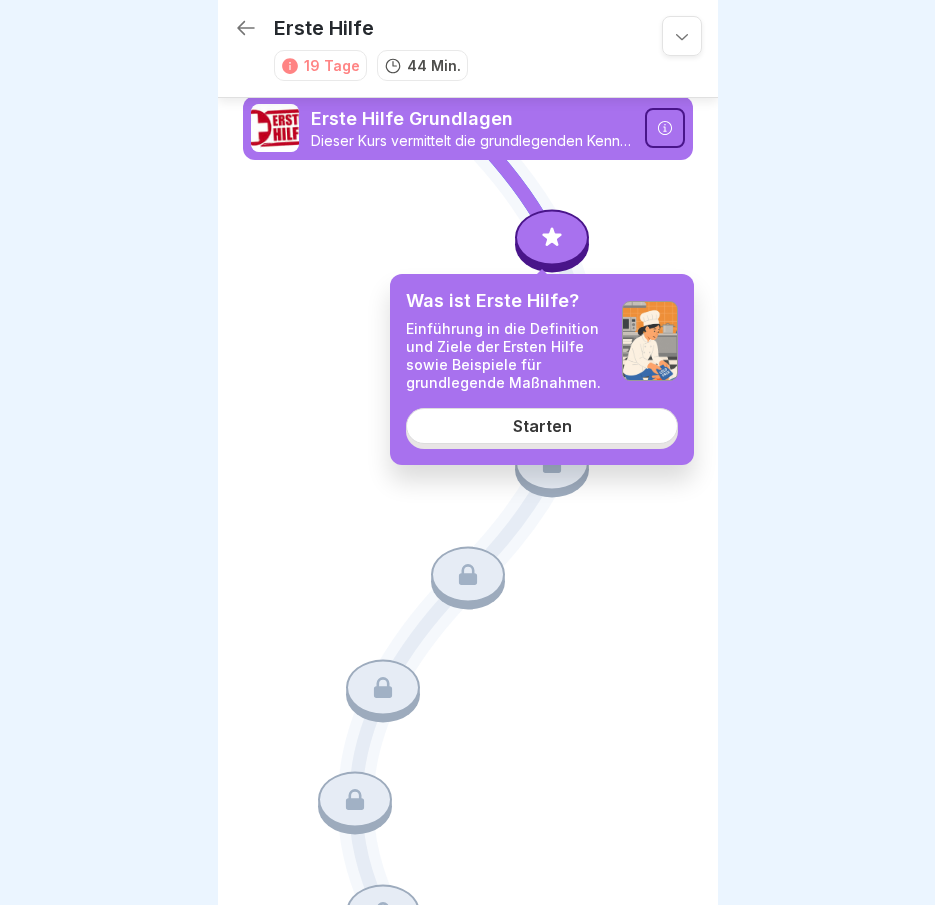 click on "Was ist Erste Hilfe?  Einführung in die Definition und Ziele der Ersten Hilfe sowie Beispiele für grundlegende Maßnahmen.   Starten" at bounding box center [542, 369] 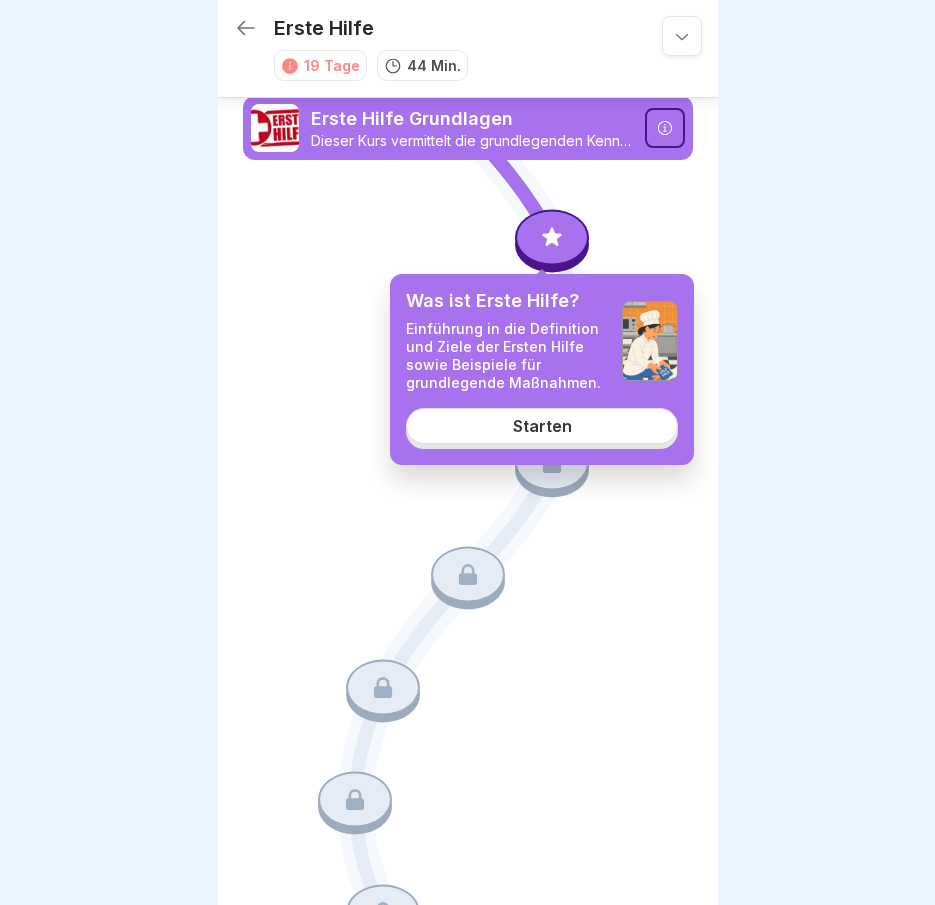 click on "Starten" at bounding box center (542, 426) 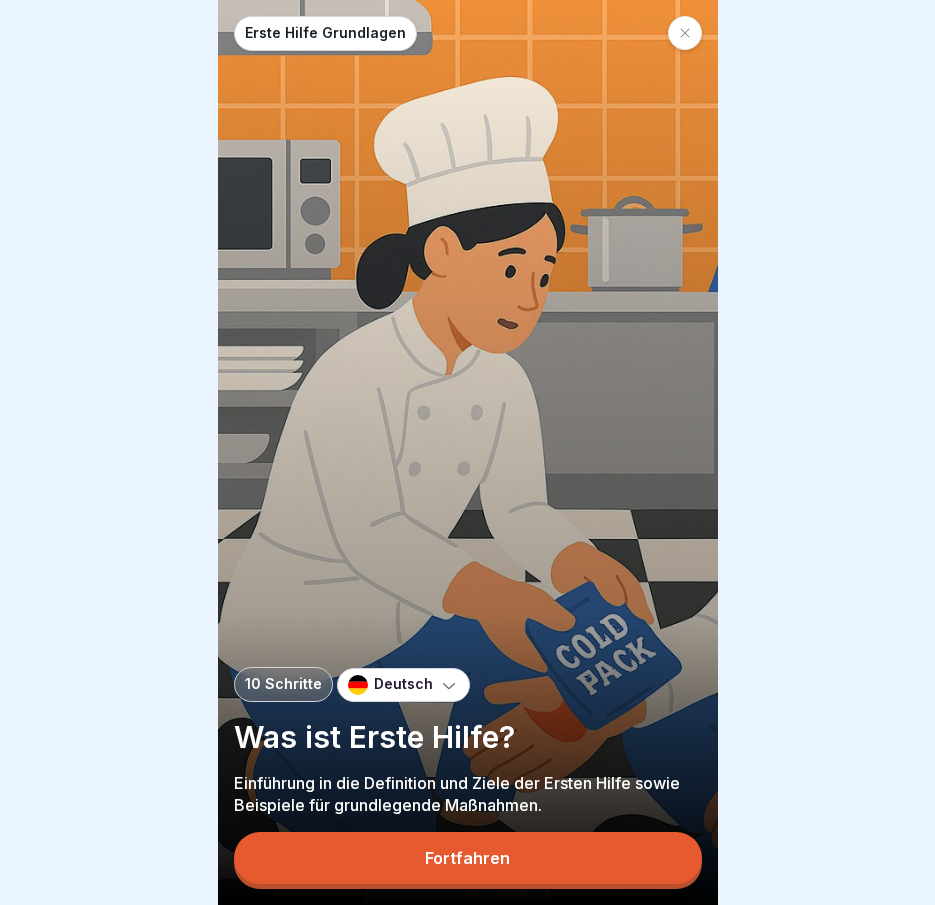 click on "Fortfahren" at bounding box center [468, 858] 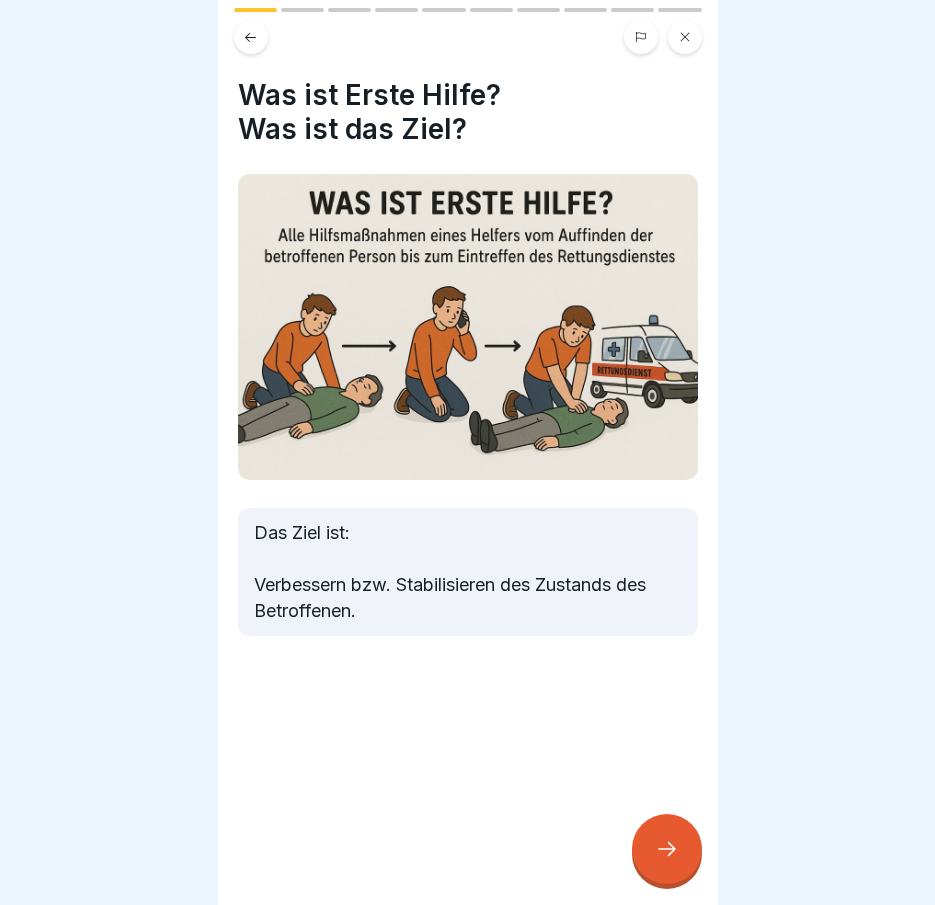 click at bounding box center [667, 849] 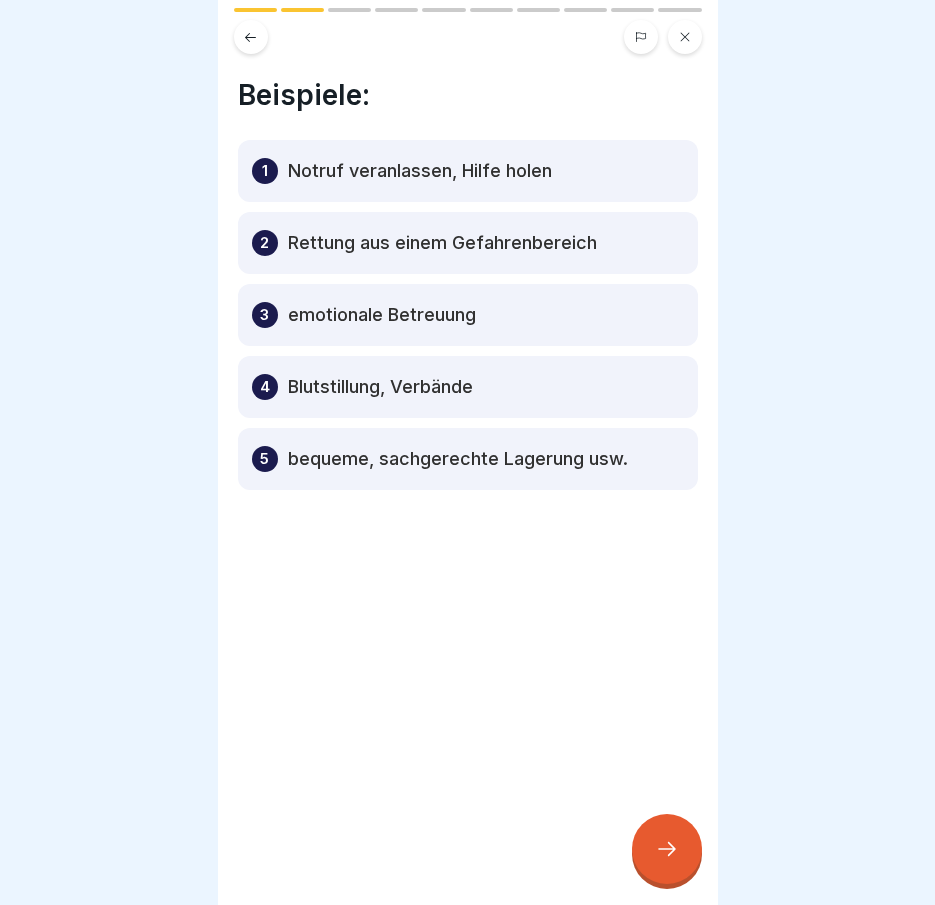 click at bounding box center [667, 849] 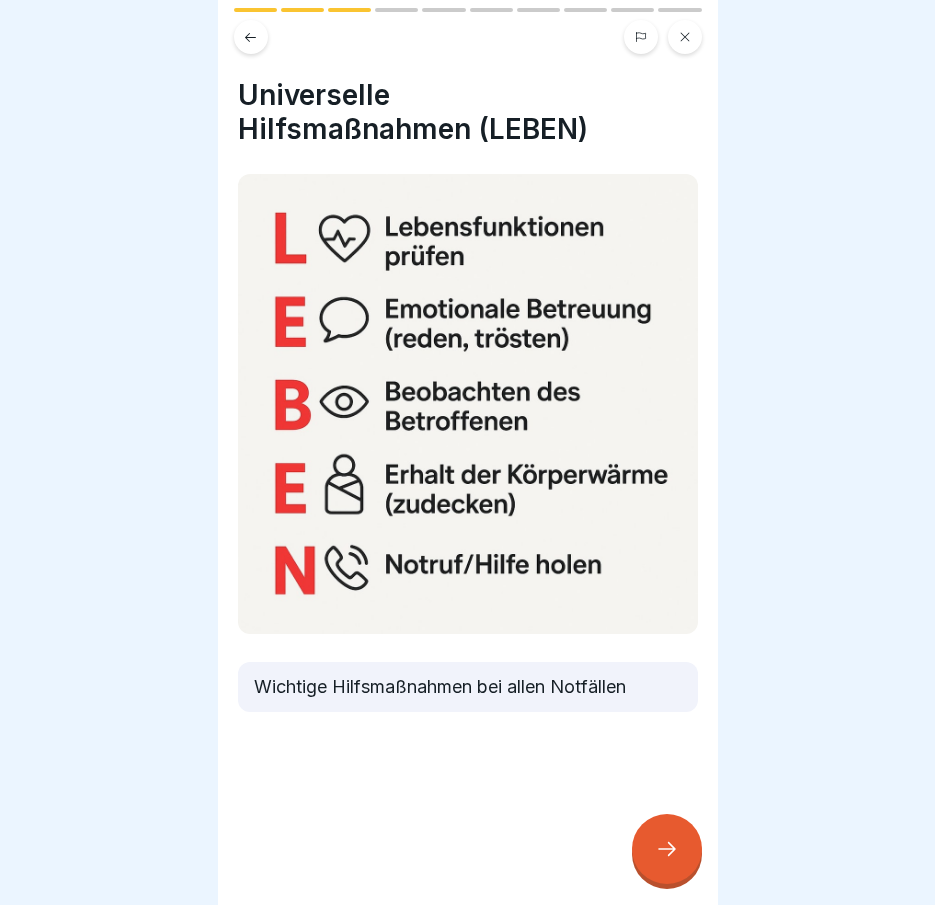 click at bounding box center [667, 849] 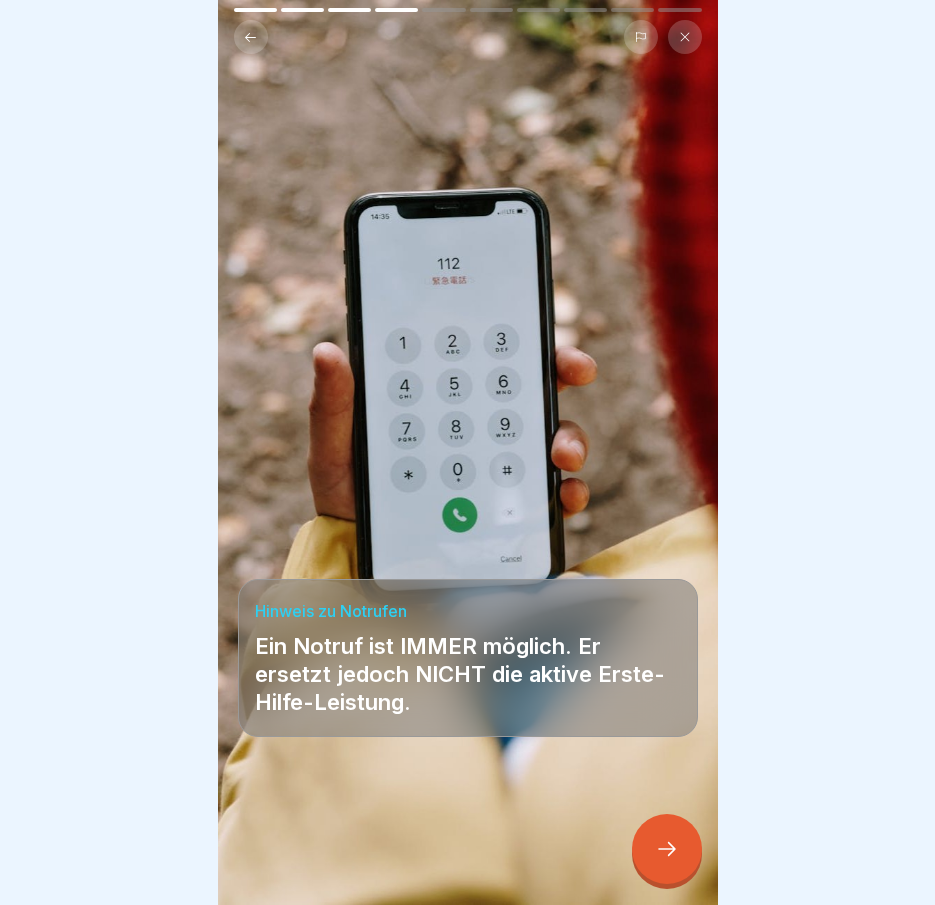 click at bounding box center (667, 849) 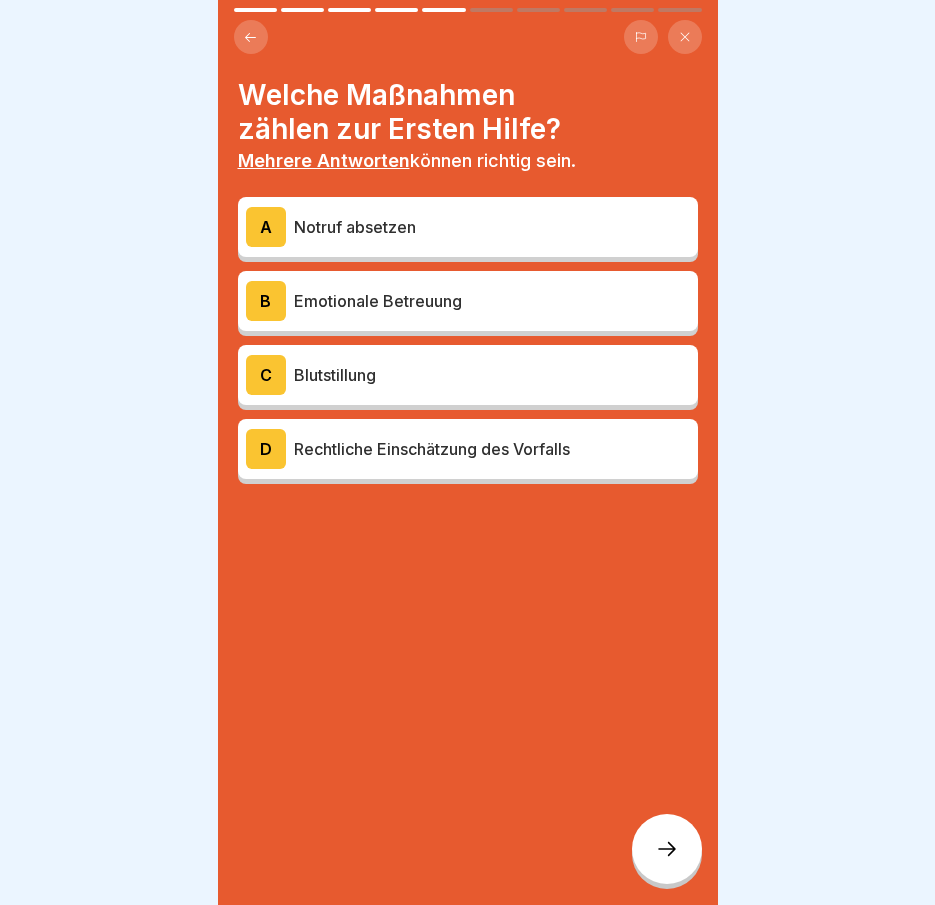 click at bounding box center [667, 849] 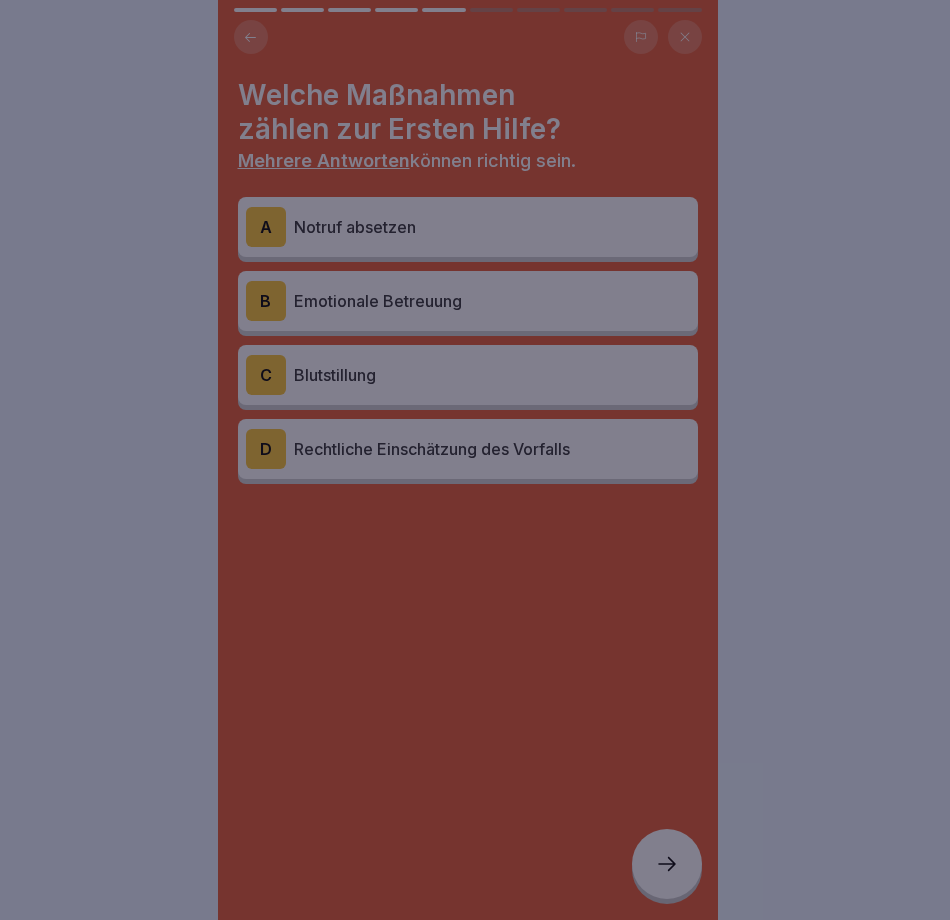 click at bounding box center (475, 460) 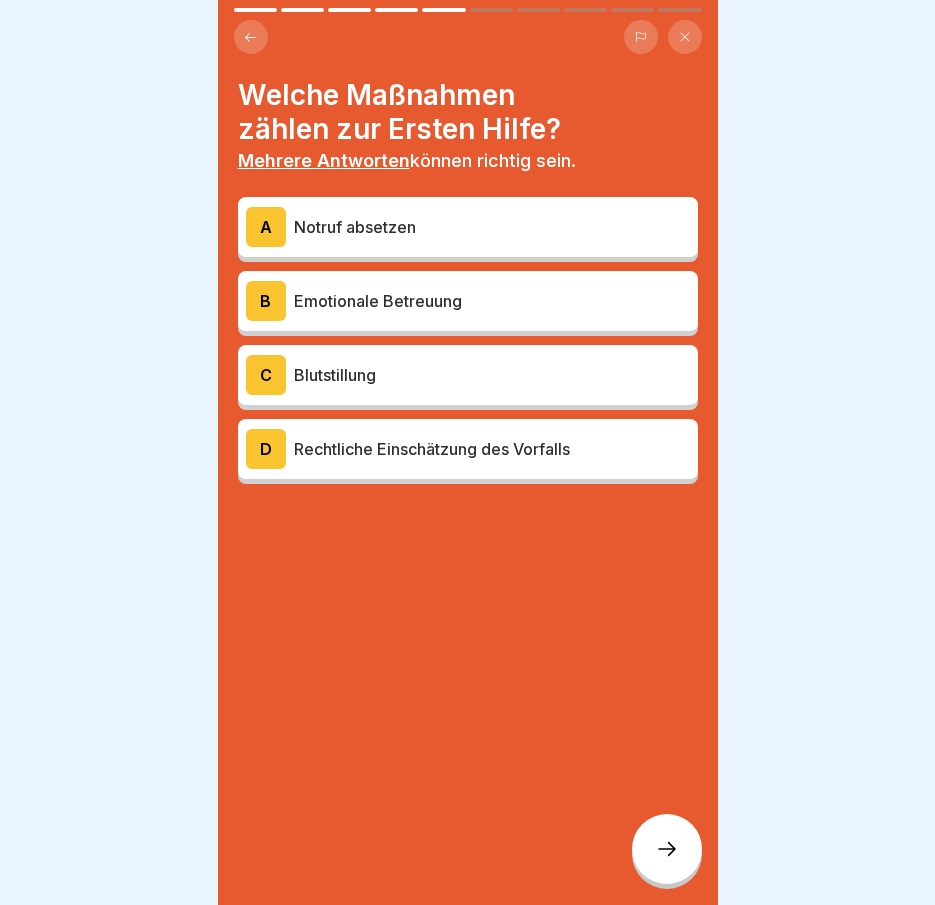 click on "Notruf absetzen" at bounding box center (492, 227) 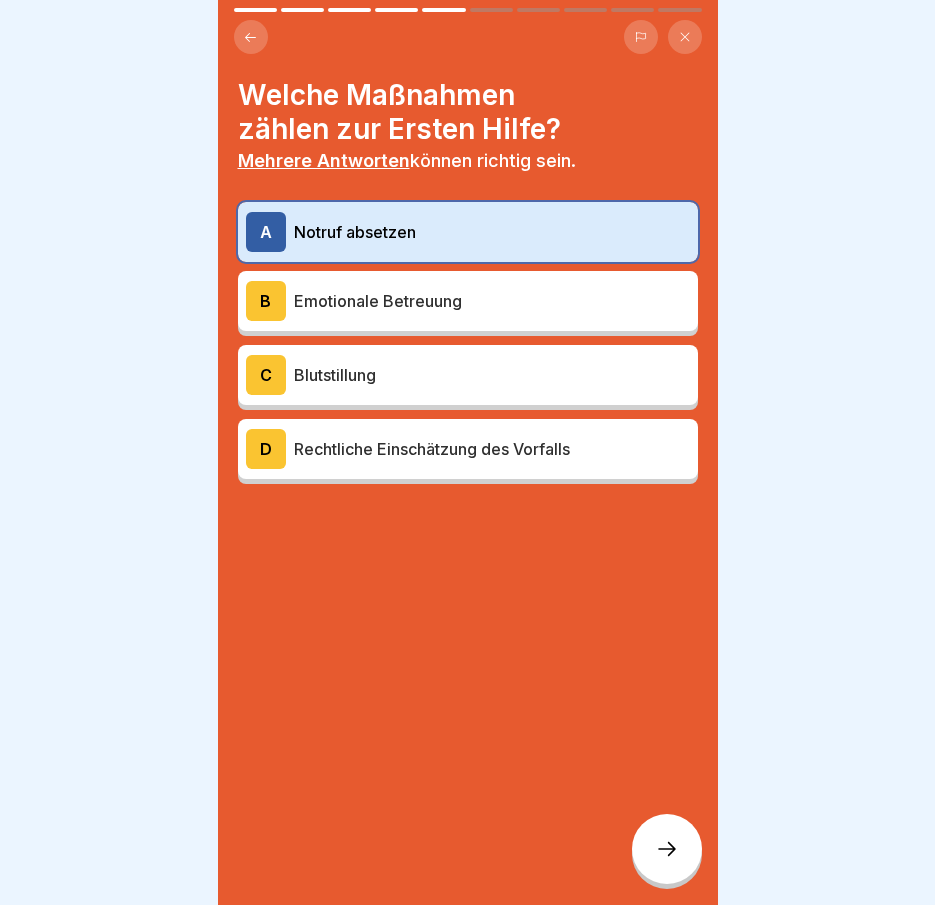 click on "Blutstillung" at bounding box center [492, 375] 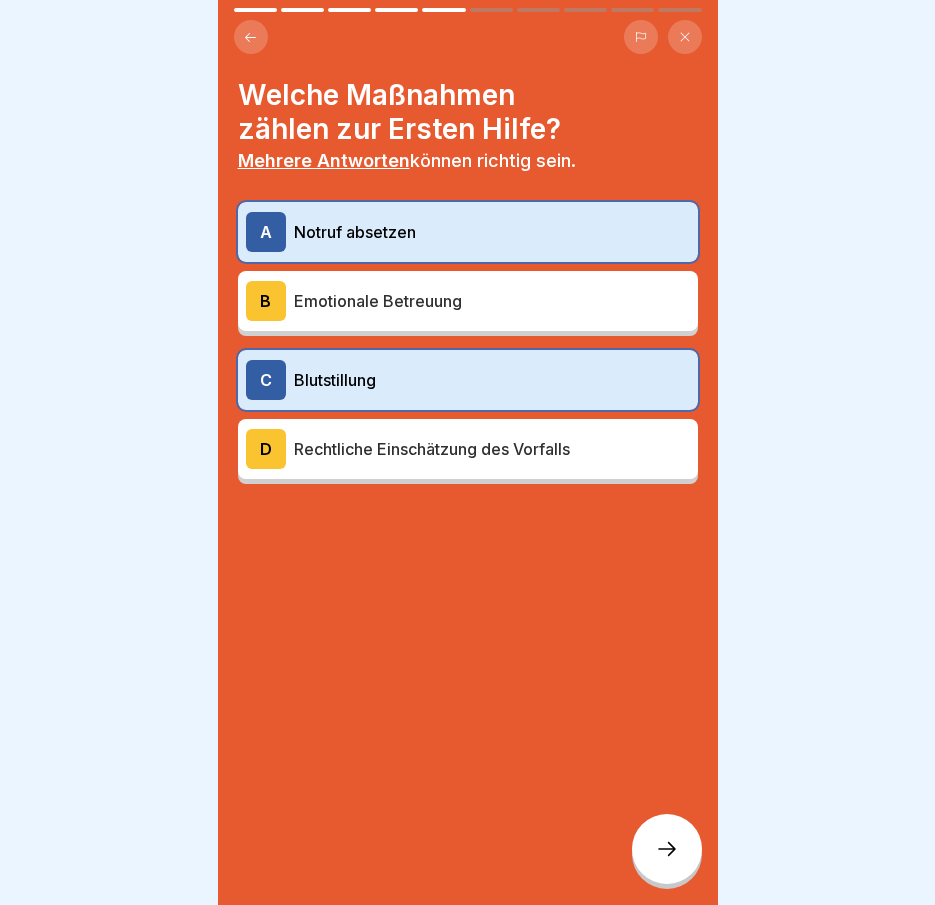 drag, startPoint x: 648, startPoint y: 848, endPoint x: 652, endPoint y: 861, distance: 13.601471 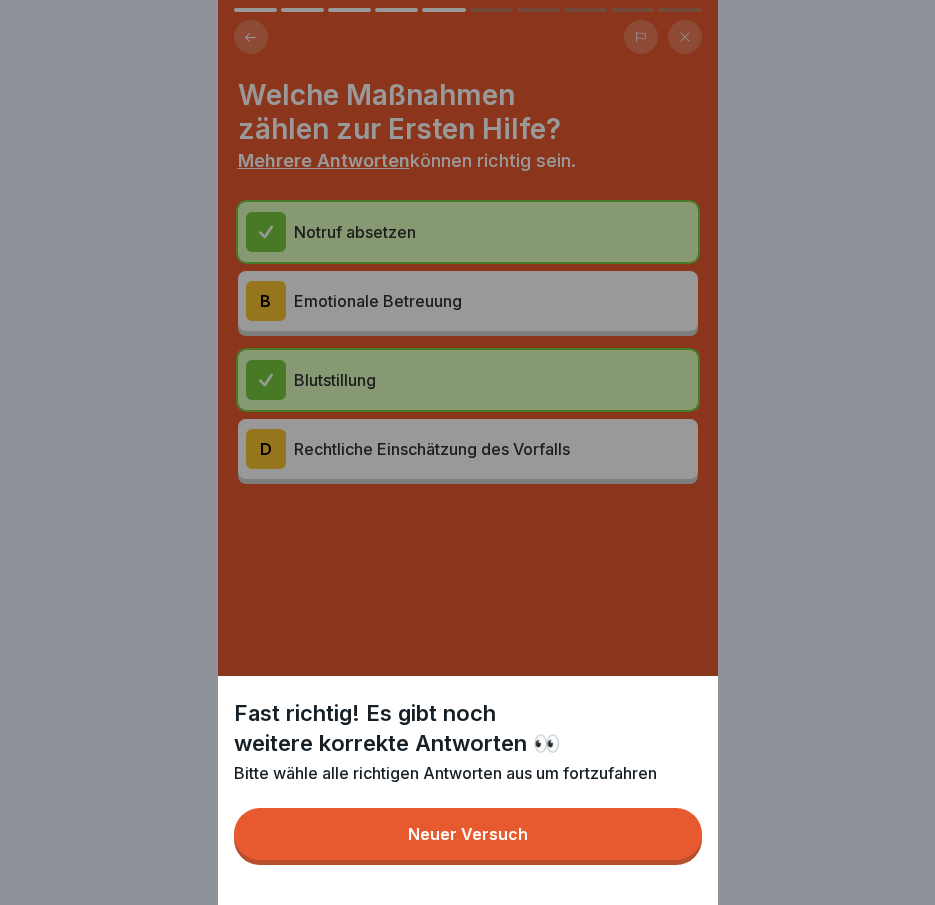click on "Neuer Versuch" at bounding box center (468, 834) 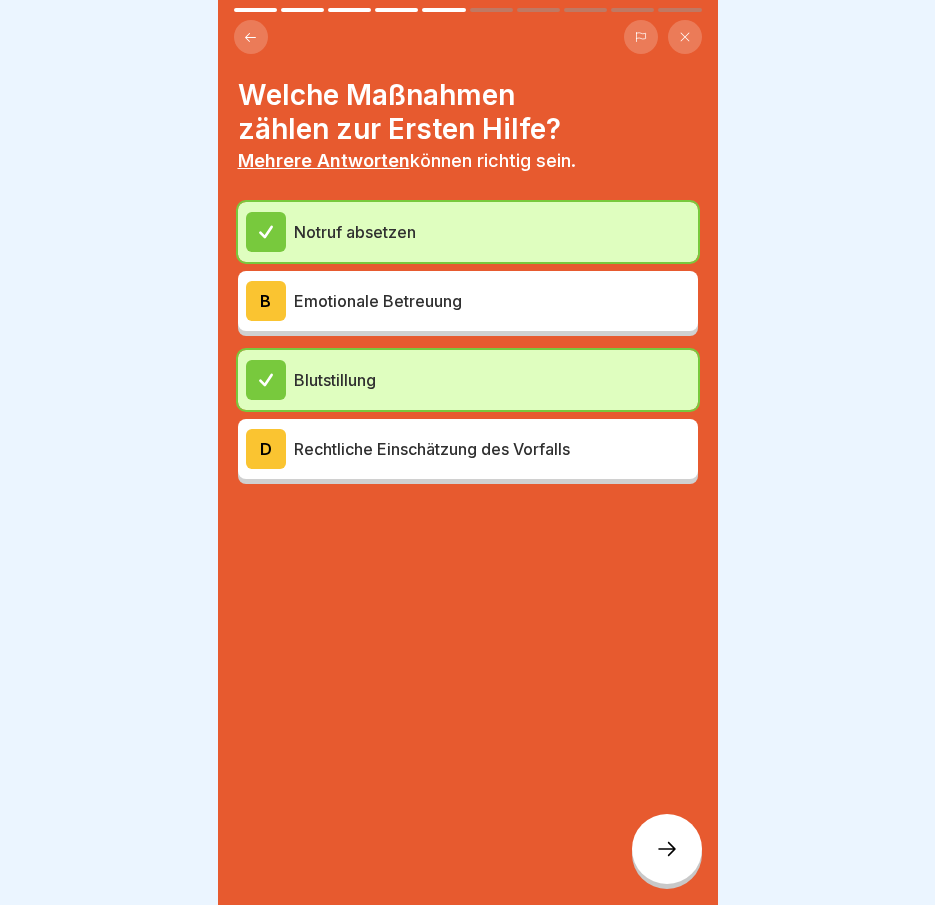 click on "Notruf absetzen B Emotionale Betreuung Blutstillung D Rechtliche Einschätzung des Vorfalls" at bounding box center [468, 343] 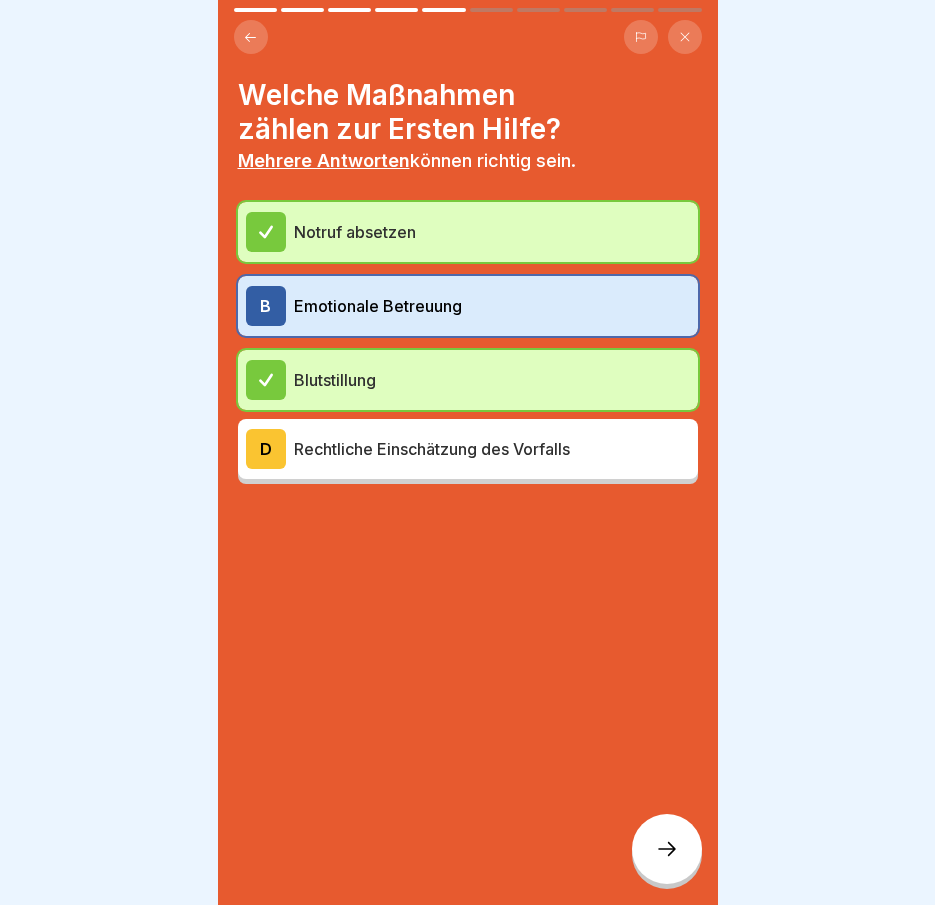 click at bounding box center [667, 849] 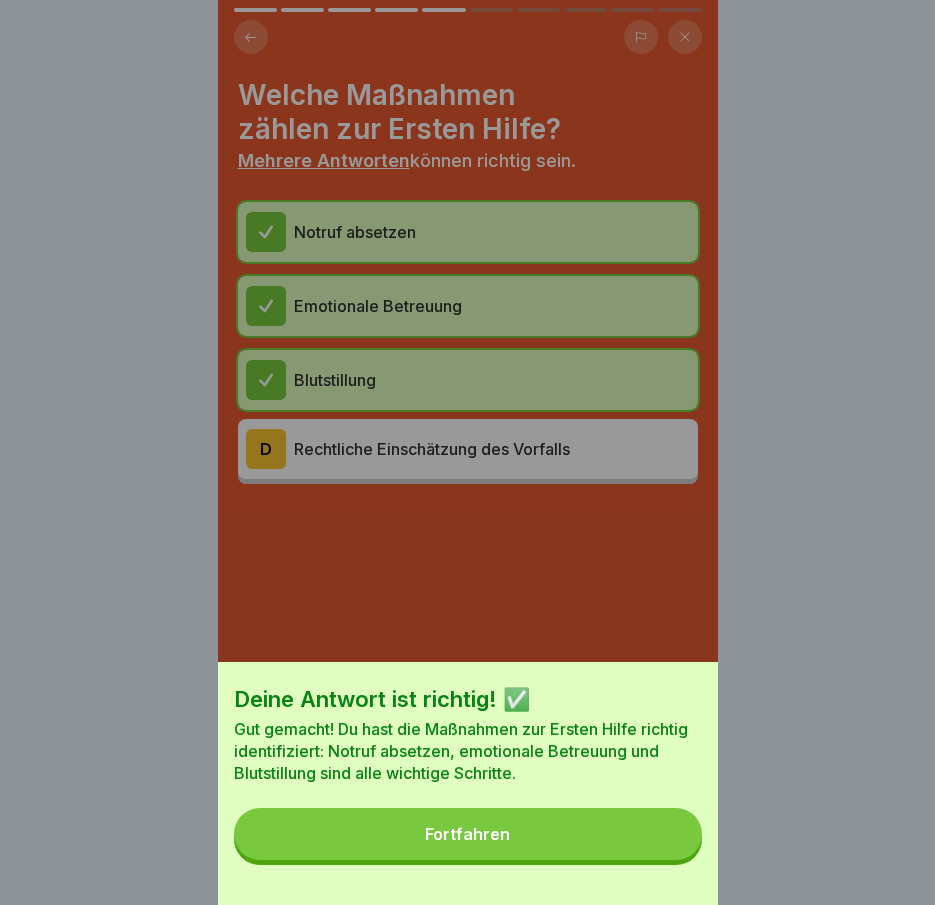 click on "Fortfahren" at bounding box center (468, 834) 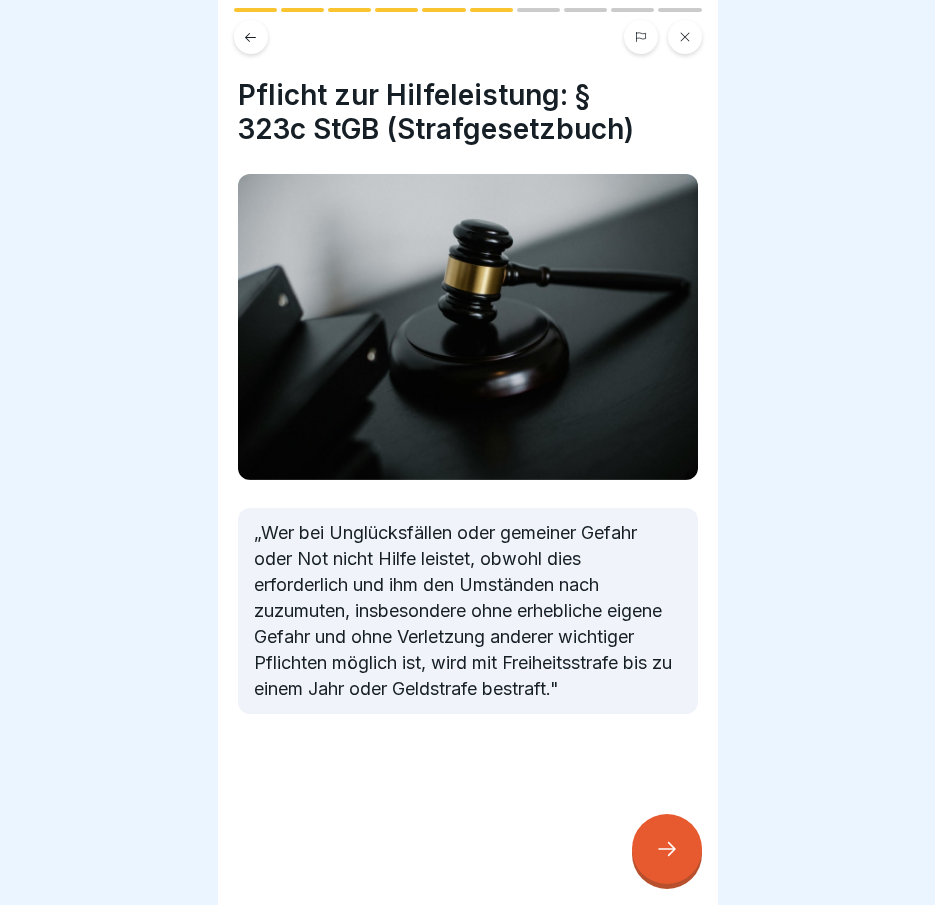 click at bounding box center (667, 849) 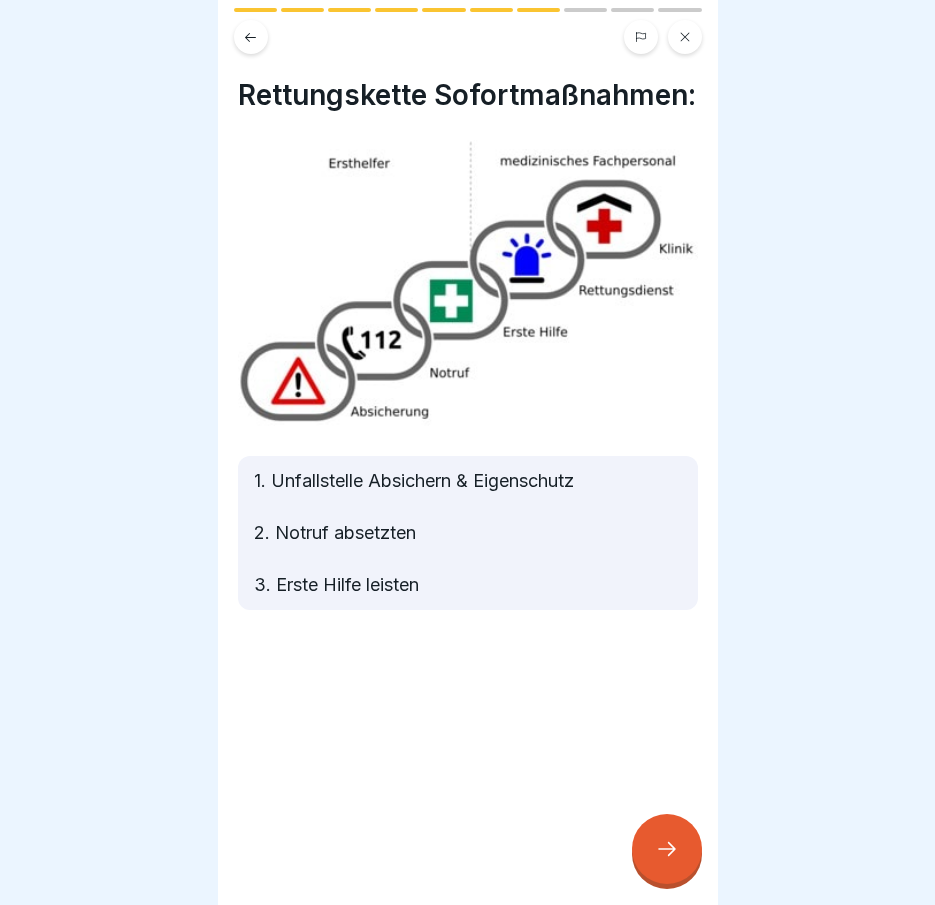 click 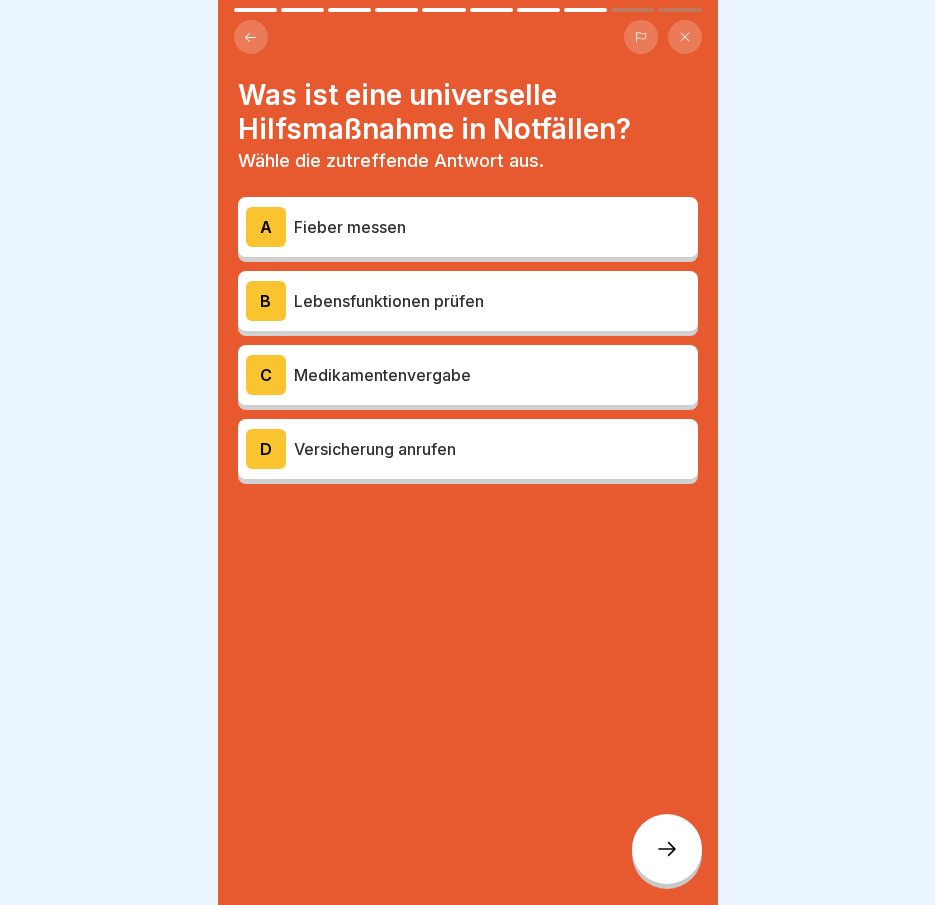 click on "B Lebensfunktionen prüfen" at bounding box center (468, 301) 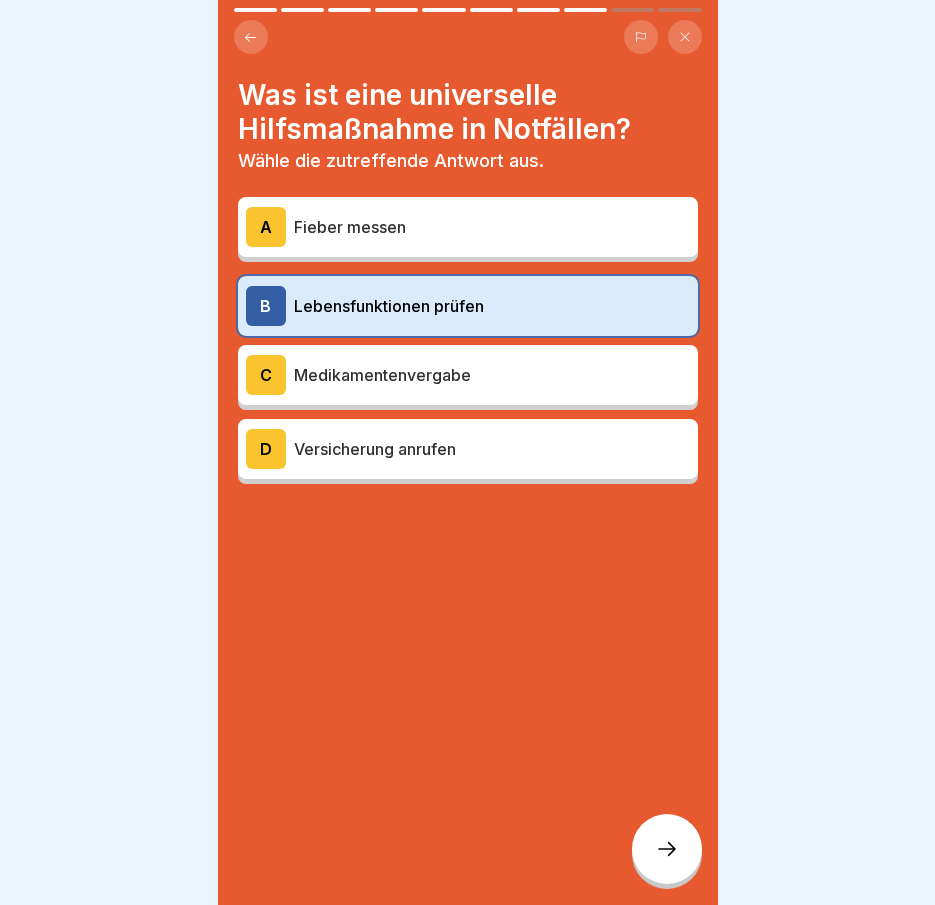 click on "Fieber messen" at bounding box center (492, 227) 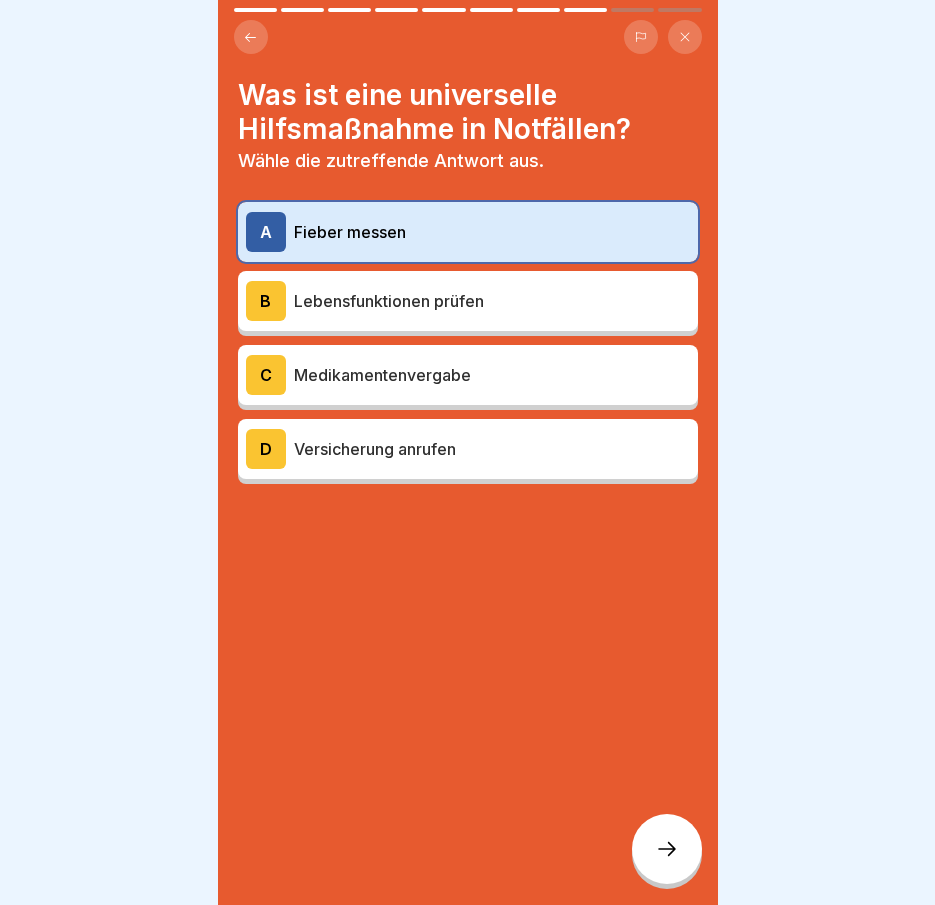 click at bounding box center [667, 849] 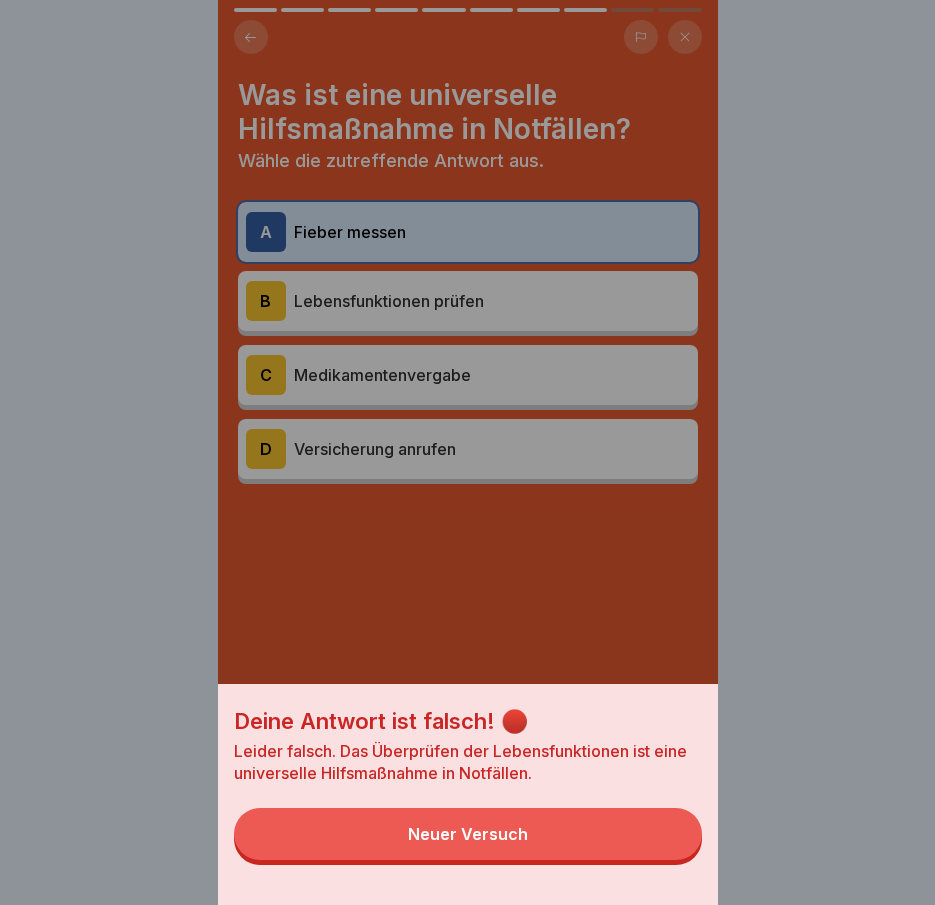 click on "Deine Antwort ist falsch!
🔴 Leider falsch. Das Überprüfen der Lebensfunktionen ist eine universelle Hilfsmaßnahme in Notfällen.   Neuer Versuch" at bounding box center [468, 794] 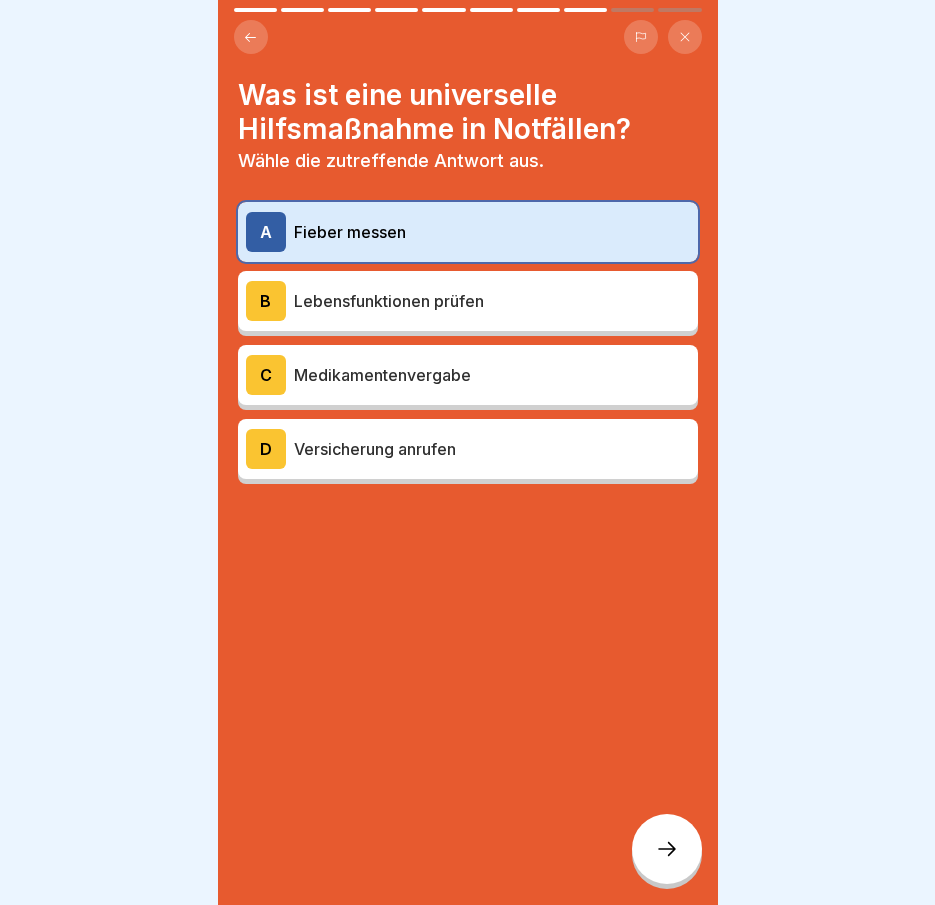 click on "Lebensfunktionen prüfen" at bounding box center [492, 301] 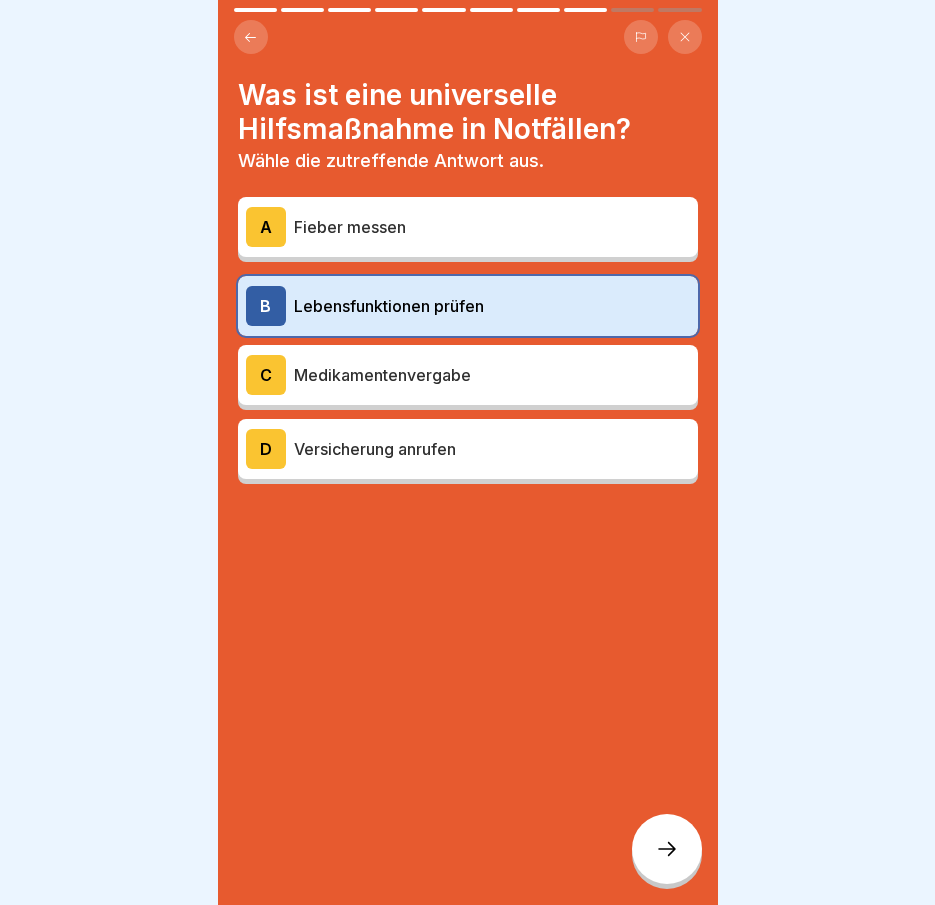 click 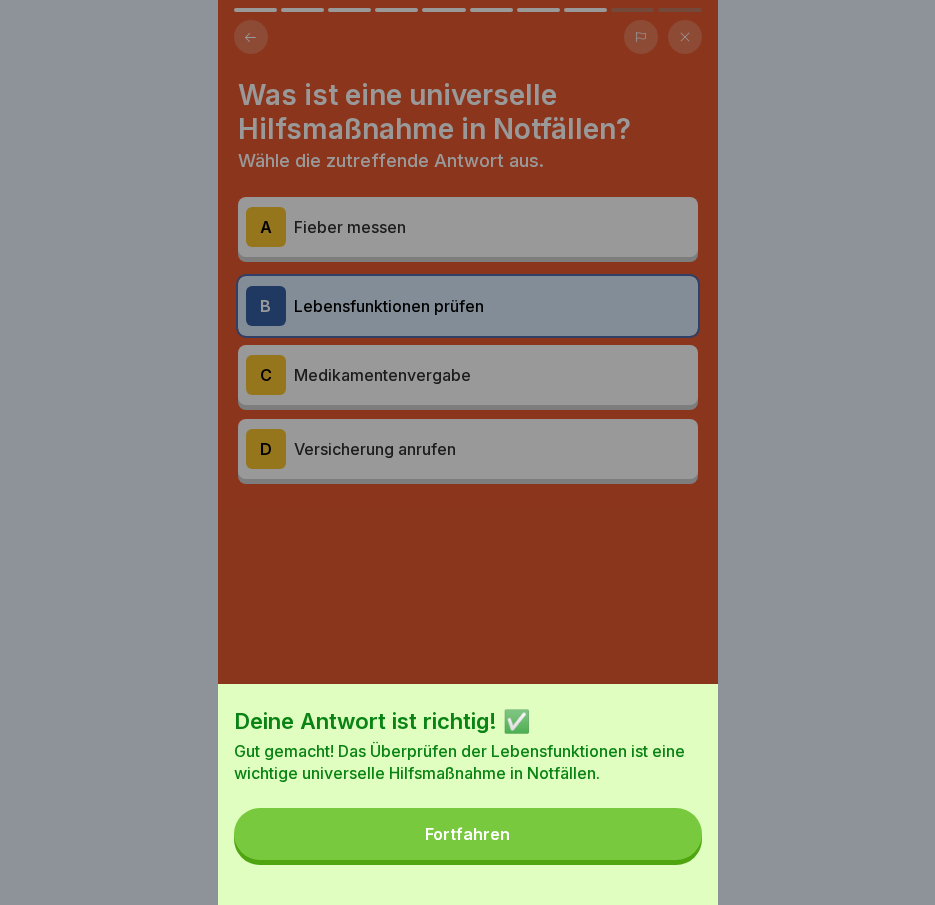 click on "Fortfahren" at bounding box center (468, 834) 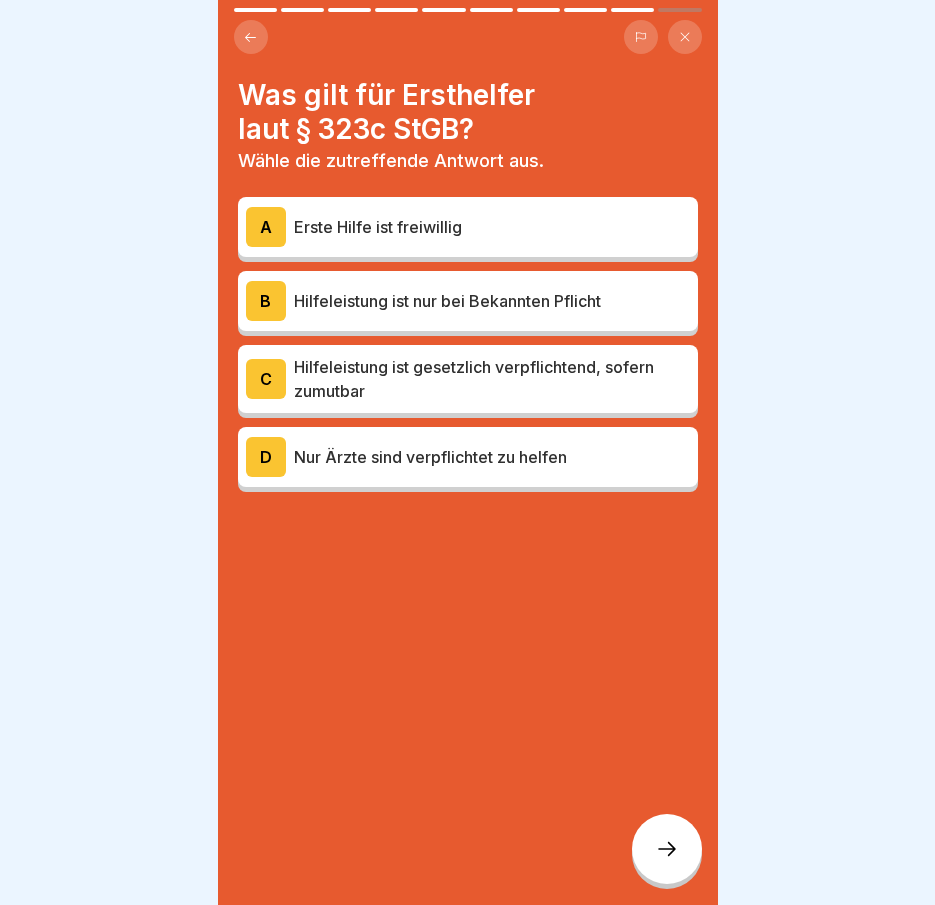 click on "Hilfeleistung ist gesetzlich verpflichtend, sofern zumutbar" at bounding box center [492, 379] 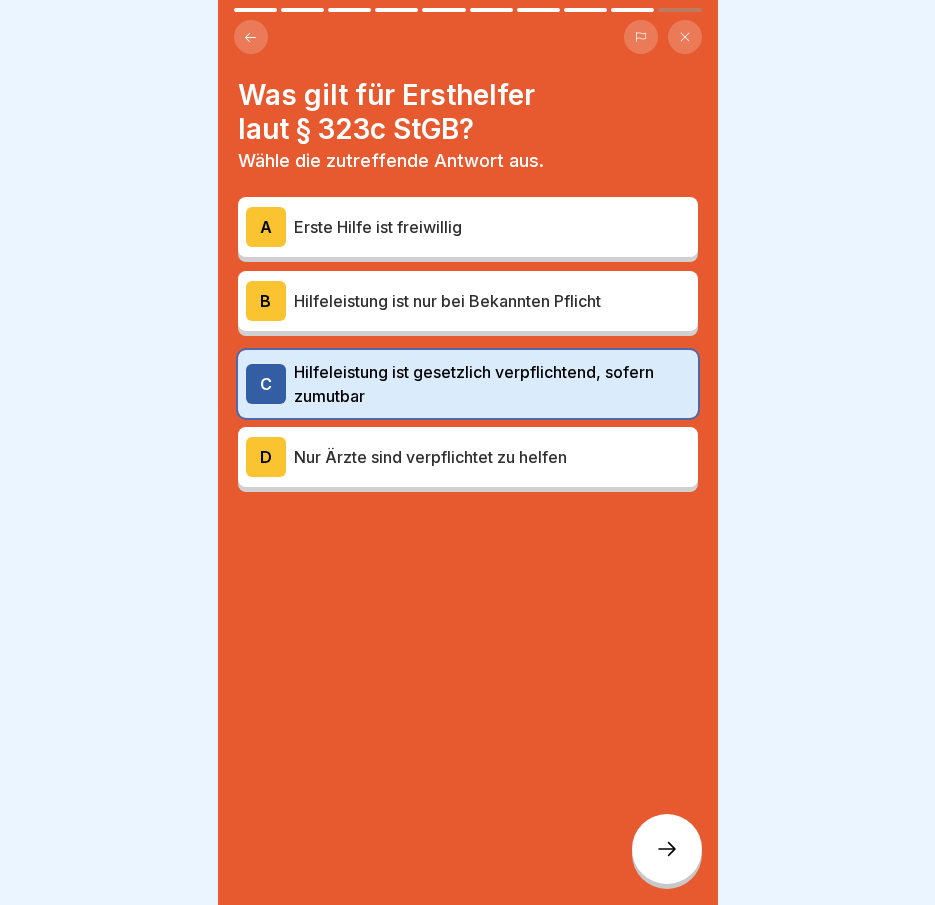 click at bounding box center [667, 849] 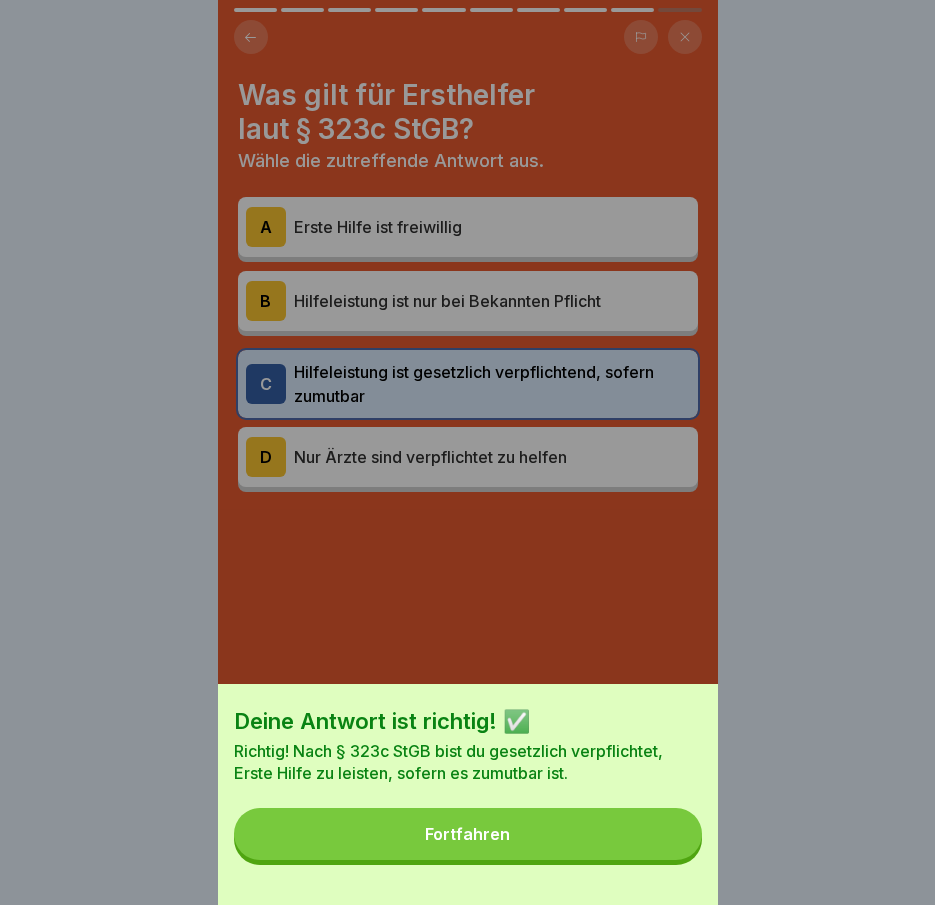 click on "Fortfahren" at bounding box center (468, 834) 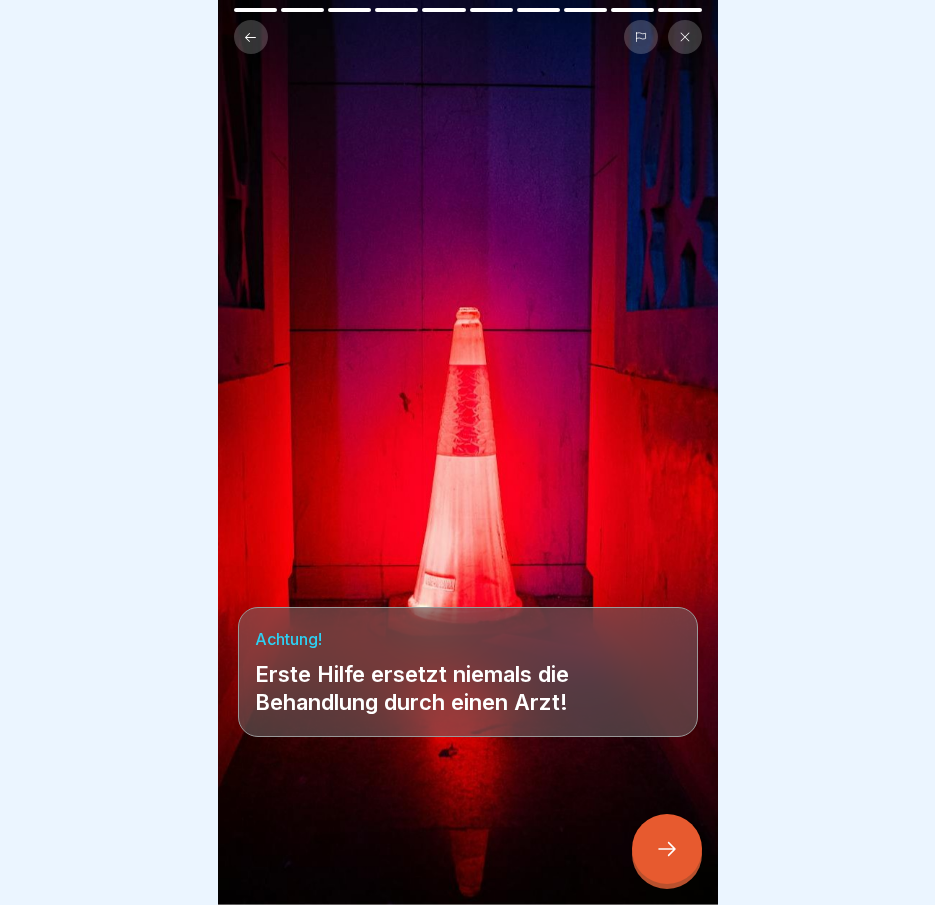 click 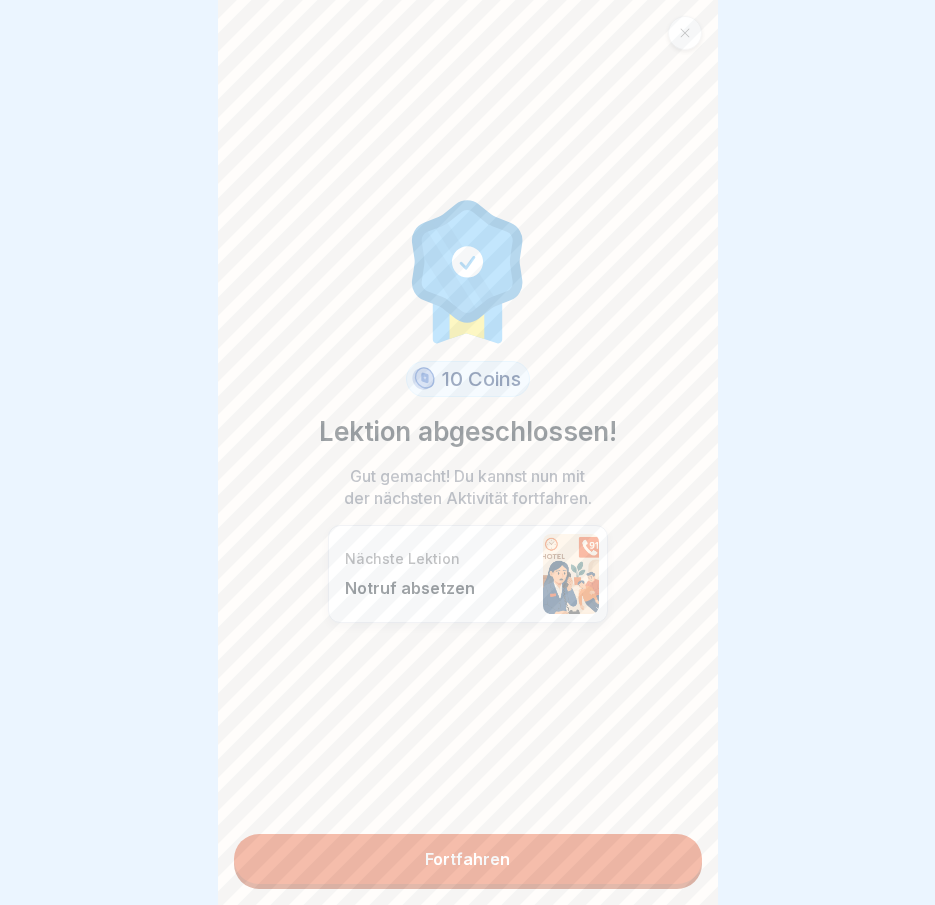 click on "Fortfahren" at bounding box center (468, 859) 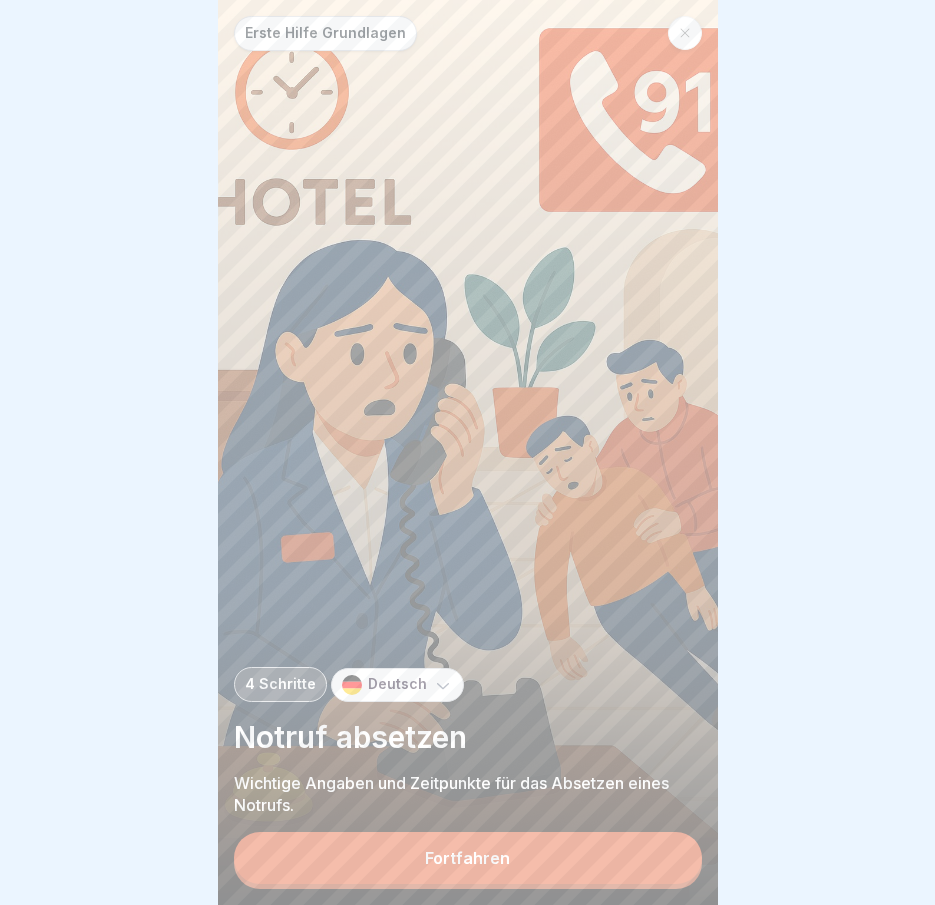 click on "Fortfahren" at bounding box center (468, 858) 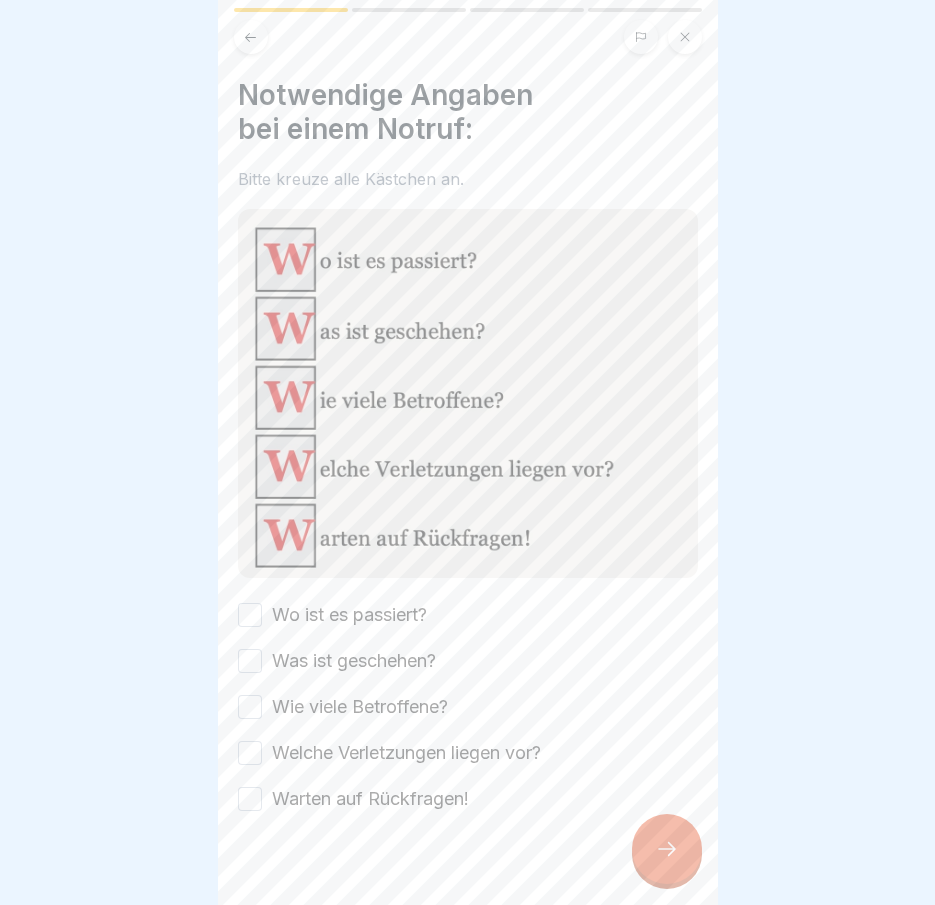 click on "Wo ist es passiert?" at bounding box center [349, 615] 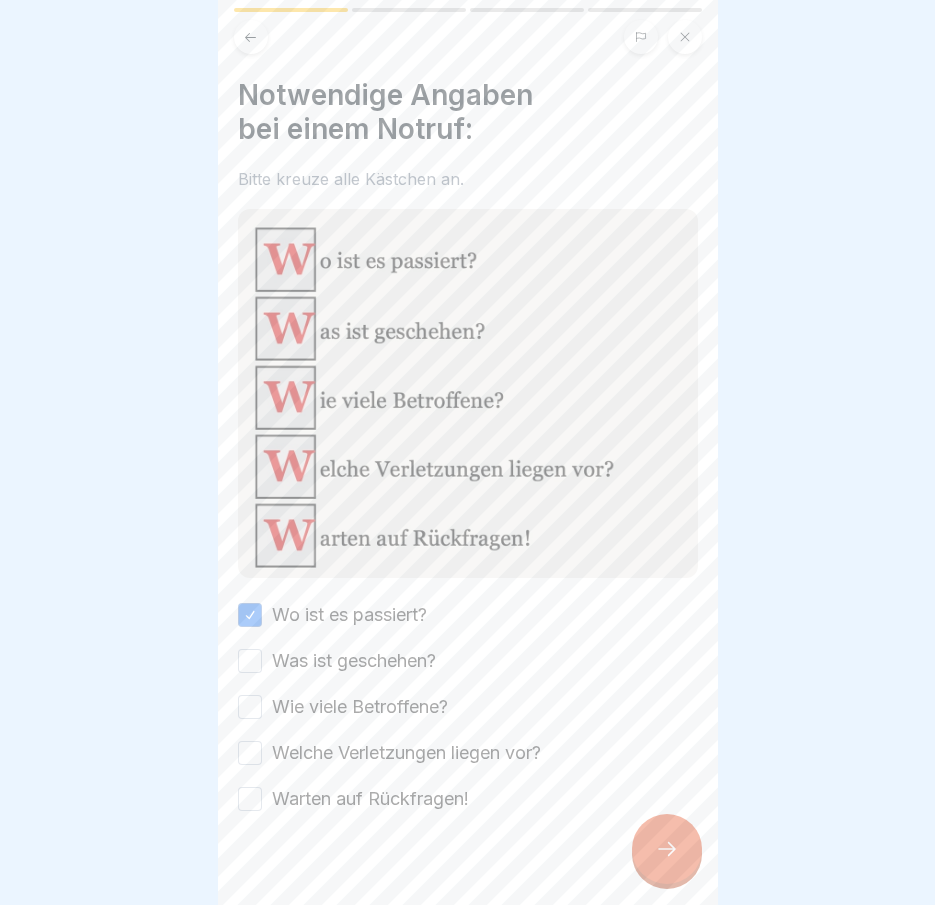 click on "Was ist geschehen?" at bounding box center (354, 661) 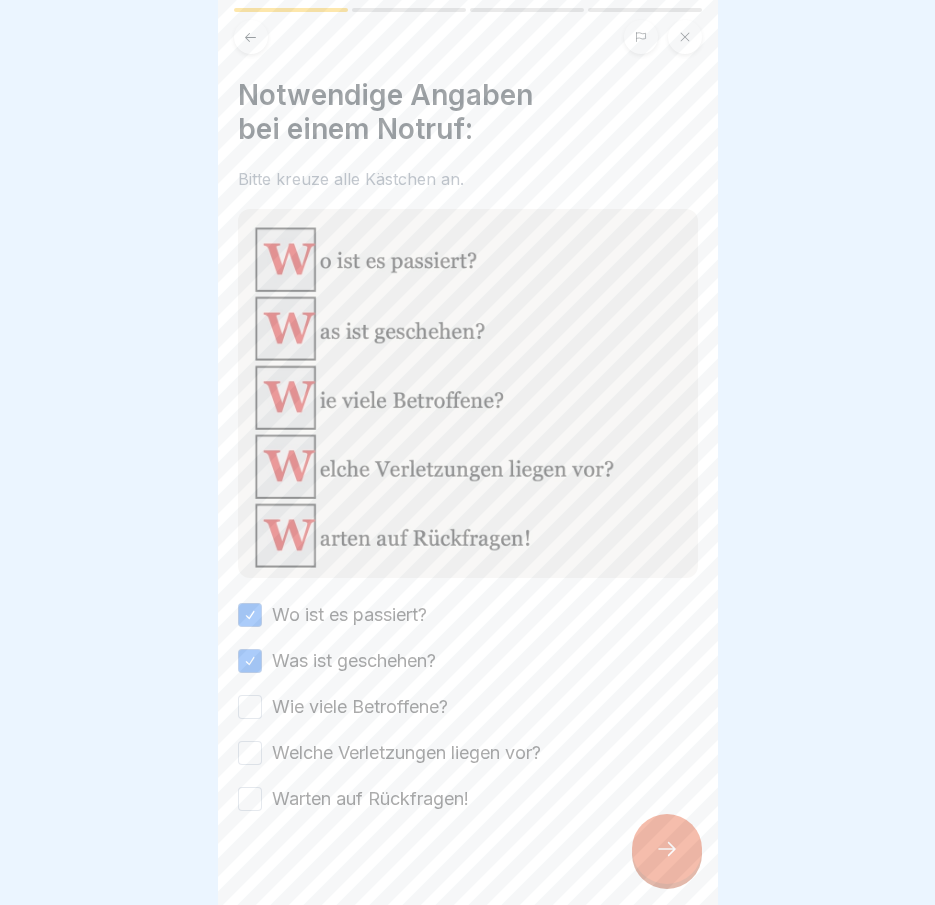 click on "Wie viele Betroffene?" at bounding box center (360, 707) 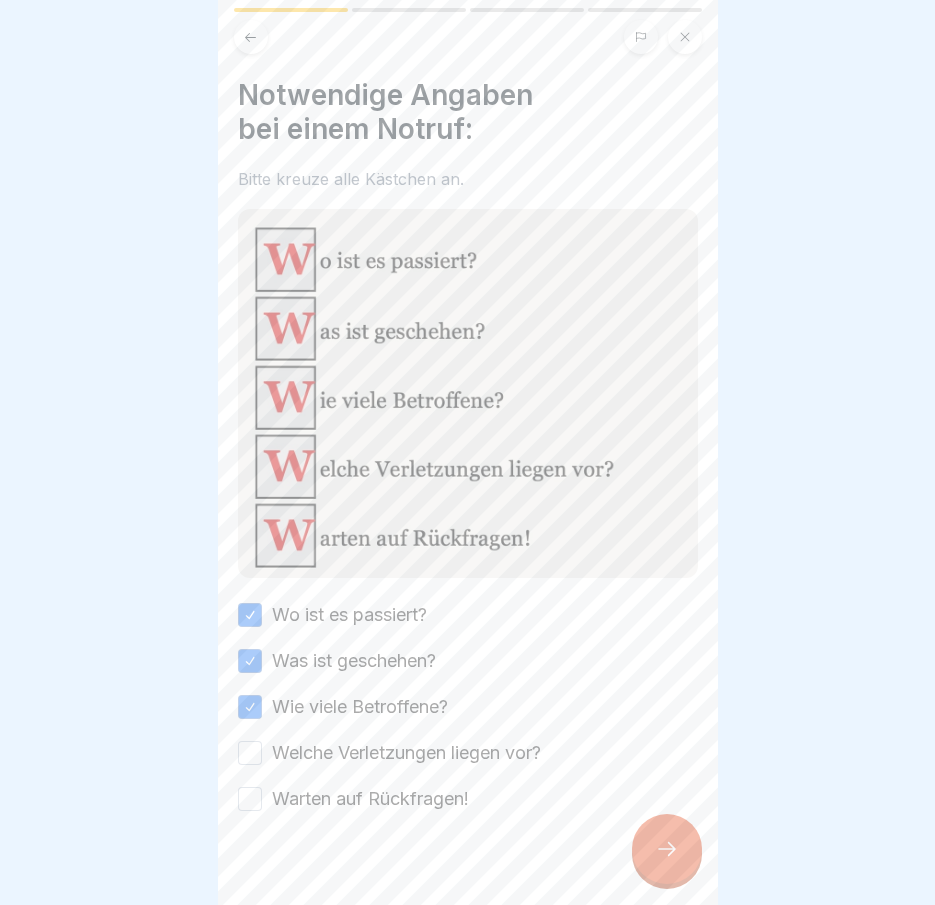 click on "Wo ist es passiert? Was ist geschehen? Wie viele Betroffene? Welche Verletzungen liegen vor? Warten auf Rückfragen!" at bounding box center (468, 707) 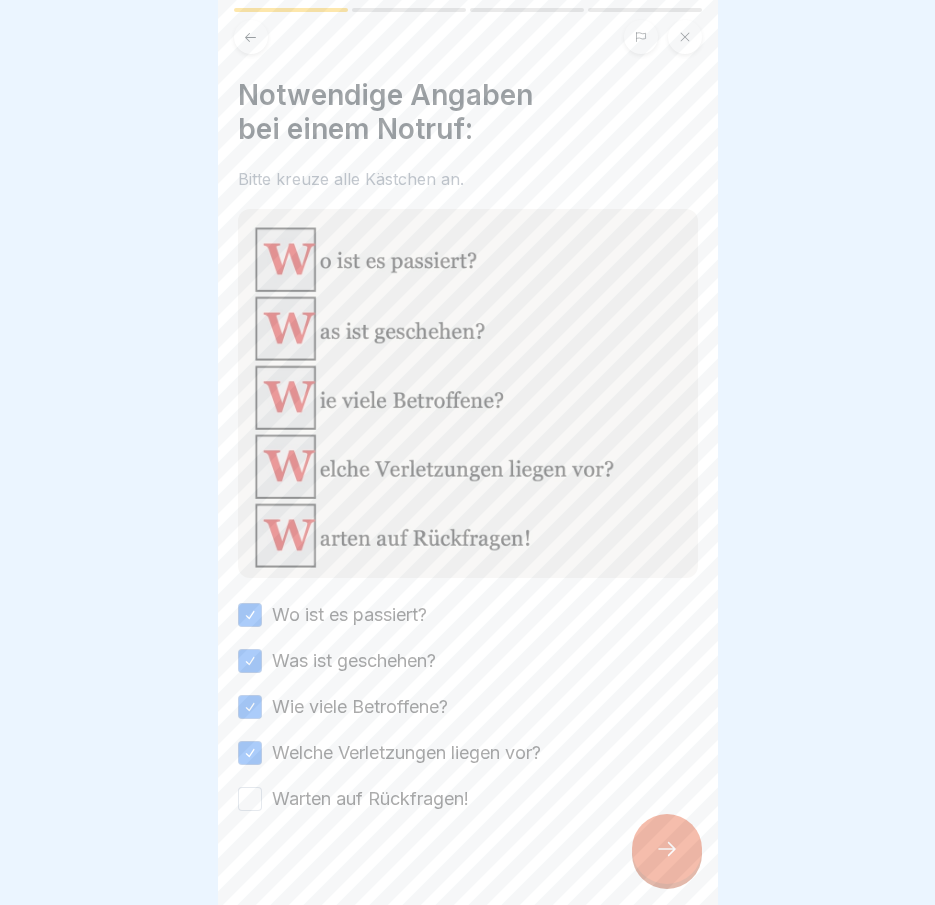 click on "Warten auf Rückfragen!" at bounding box center (370, 799) 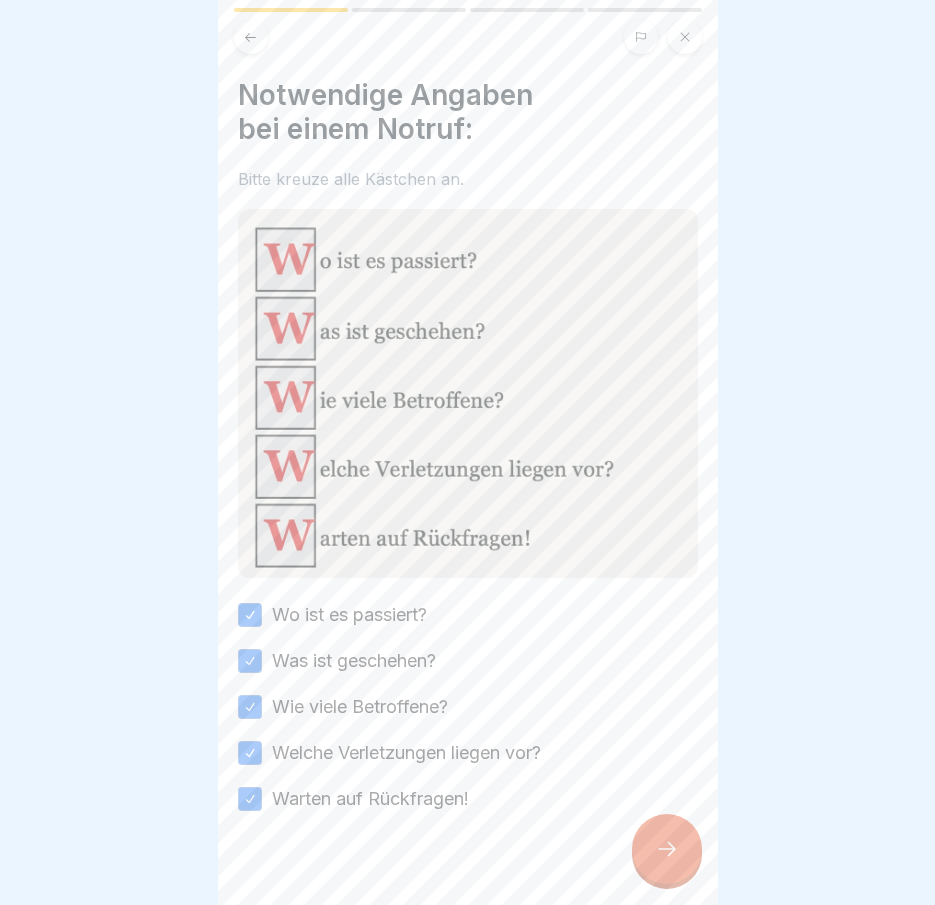 click 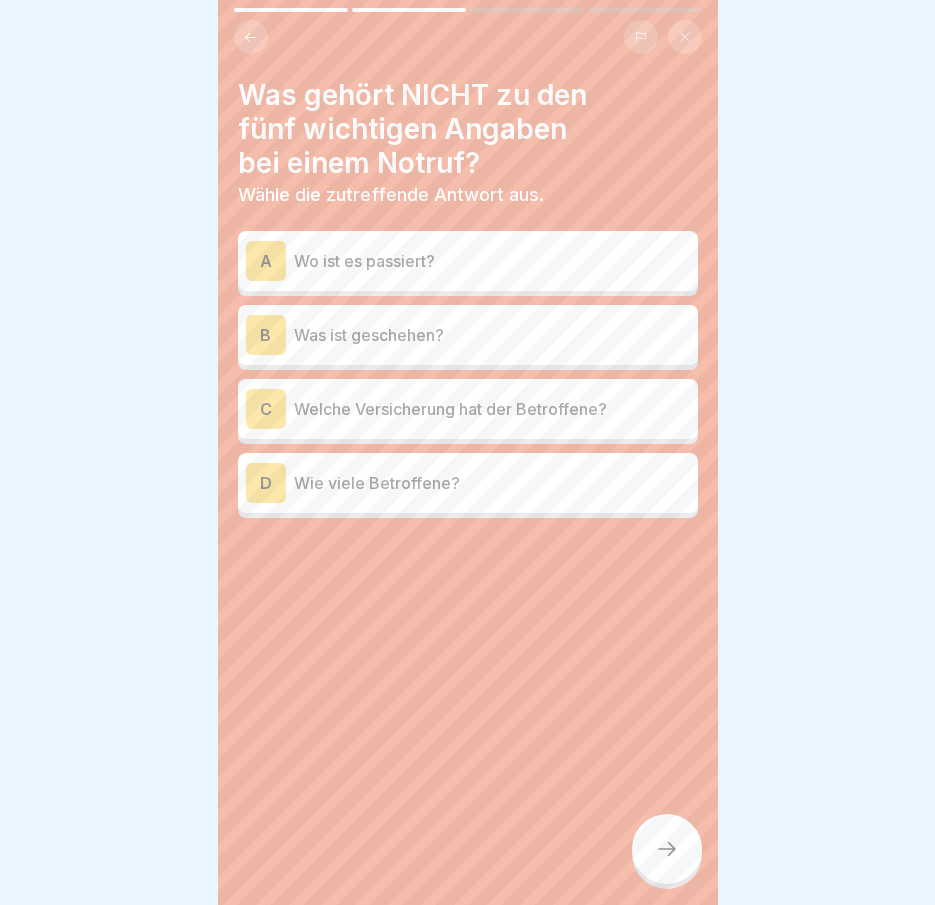 click on "C Welche Versicherung hat der Betroffene?" at bounding box center [468, 409] 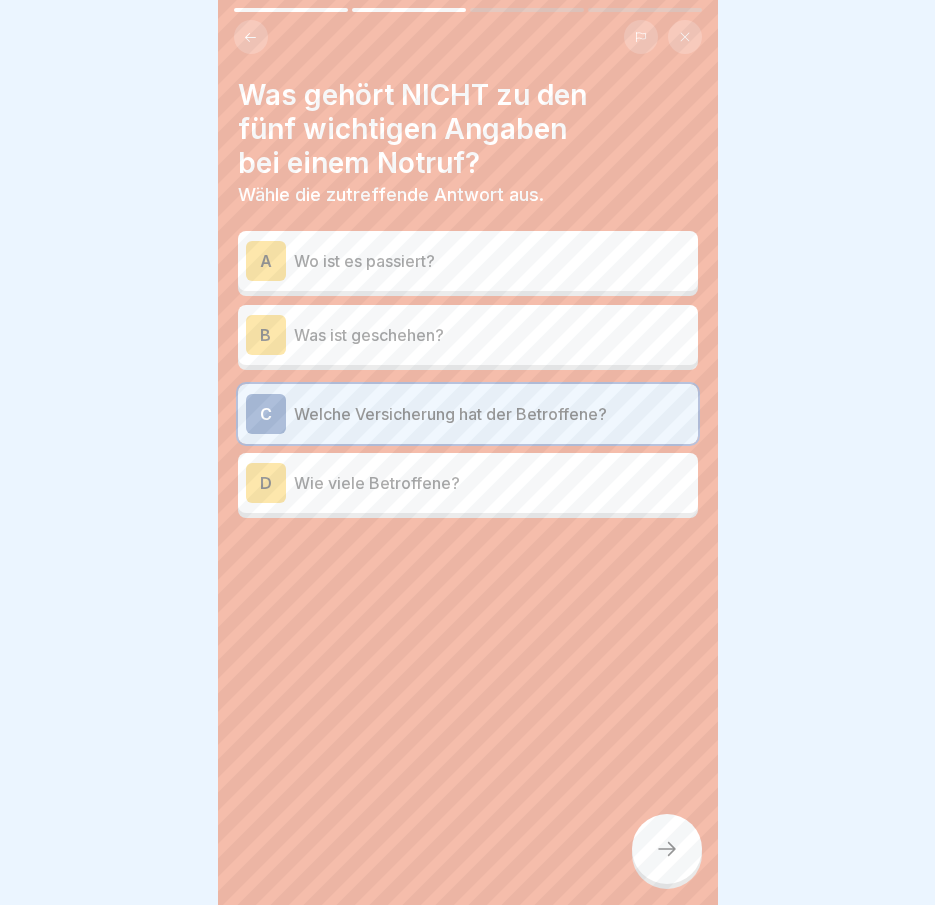 click at bounding box center (667, 849) 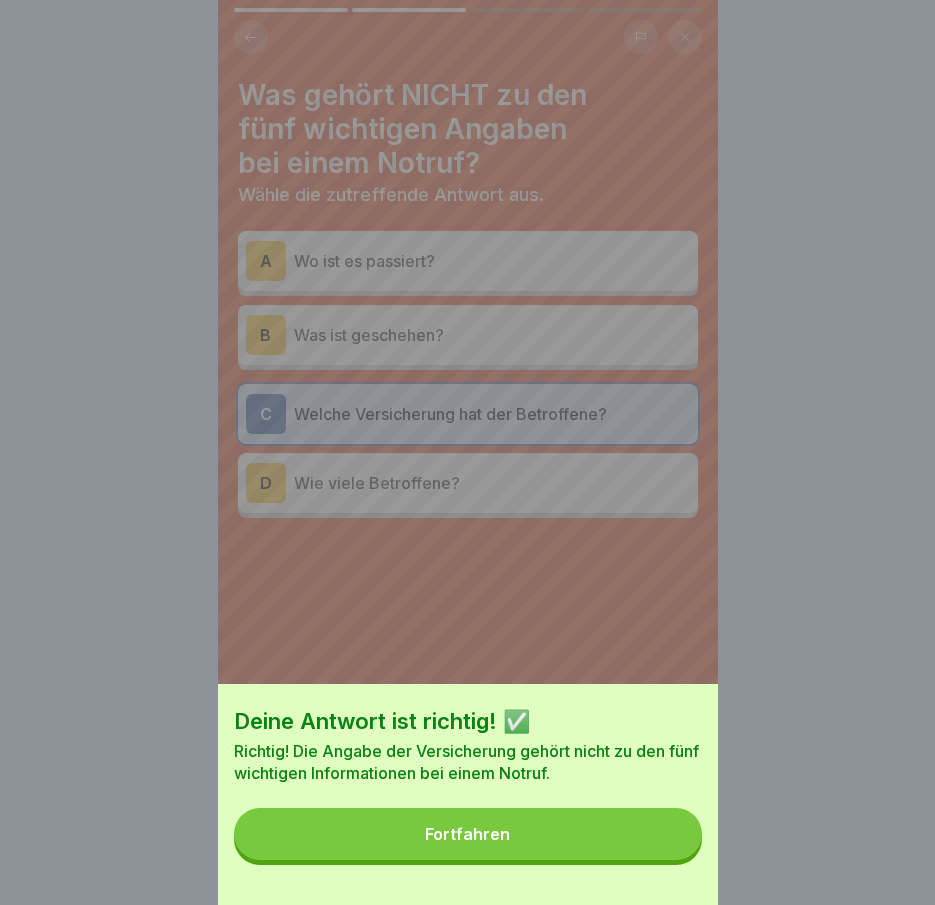 click on "Fortfahren" at bounding box center (468, 834) 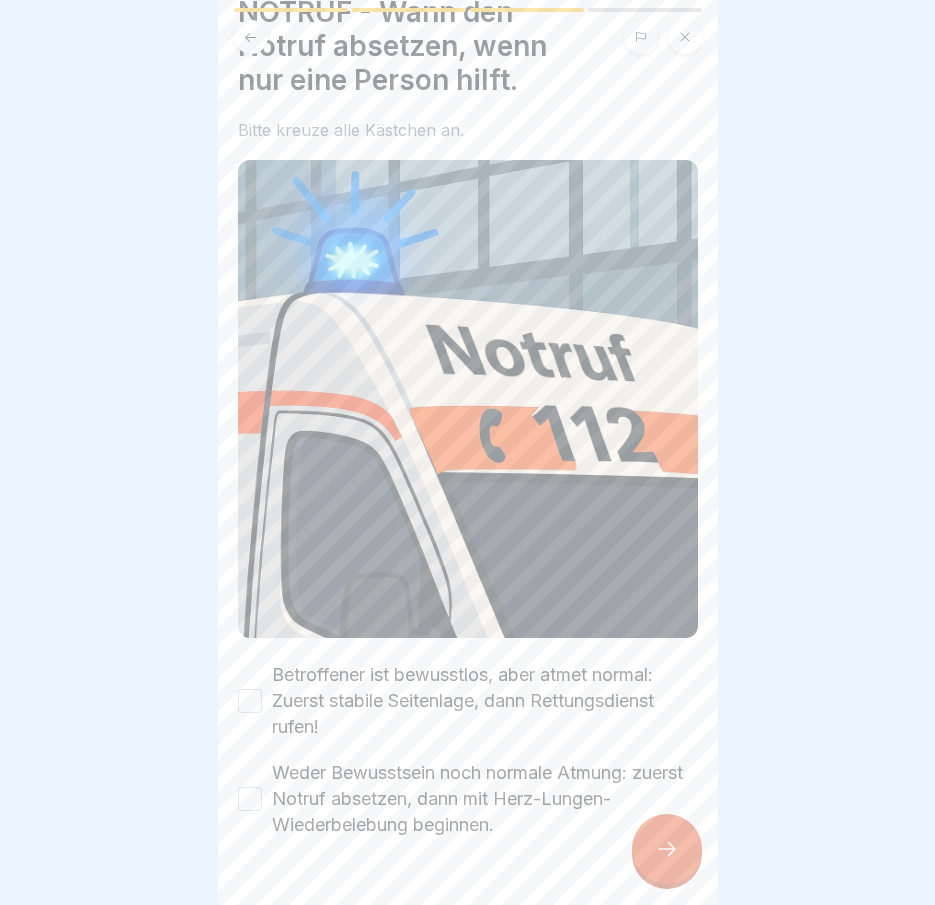 scroll, scrollTop: 87, scrollLeft: 0, axis: vertical 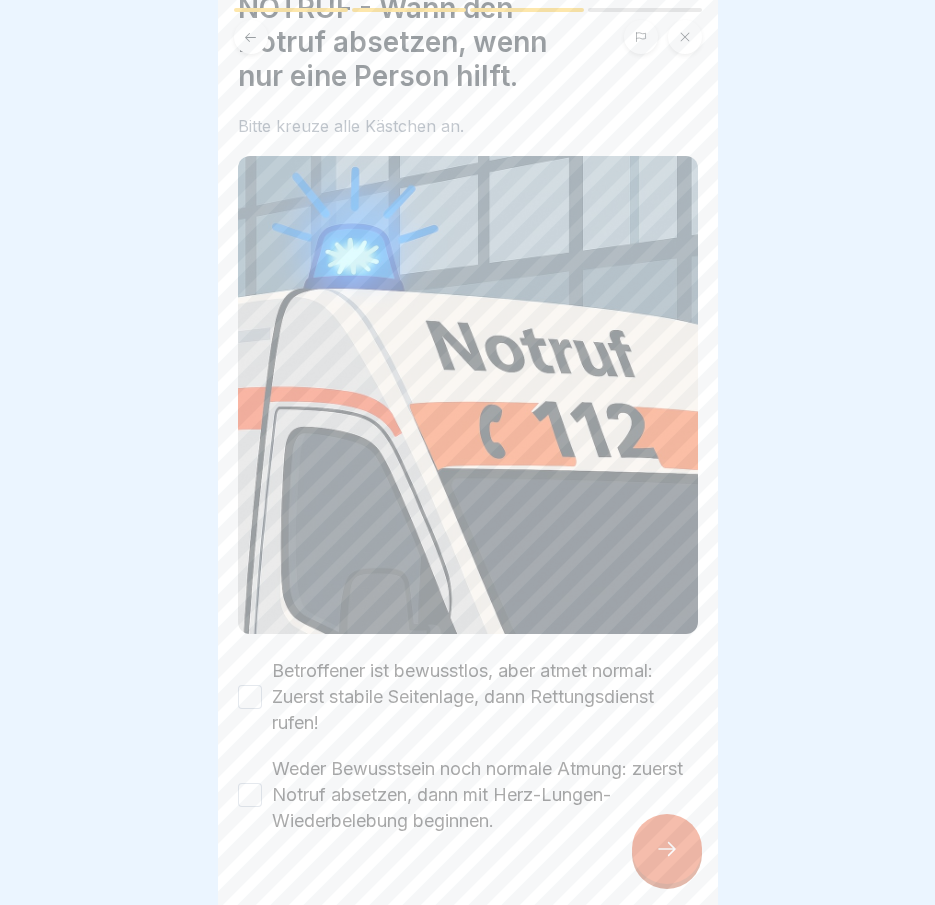 click on "Betroffener ist bewusstlos, aber atmet normal: Zuerst stabile Seitenlage, dann Rettungsdienst rufen!" at bounding box center (485, 697) 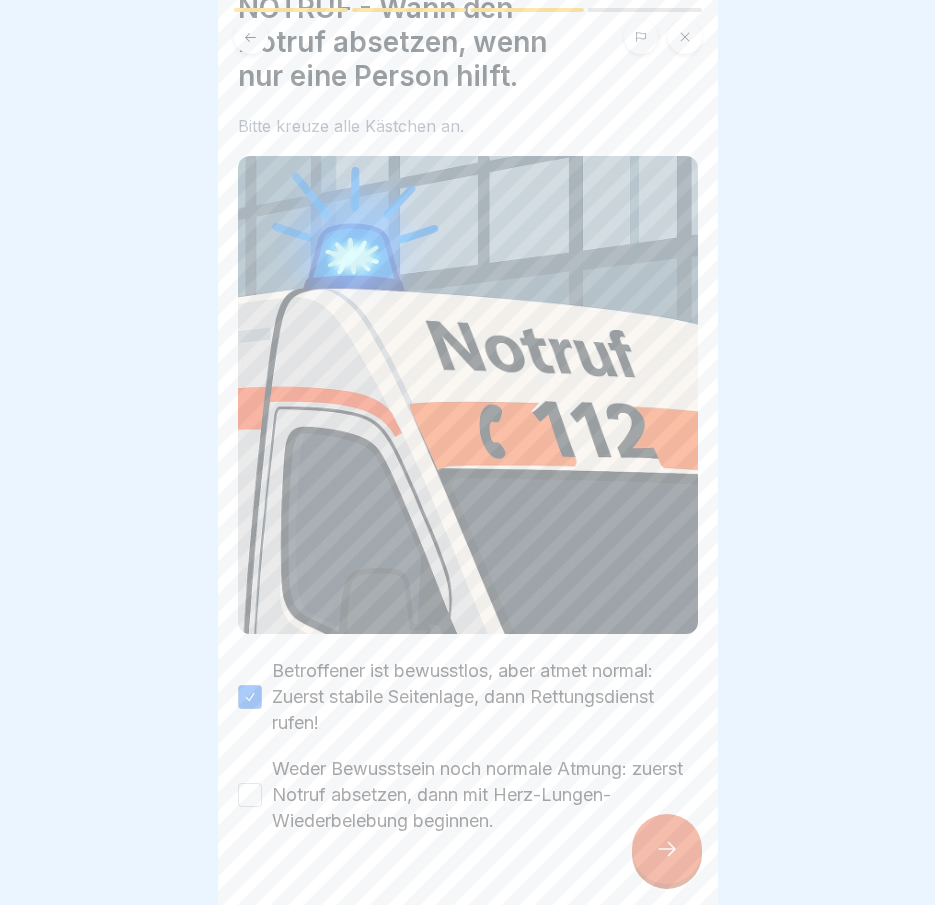 click on "Weder Bewusstsein noch normale Atmung: zuerst Notruf absetzen, dann mit Herz-Lungen-Wiederbelebung beginnen." at bounding box center (485, 795) 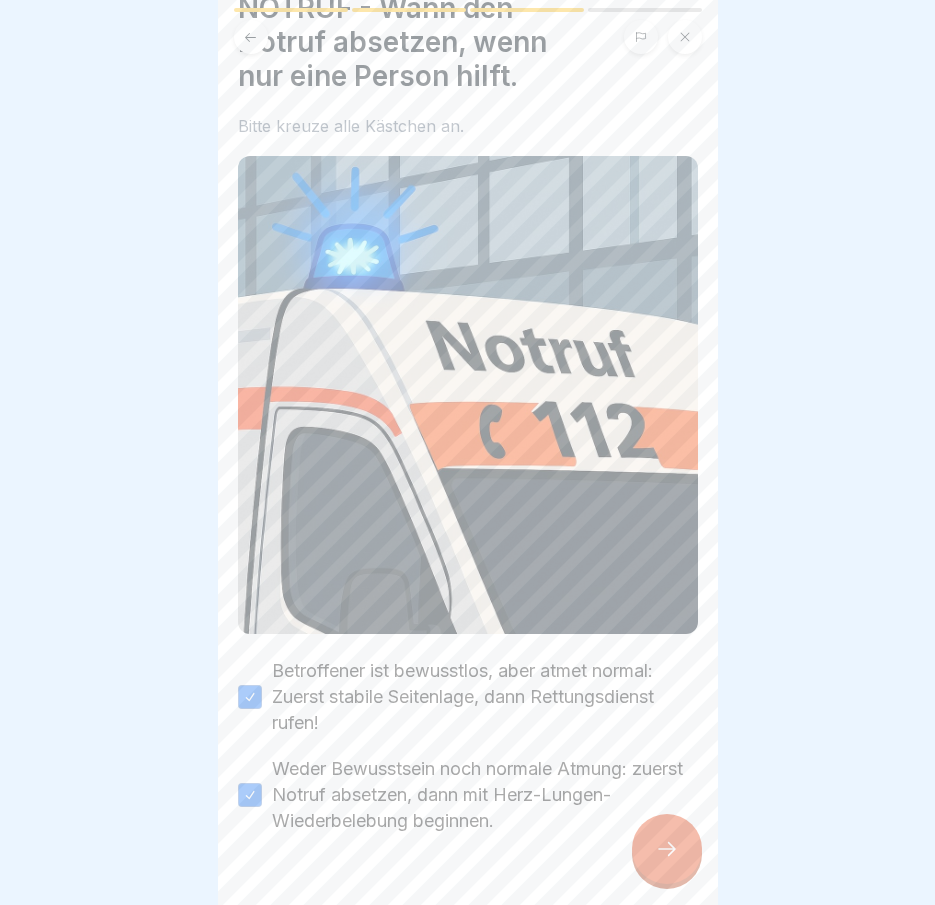 click at bounding box center [667, 849] 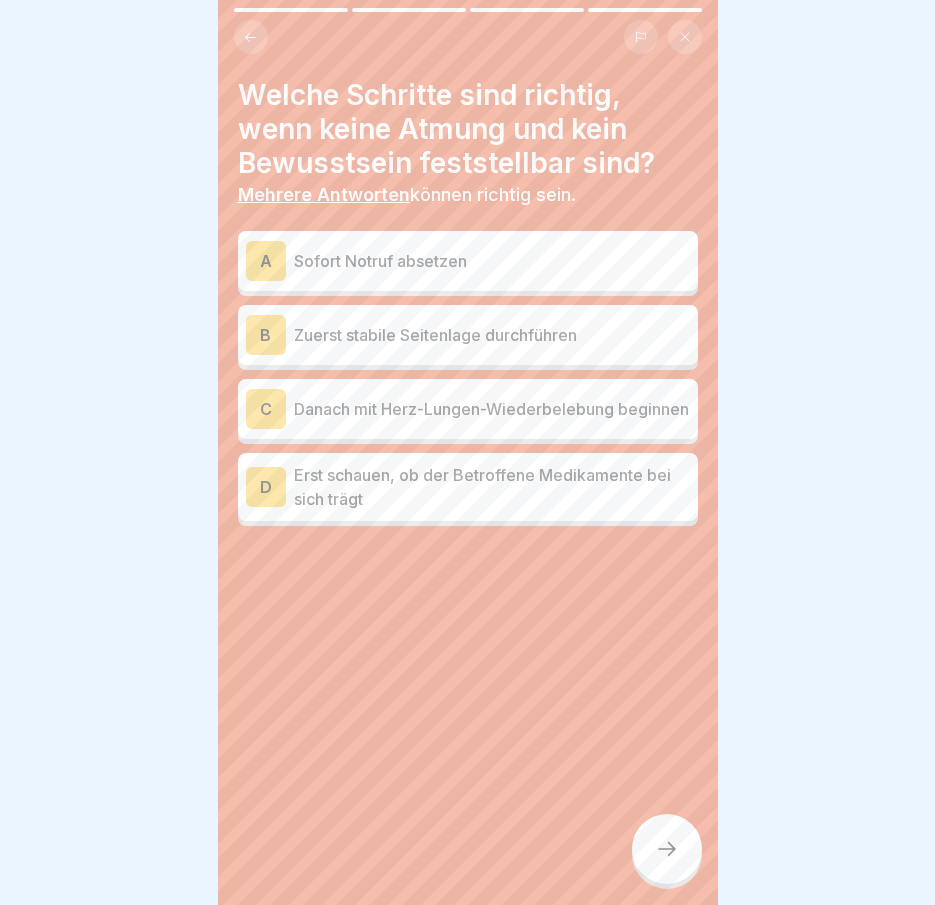 click on "Sofort Notruf absetzen" at bounding box center [492, 261] 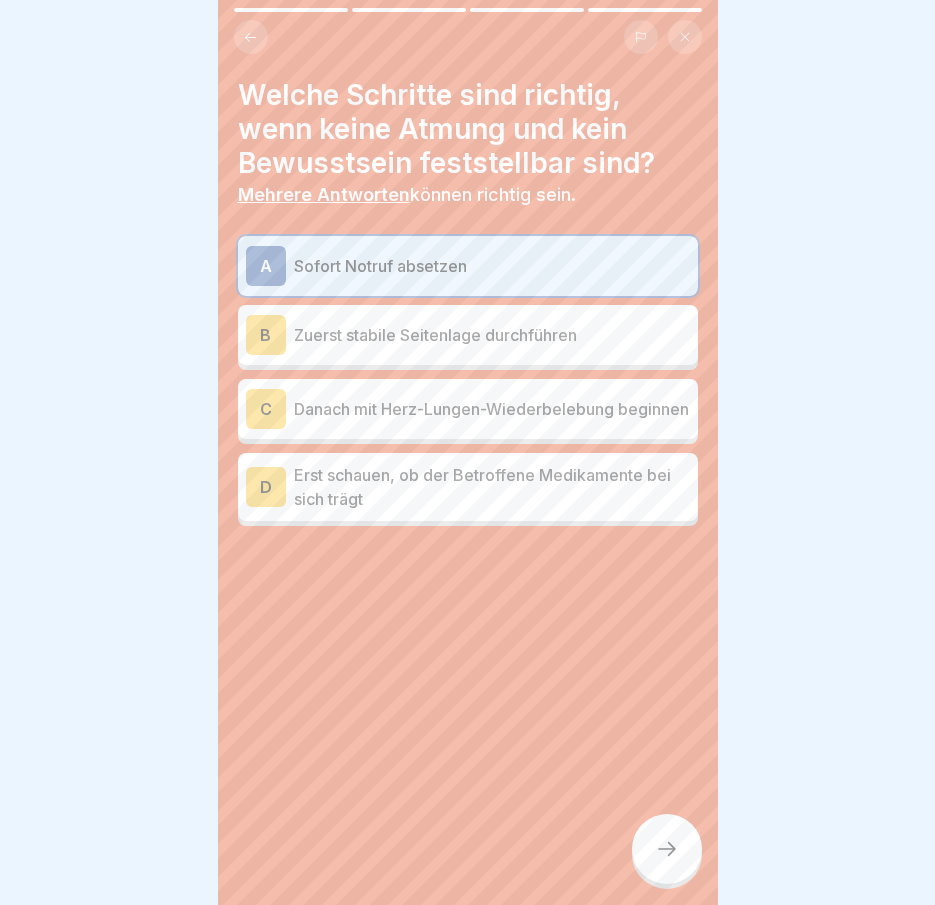click on "Zuerst stabile Seitenlage durchführen" at bounding box center (492, 335) 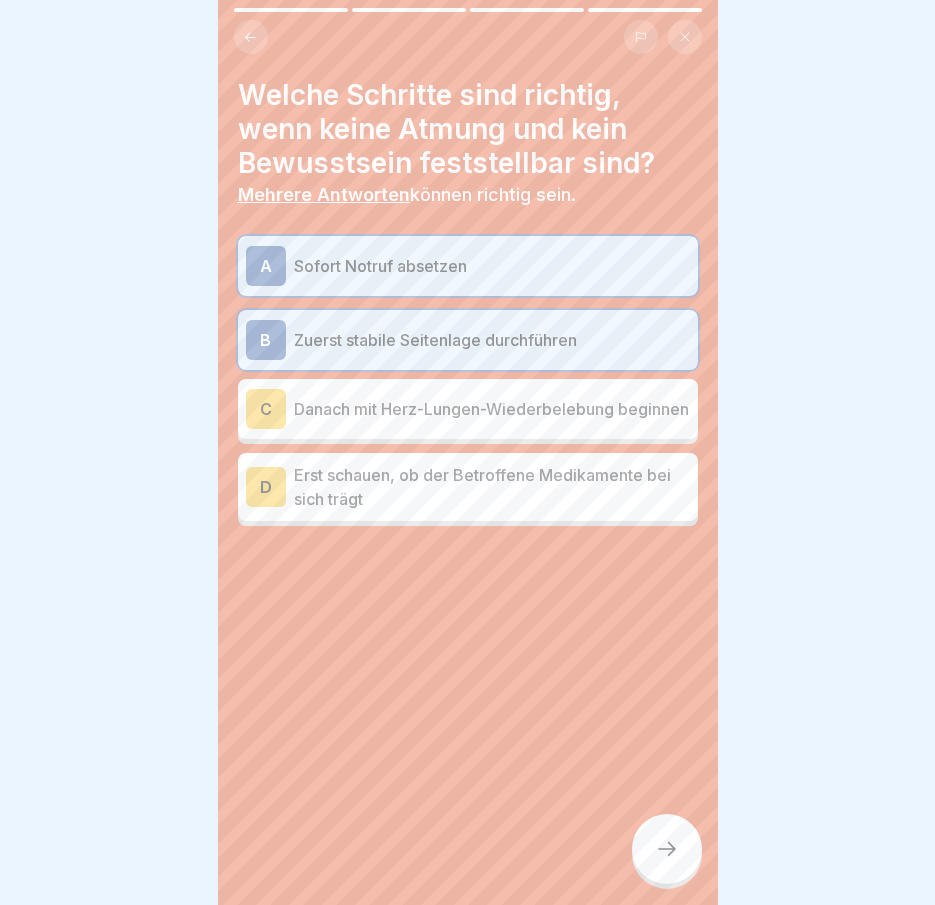 click 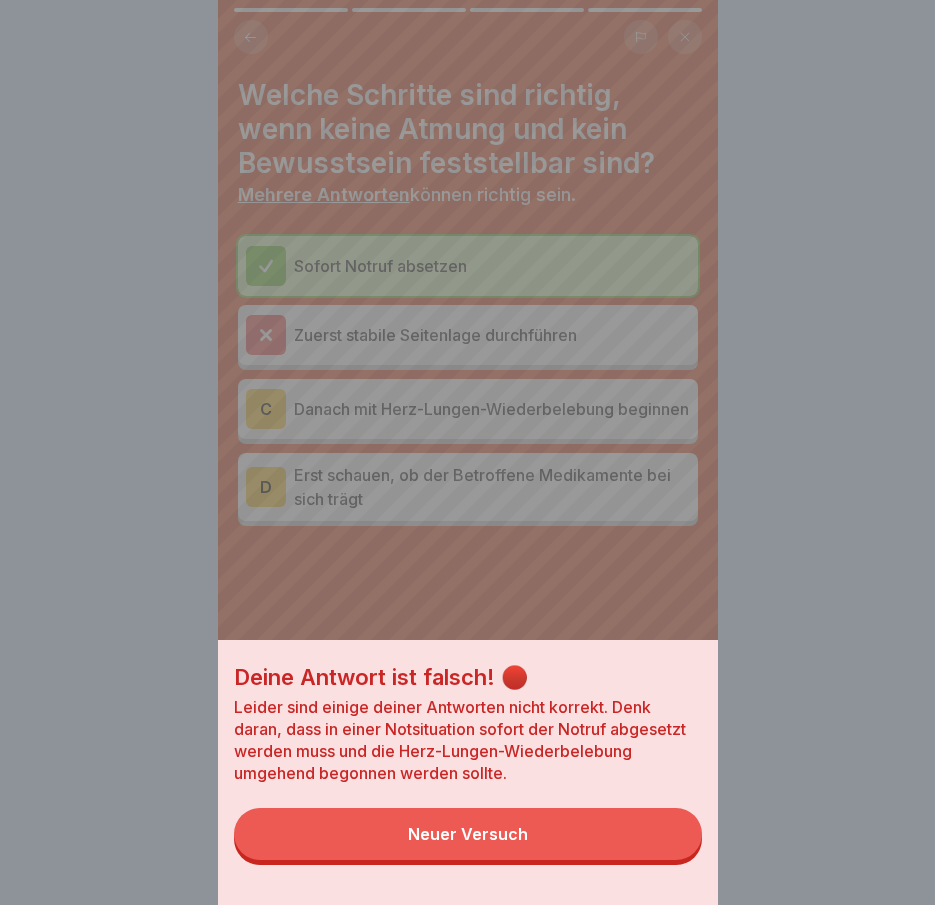 click on "Deine Antwort ist falsch!
🔴 Leider sind einige deiner Antworten nicht korrekt. Denk daran, dass in einer Notsituation sofort der Notruf abgesetzt werden muss und die Herz-Lungen-Wiederbelebung umgehend begonnen werden sollte.   Neuer Versuch" at bounding box center [468, 772] 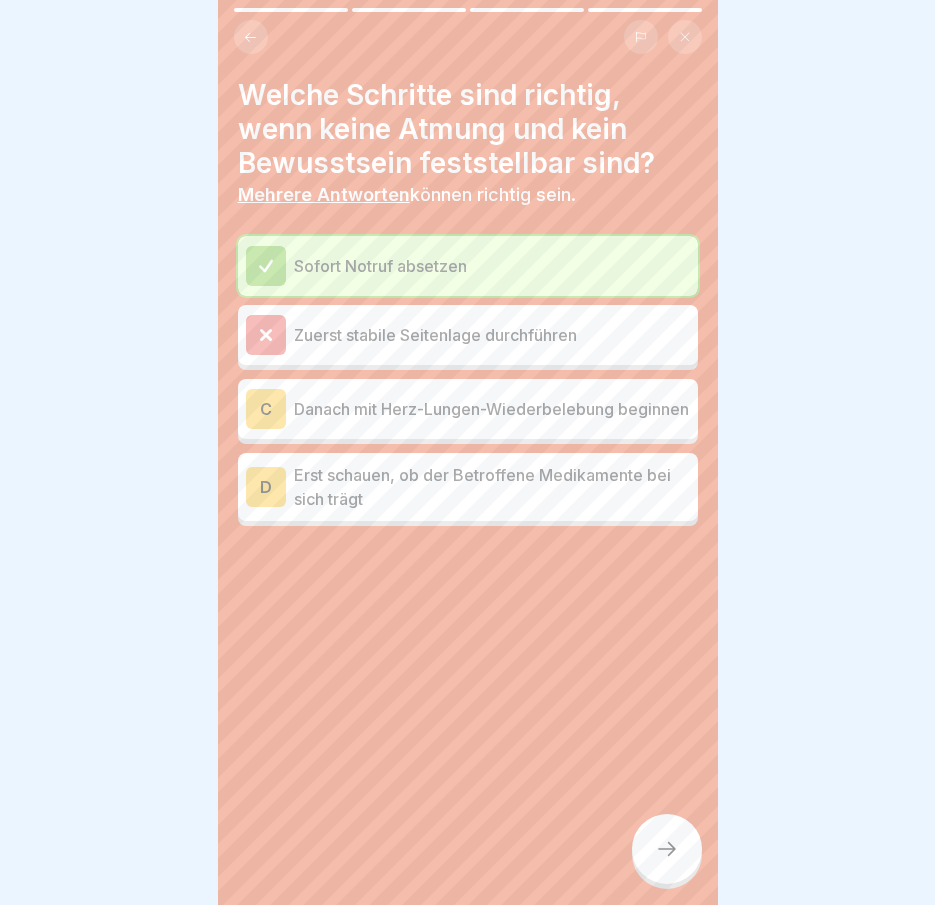 click on "Zuerst stabile Seitenlage durchführen" at bounding box center (468, 335) 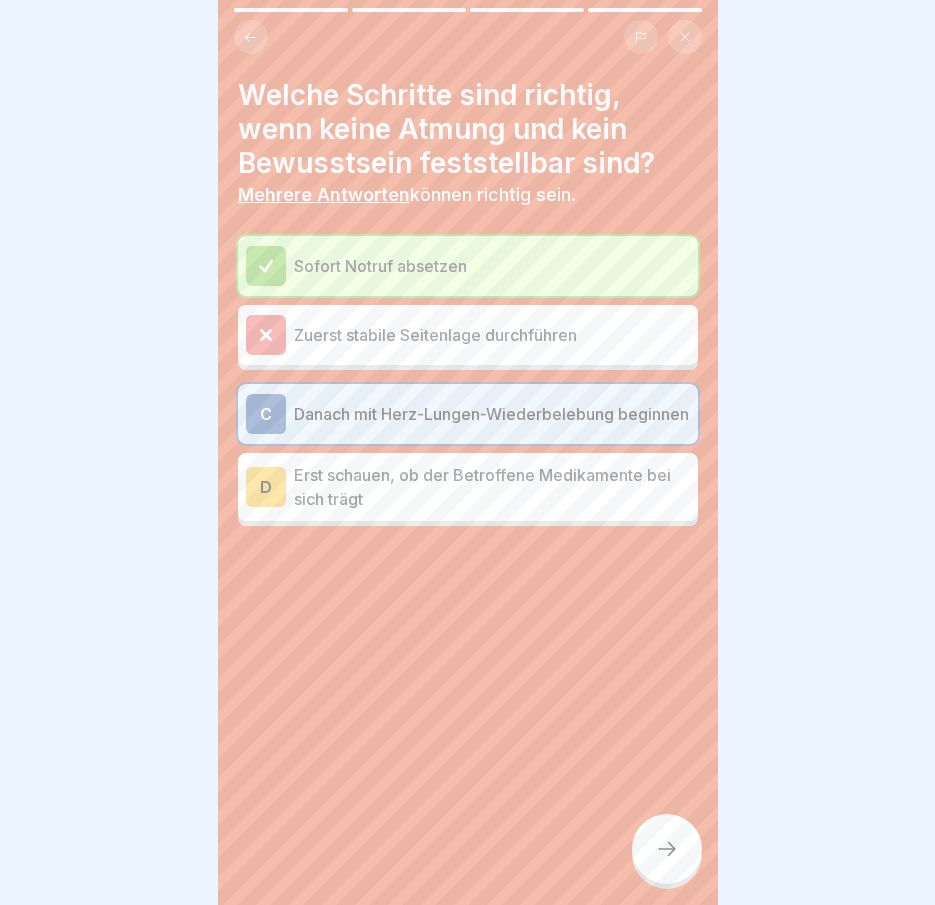 click 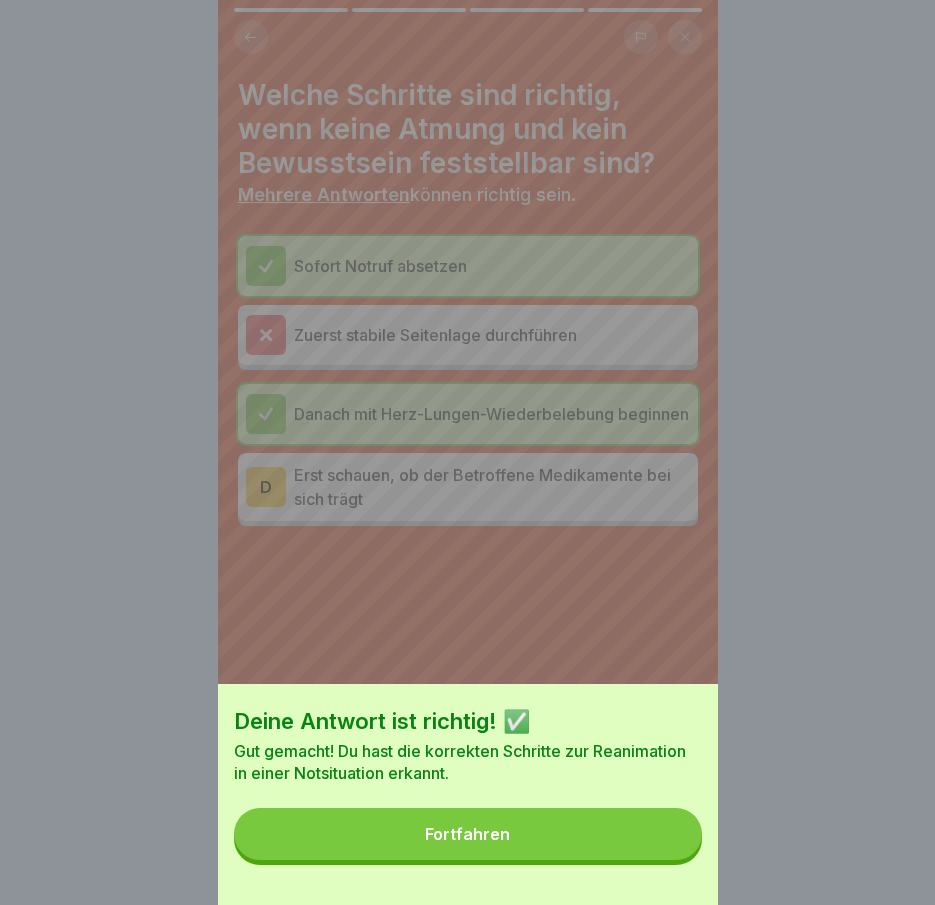 click on "Fortfahren" at bounding box center (468, 834) 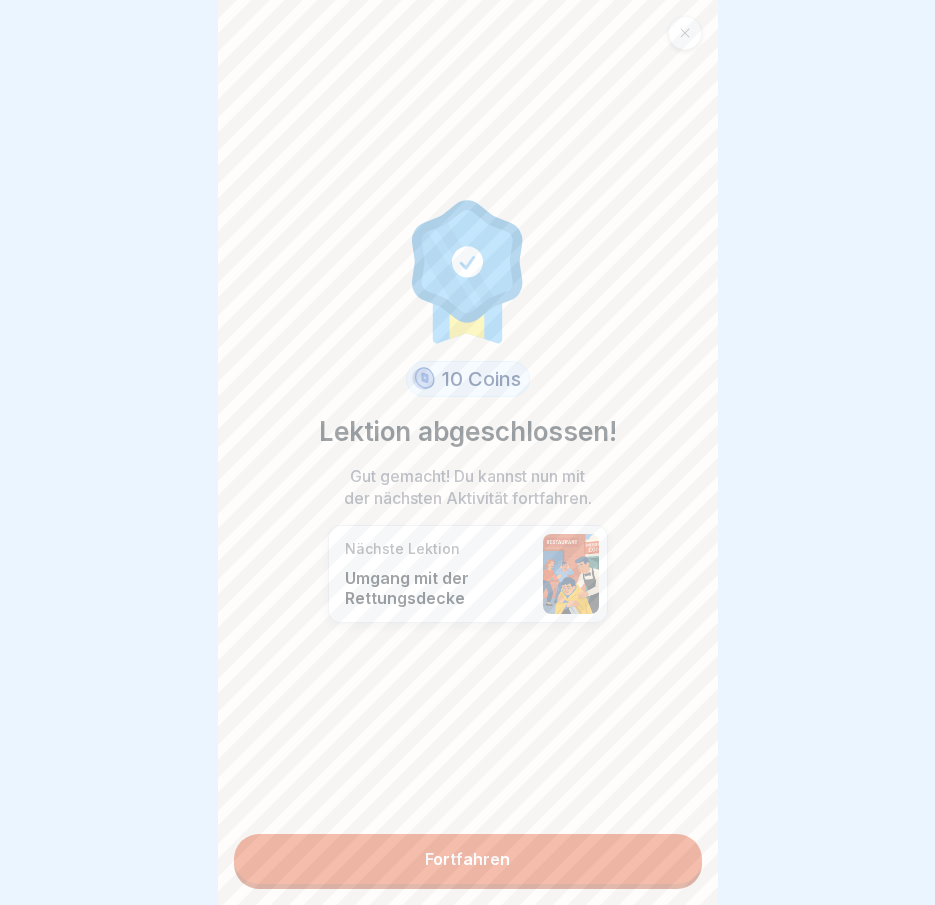 click on "Fortfahren" at bounding box center [468, 859] 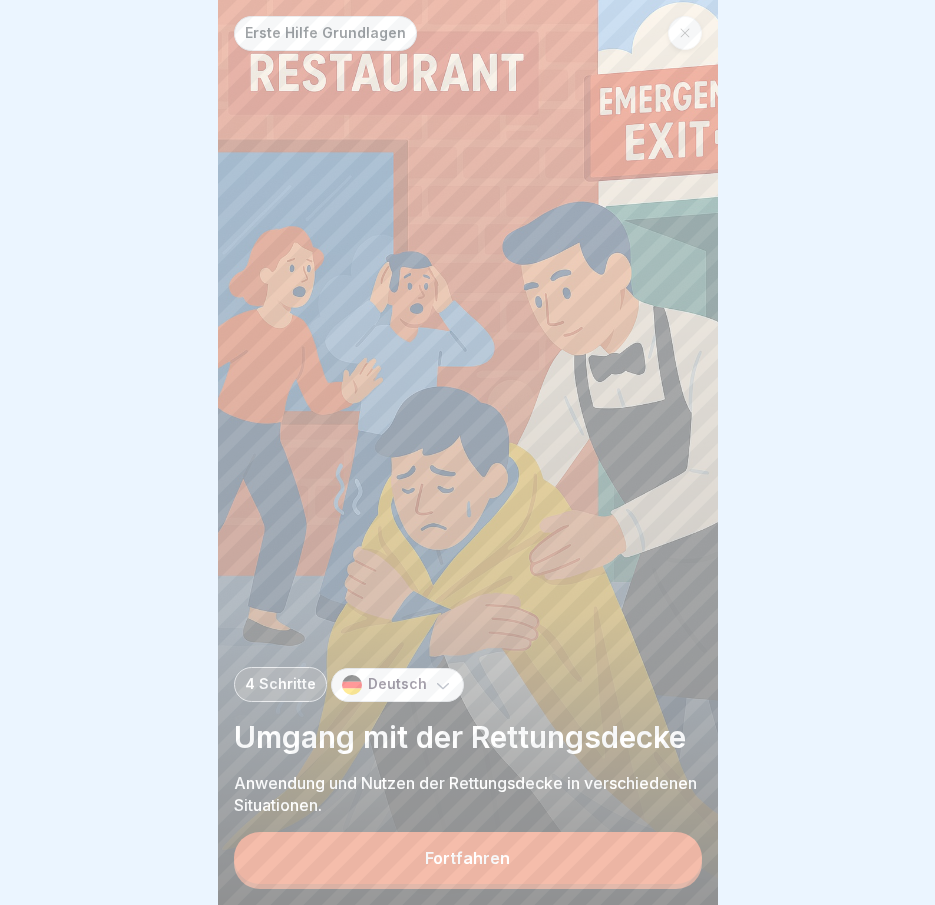 drag, startPoint x: 623, startPoint y: 892, endPoint x: 655, endPoint y: 616, distance: 277.84888 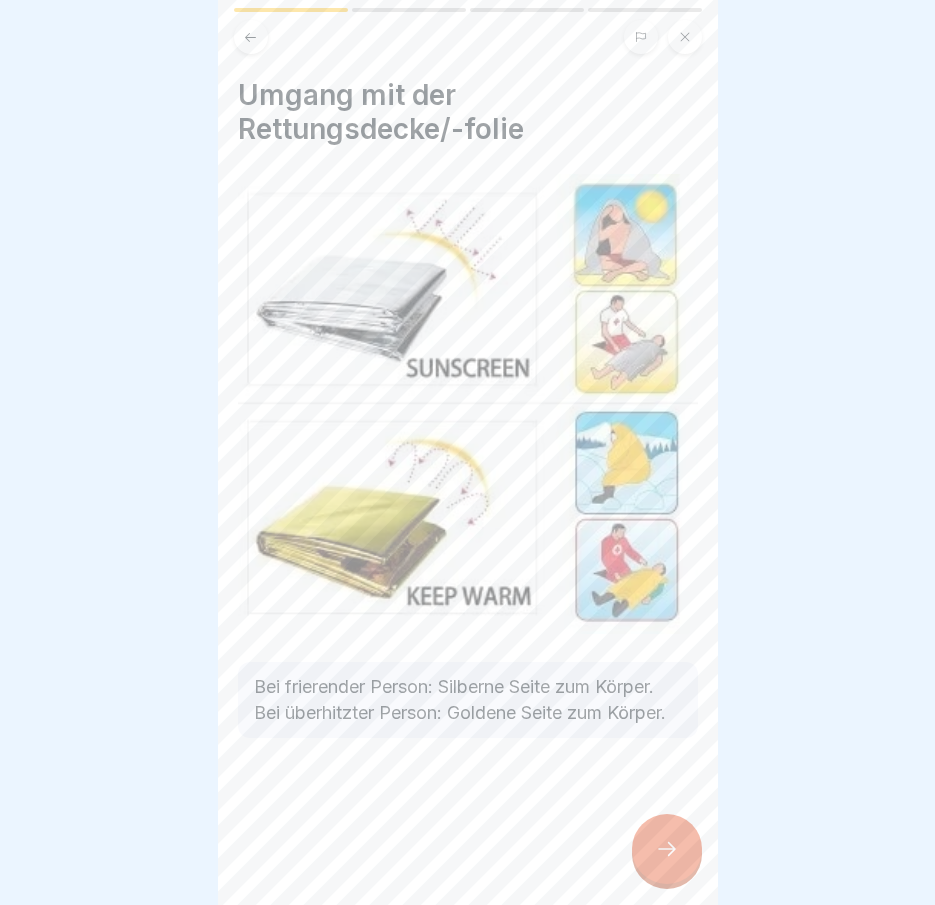 click 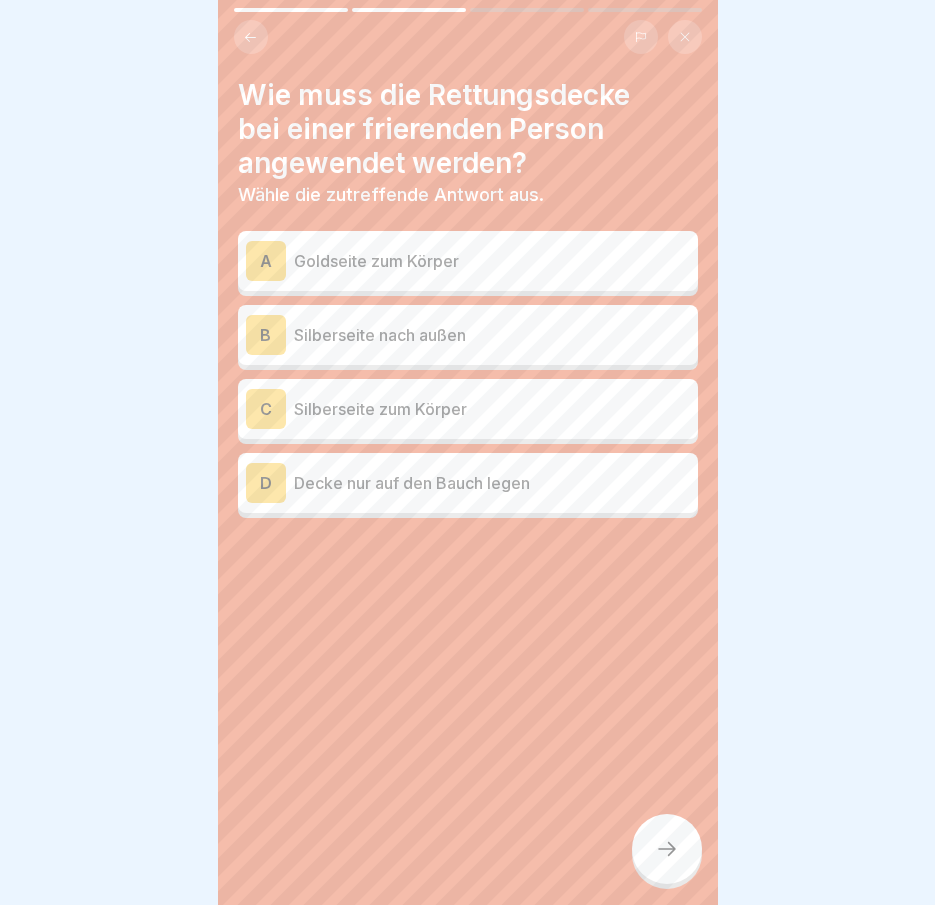 click on "A Goldseite zum Körper" at bounding box center [468, 261] 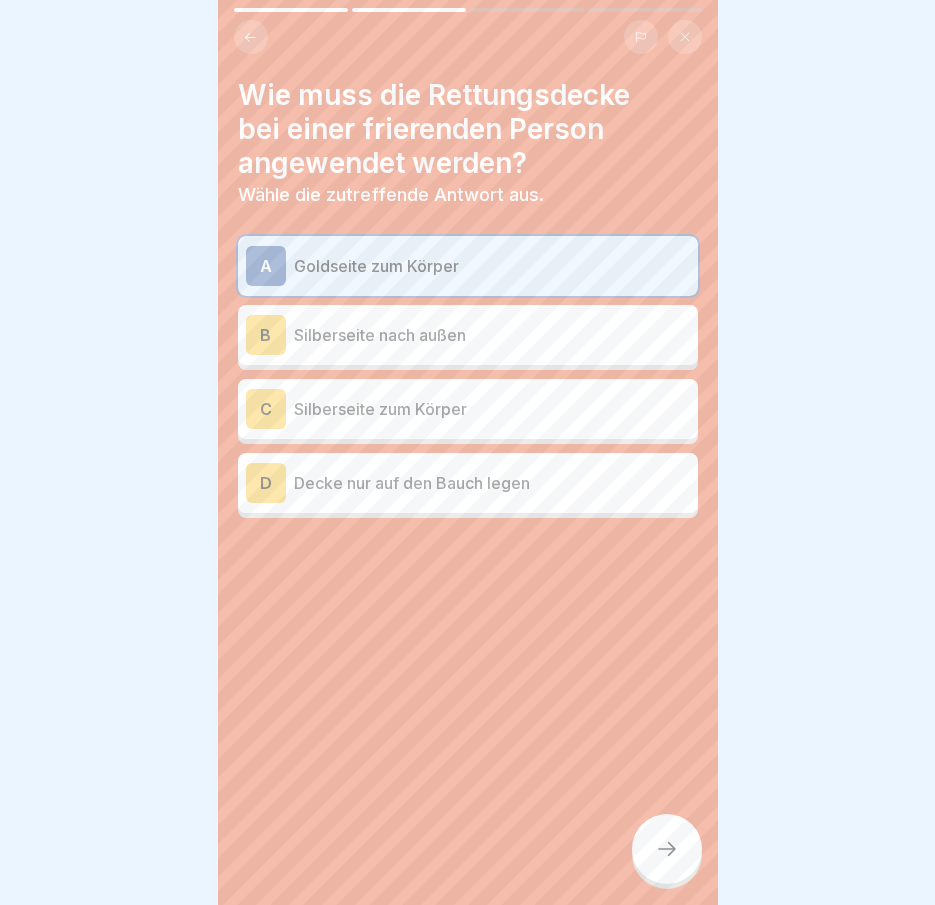 click at bounding box center [667, 849] 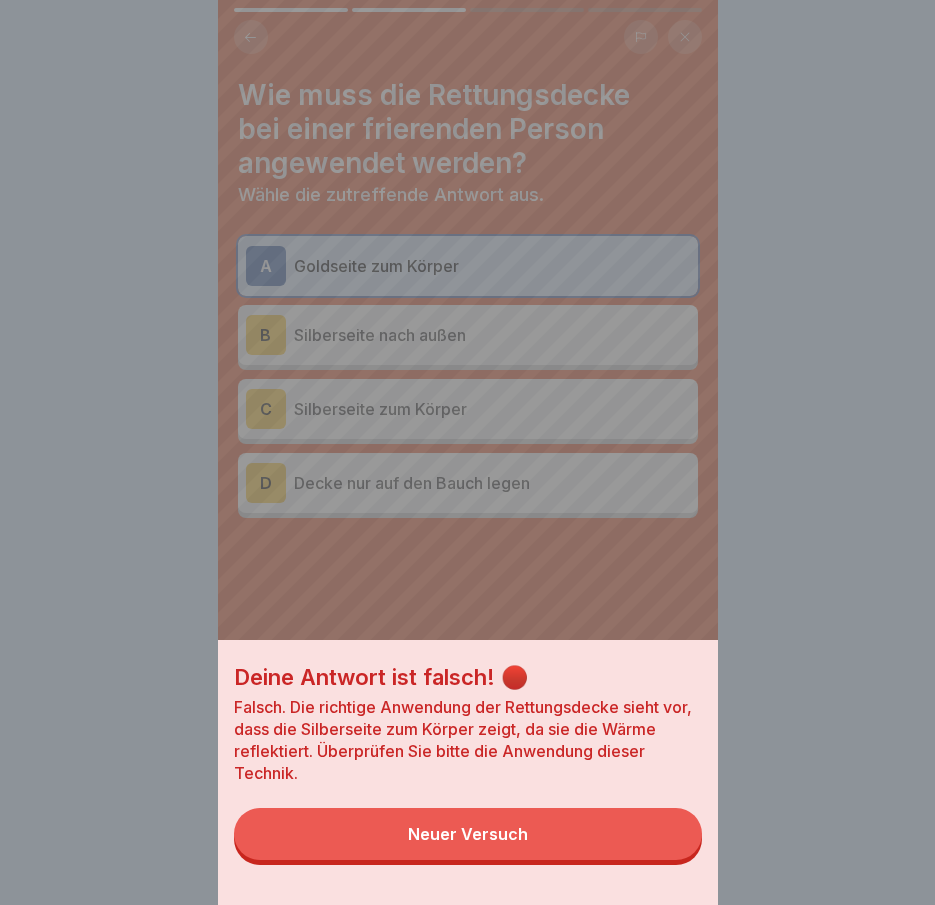 click on "Deine Antwort ist falsch!
🔴 Falsch. Die richtige Anwendung der Rettungsdecke sieht vor, dass die Silberseite zum Körper zeigt, da sie die Wärme reflektiert. Überprüfen Sie bitte die Anwendung dieser Technik.   Neuer Versuch" at bounding box center (468, 772) 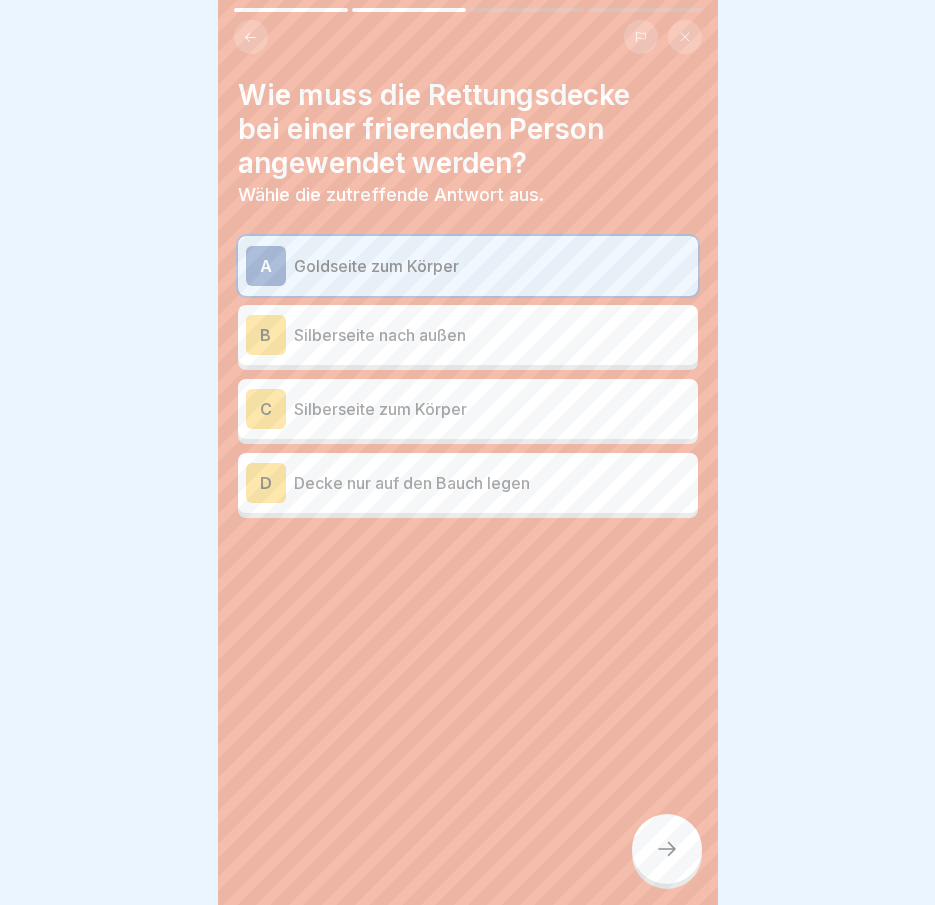 click on "Silberseite zum Körper" at bounding box center (492, 409) 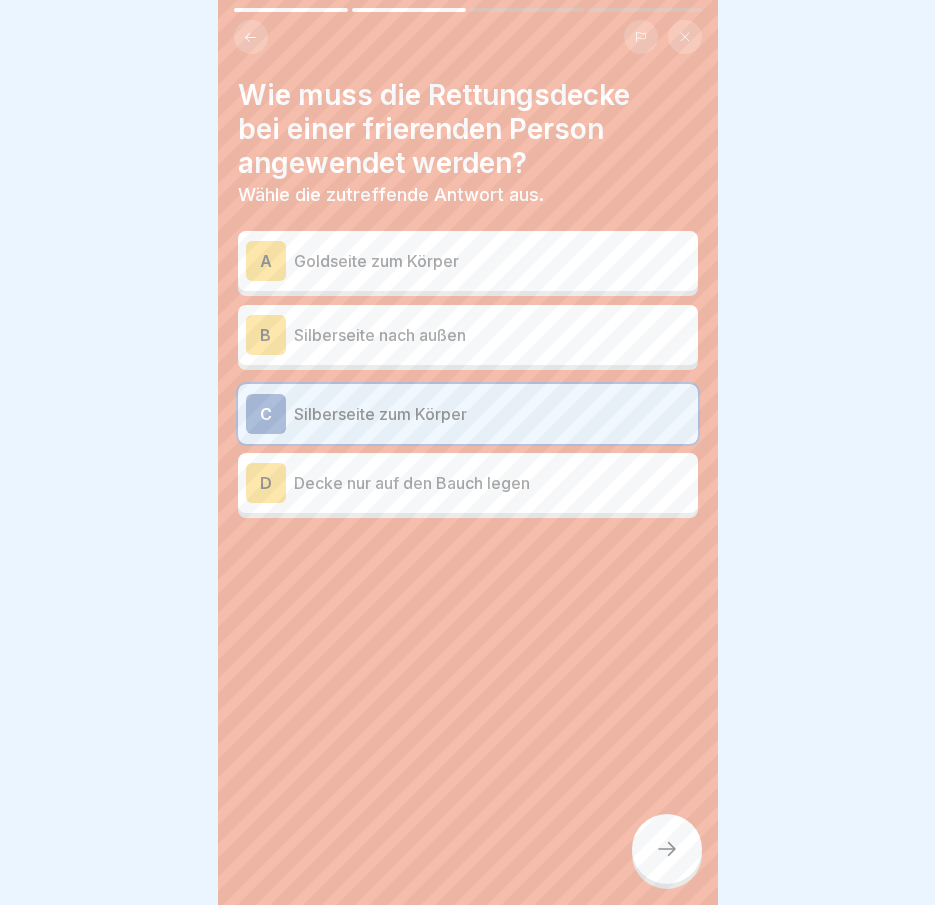click at bounding box center (667, 849) 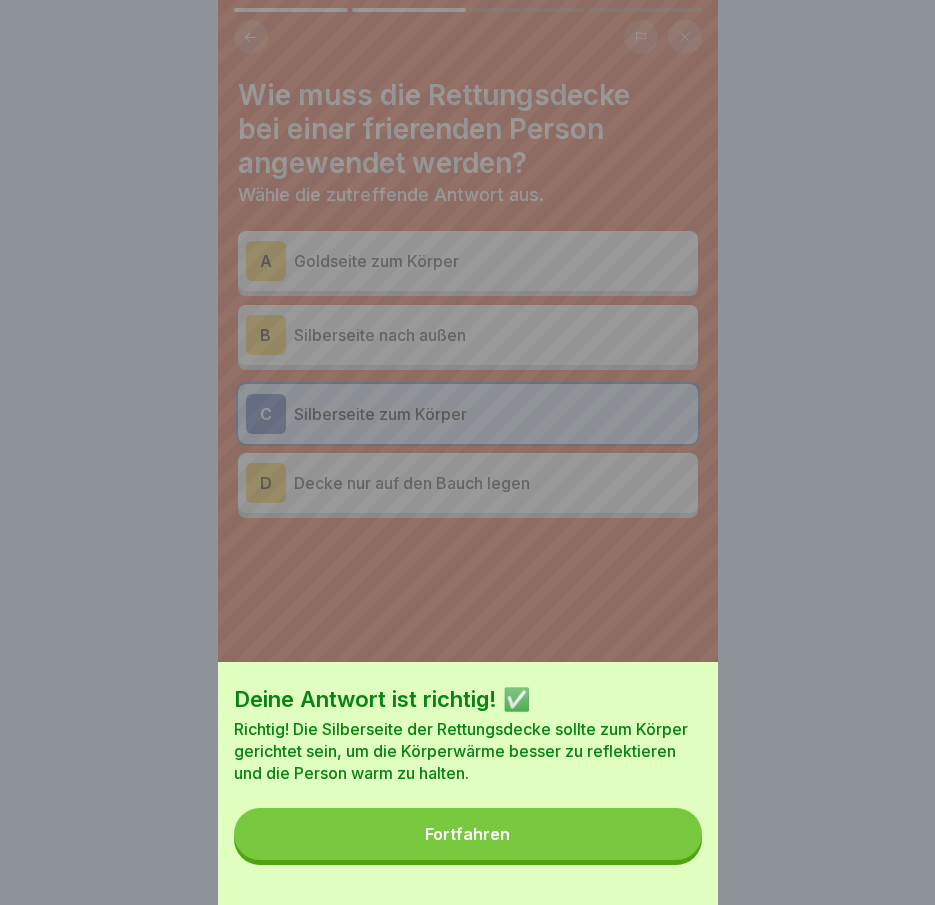 click on "Fortfahren" at bounding box center (468, 834) 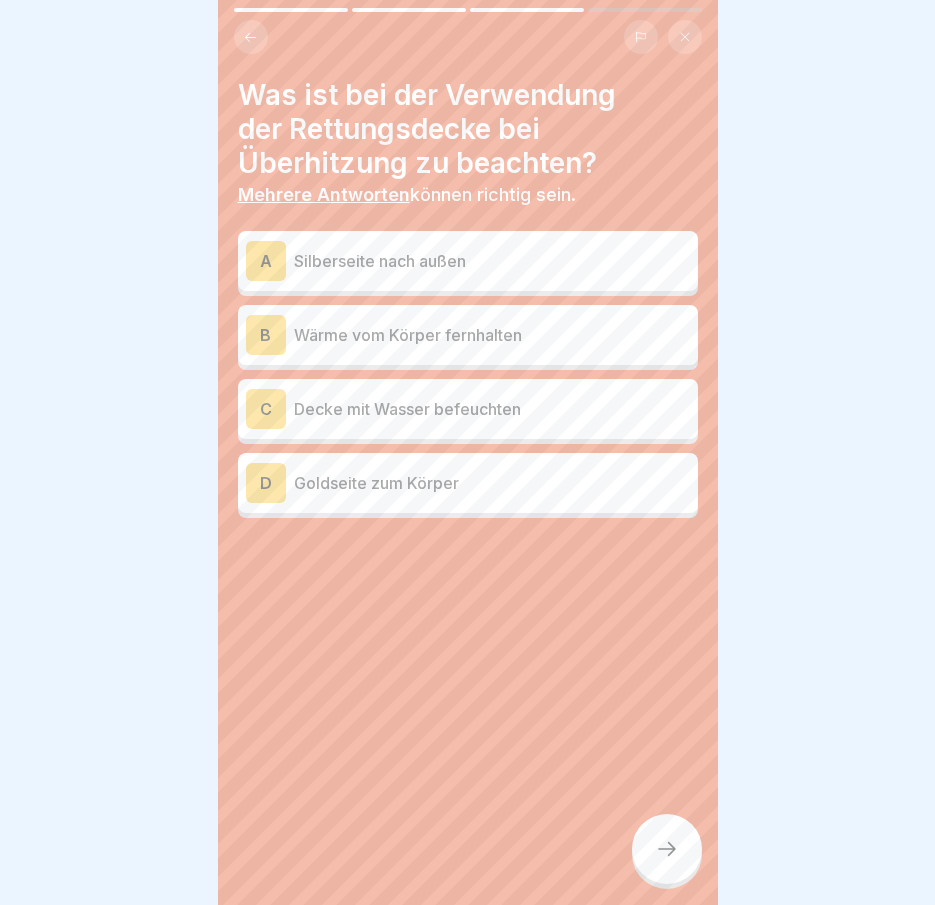 click on "Silberseite nach außen" at bounding box center [492, 261] 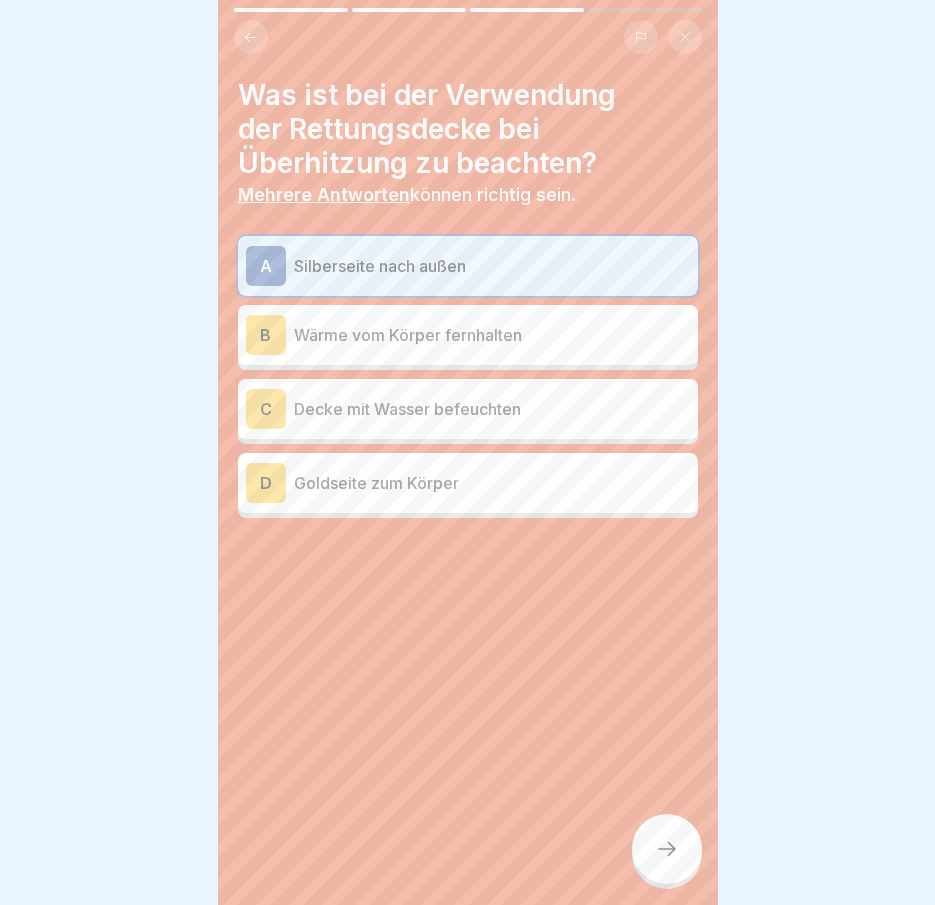 click at bounding box center [667, 849] 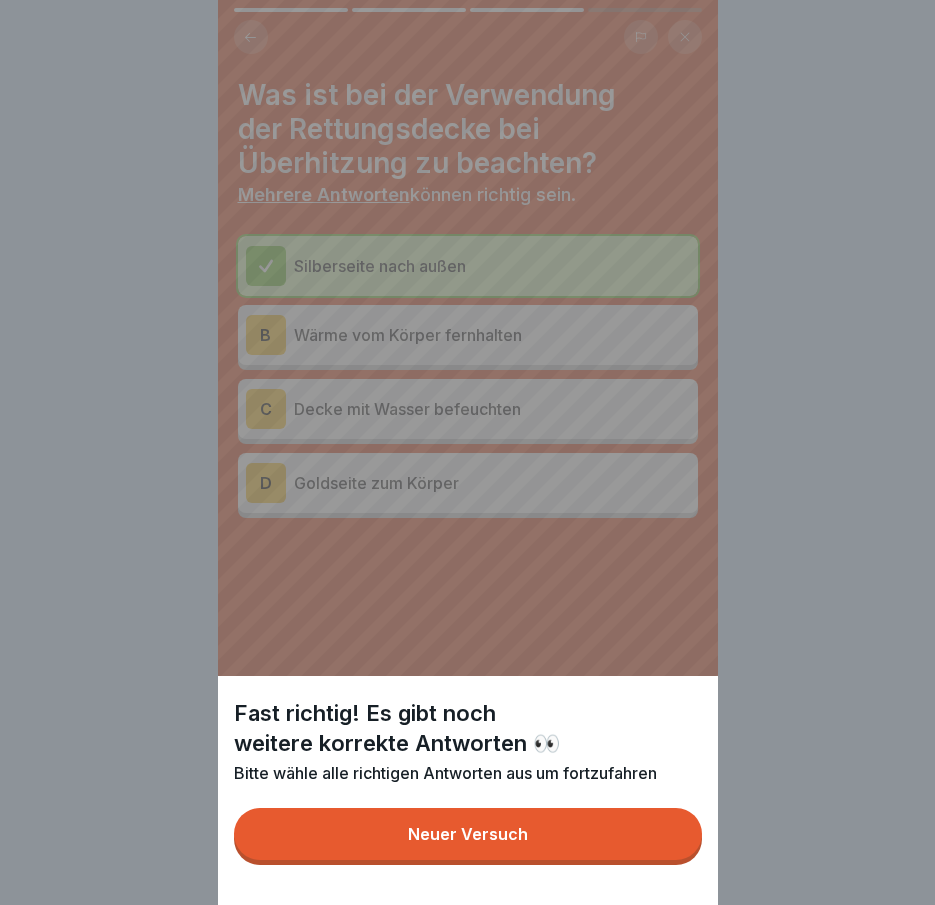click on "Neuer Versuch" at bounding box center [468, 834] 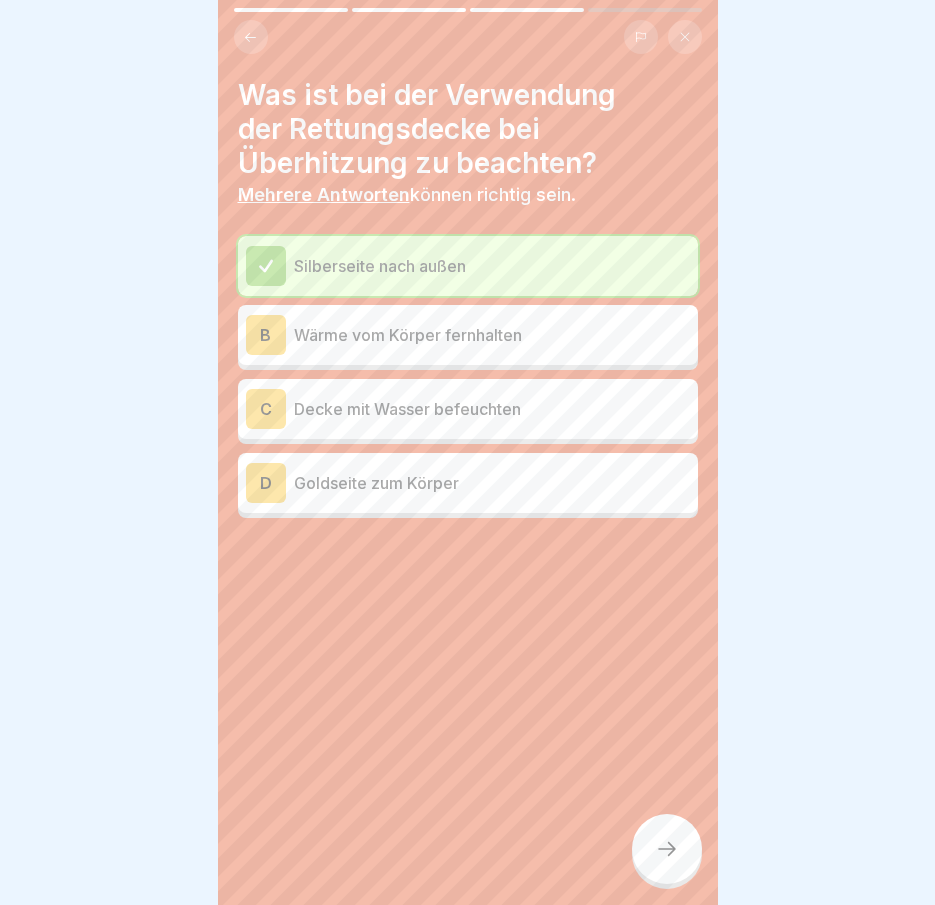 click 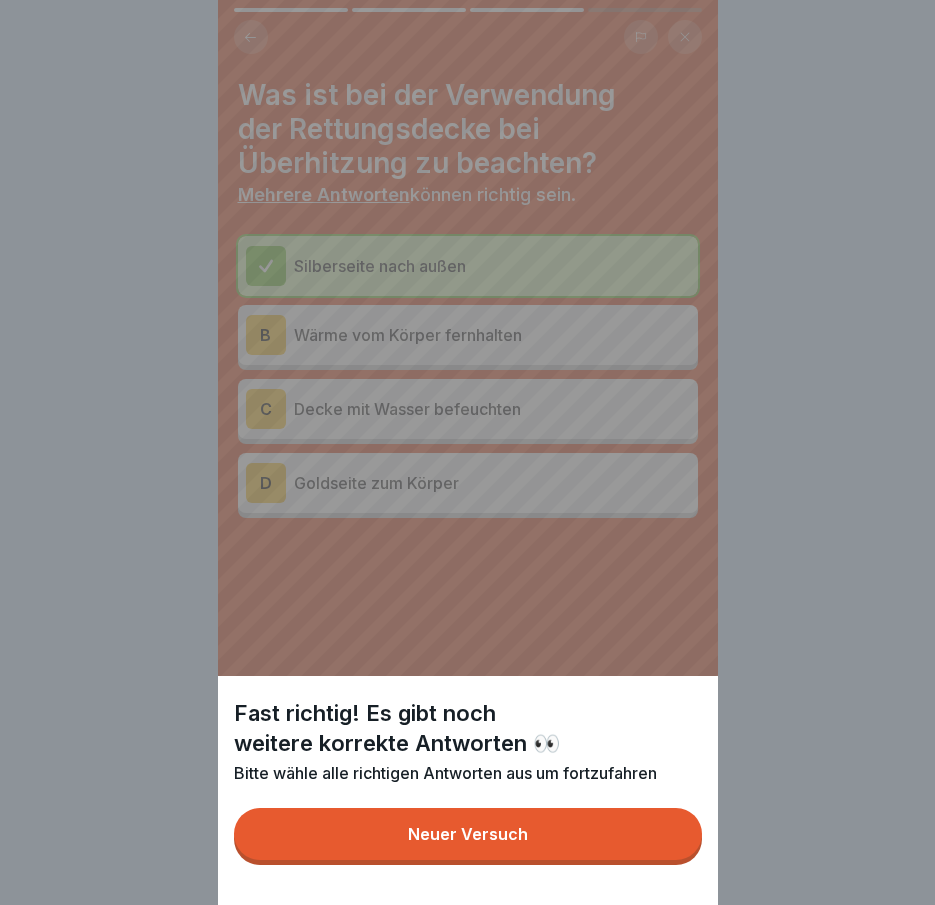 drag, startPoint x: 515, startPoint y: 898, endPoint x: 500, endPoint y: 881, distance: 22.671568 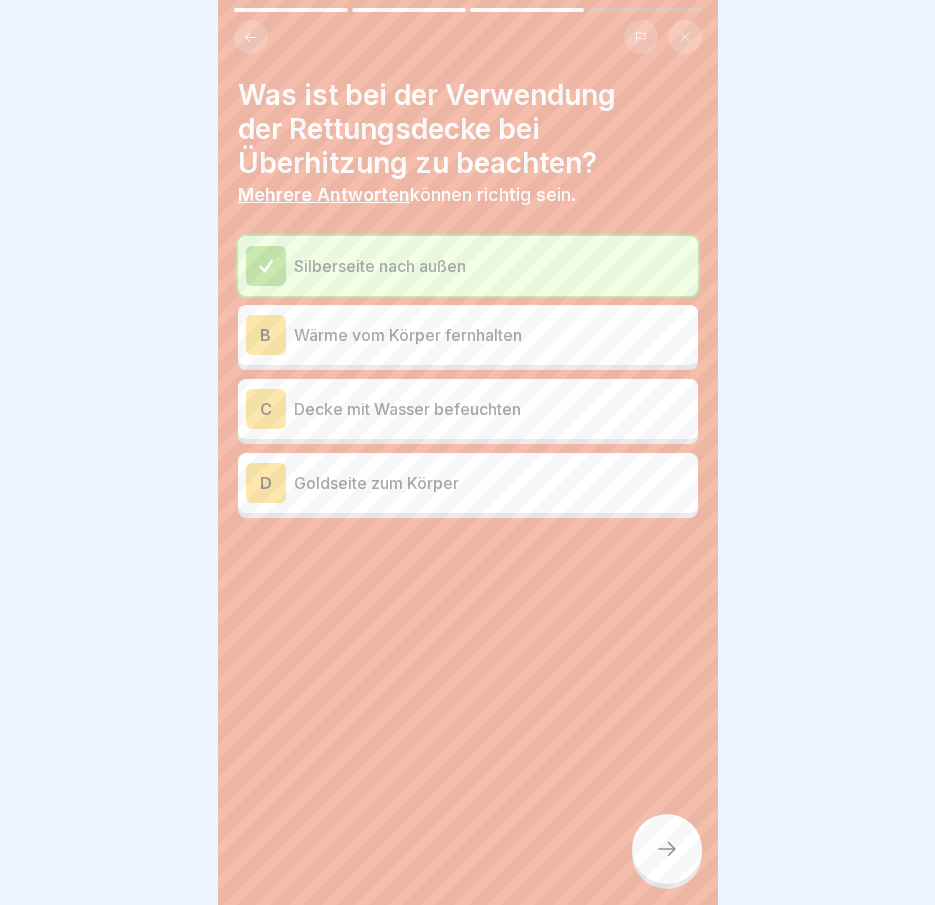 click on "Wärme vom Körper fernhalten" at bounding box center [492, 335] 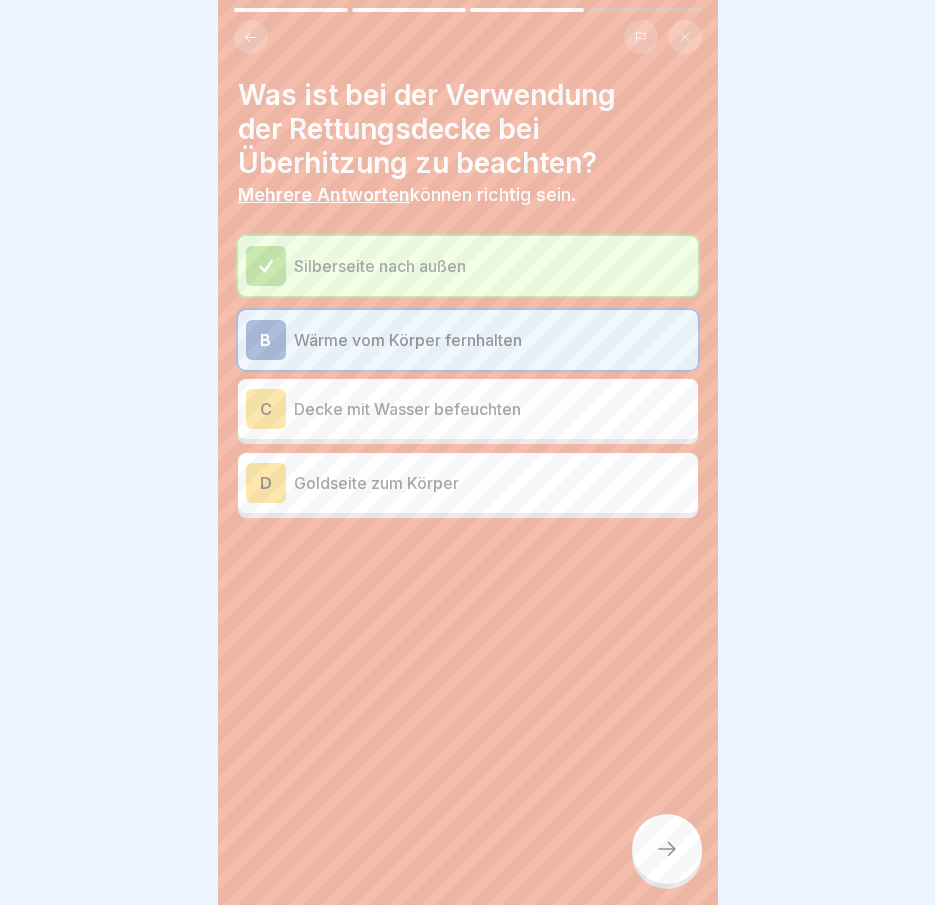 click 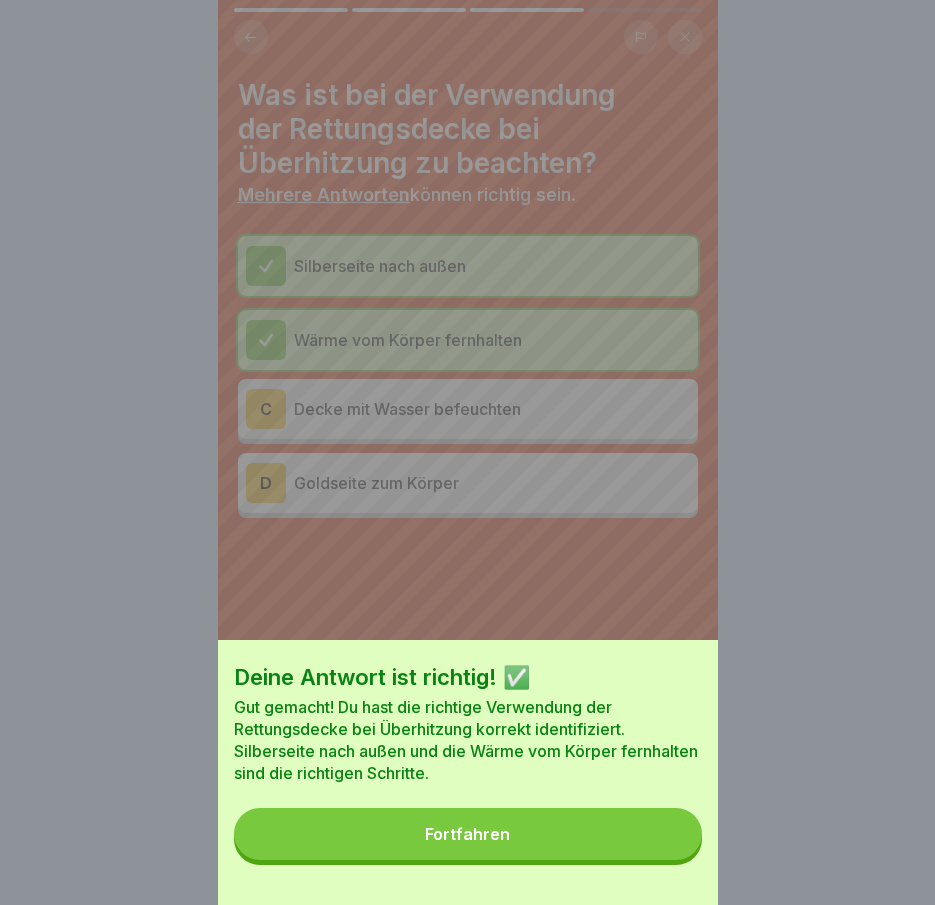 click on "Fortfahren" at bounding box center [468, 834] 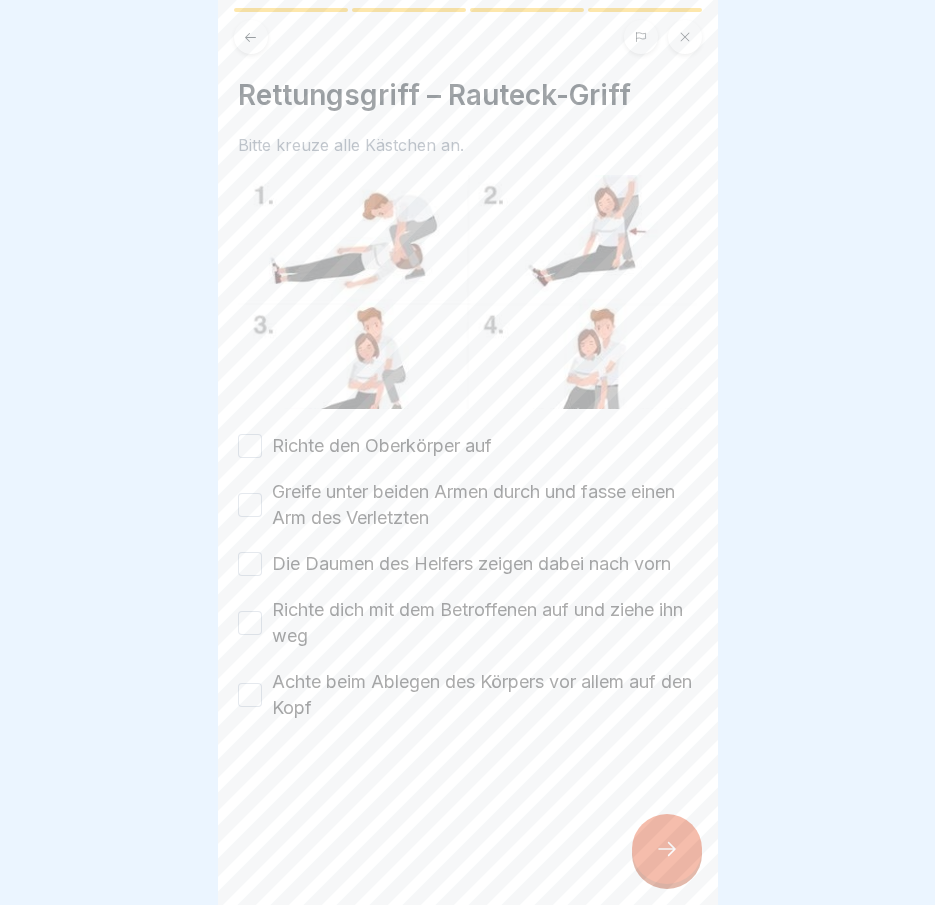 click on "Richte den Oberkörper auf" at bounding box center (382, 446) 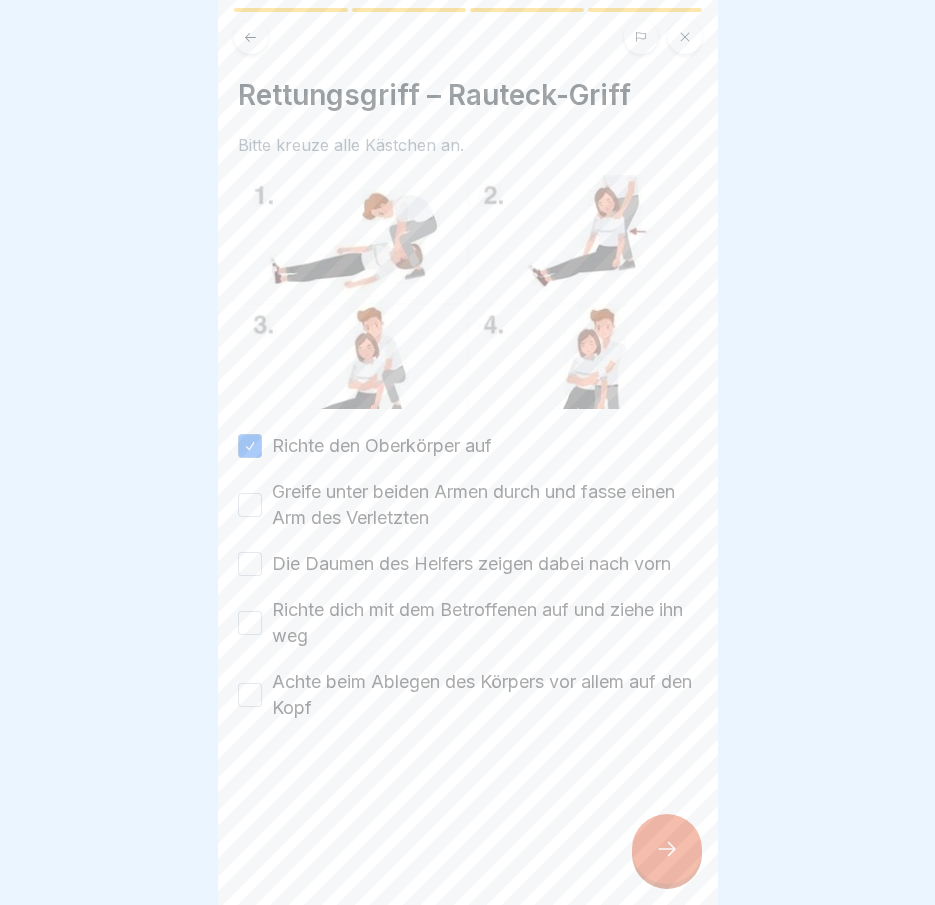 click on "Greife unter beiden Armen durch und fasse einen Arm des Verletzten" at bounding box center [485, 505] 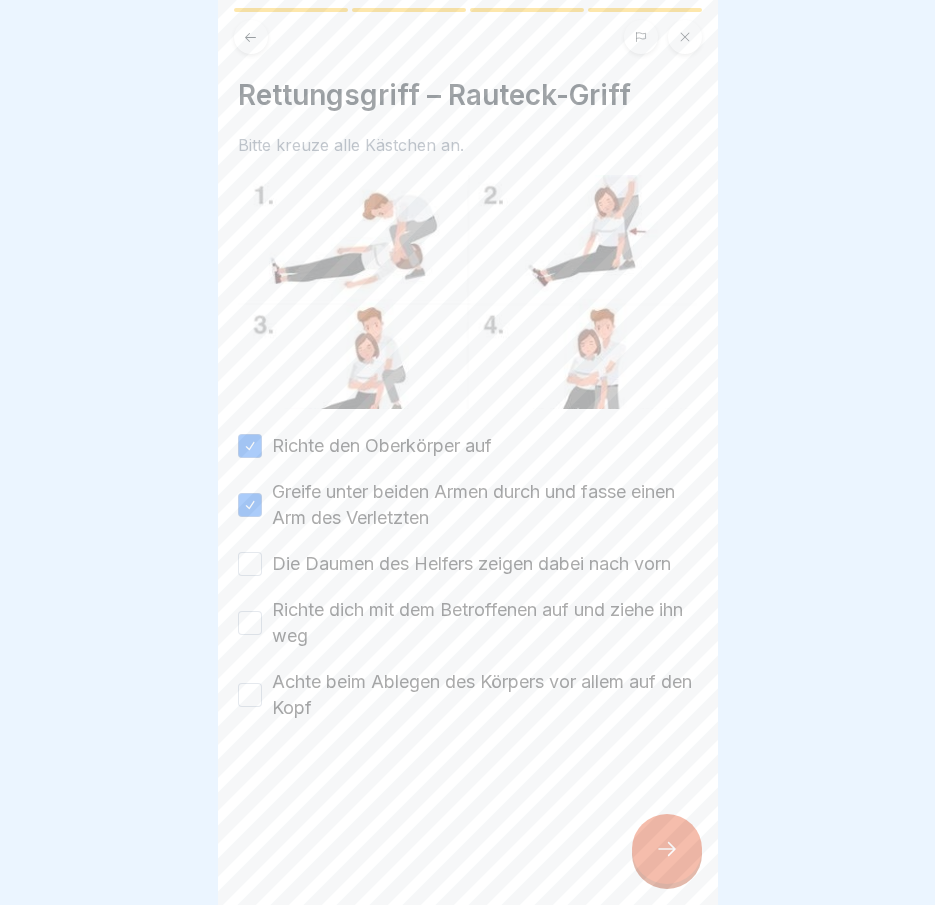 click at bounding box center (468, 292) 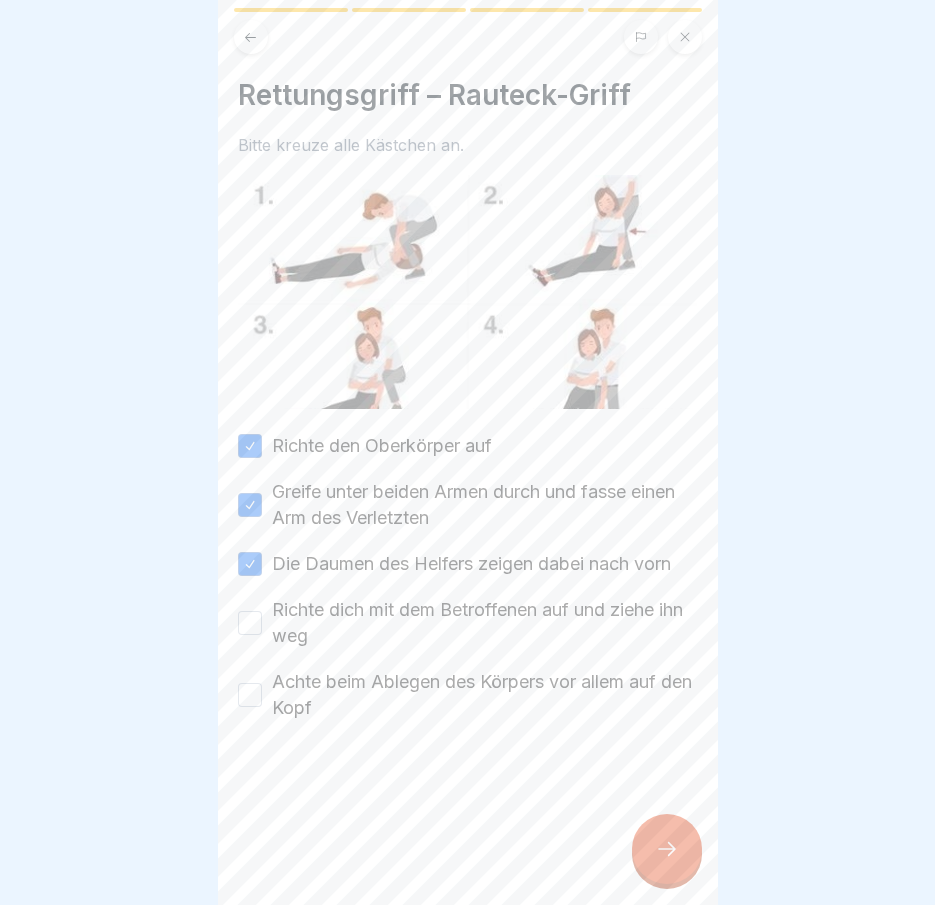 click on "Richte dich mit dem Betroffenen auf und ziehe ihn weg" at bounding box center [485, 623] 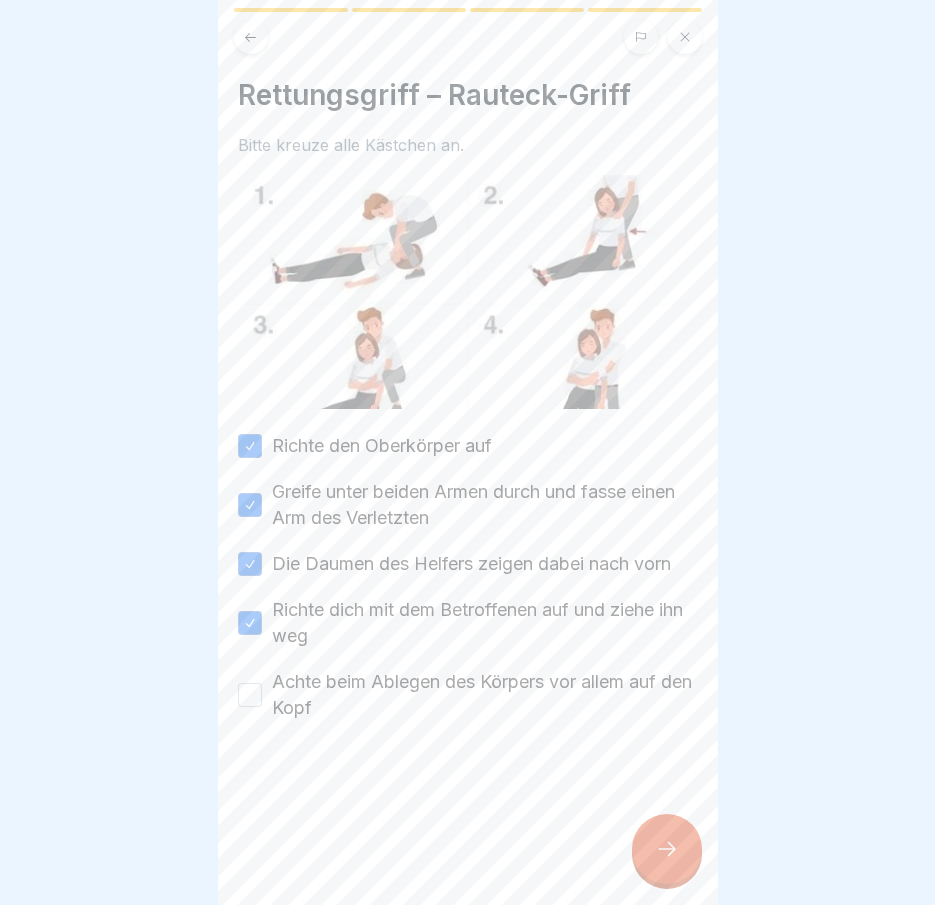 click on "Achte beim Ablegen des Körpers vor allem auf den Kopf" at bounding box center [485, 695] 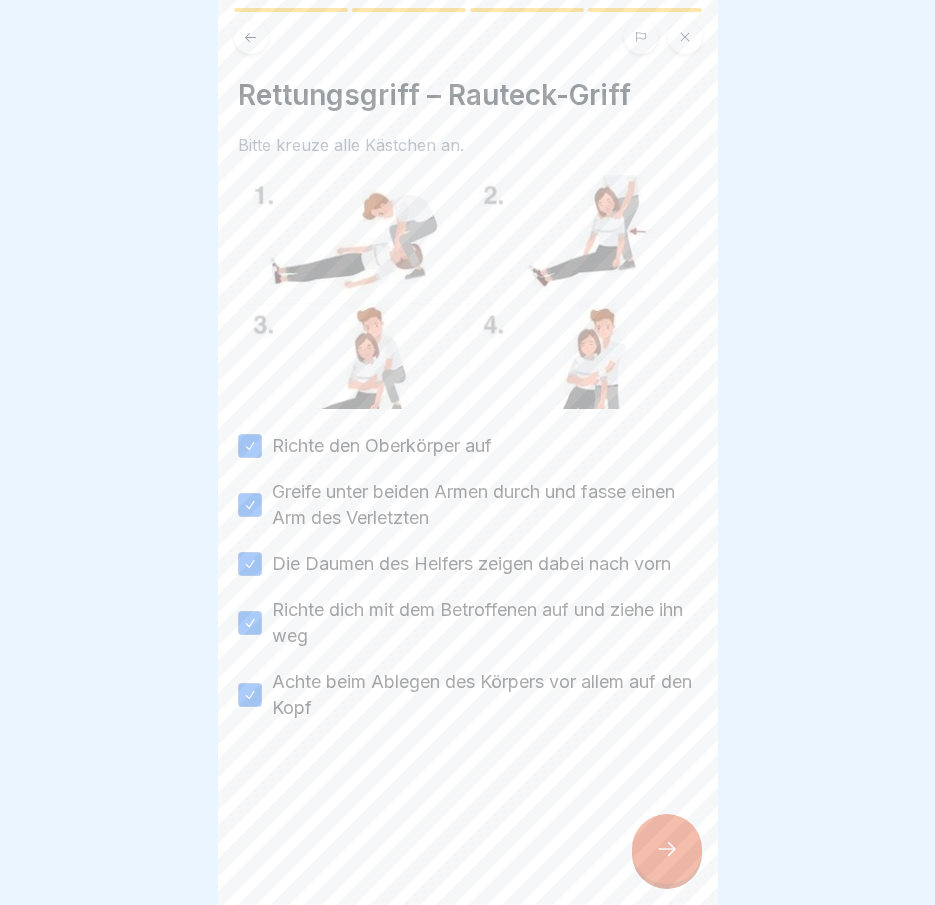 click 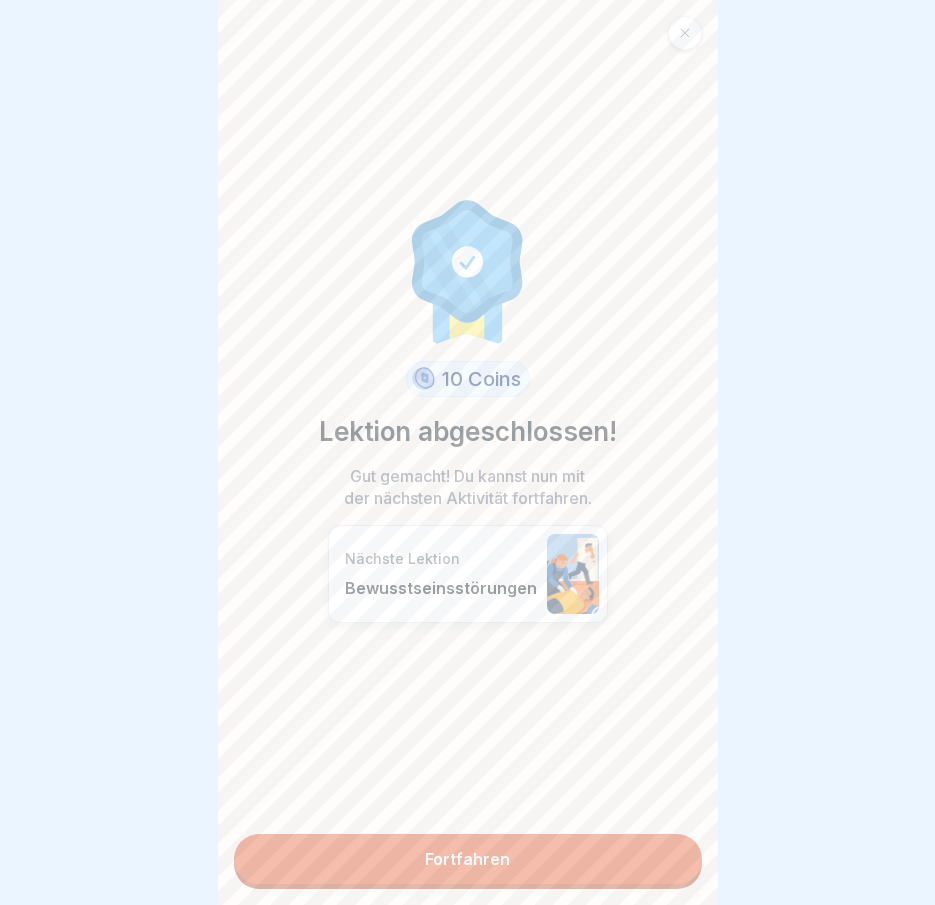 click on "Fortfahren" at bounding box center [468, 859] 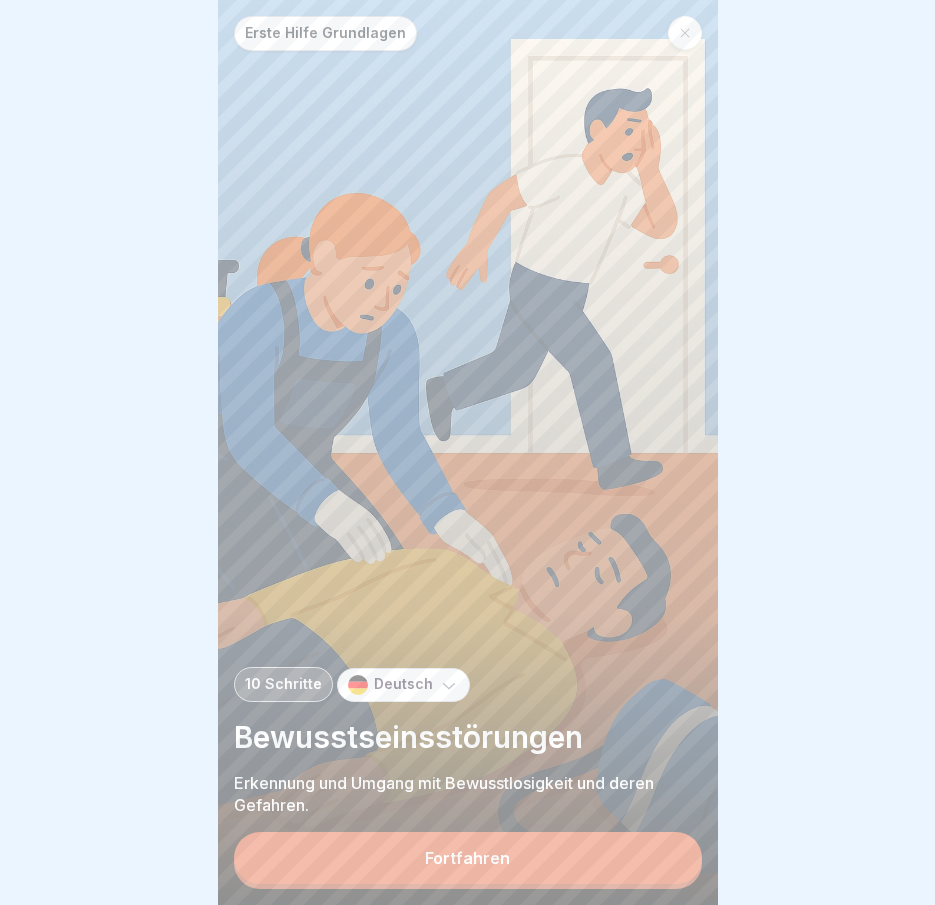 click on "Fortfahren" at bounding box center (468, 858) 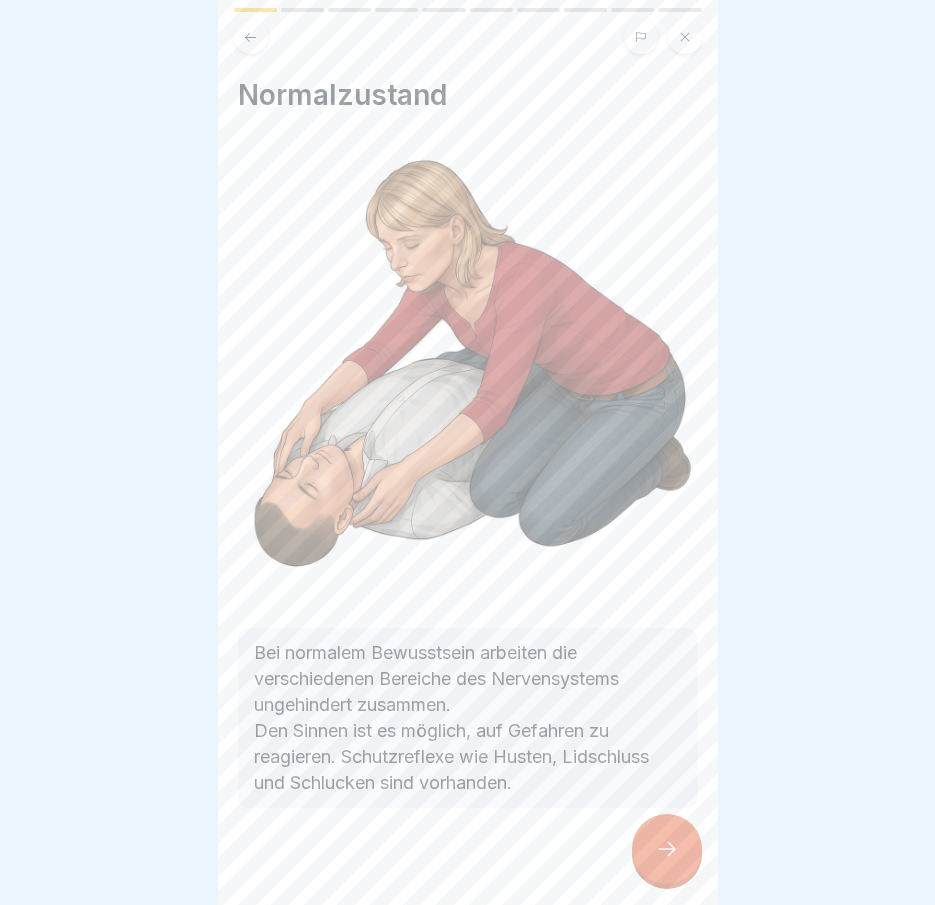click at bounding box center (667, 849) 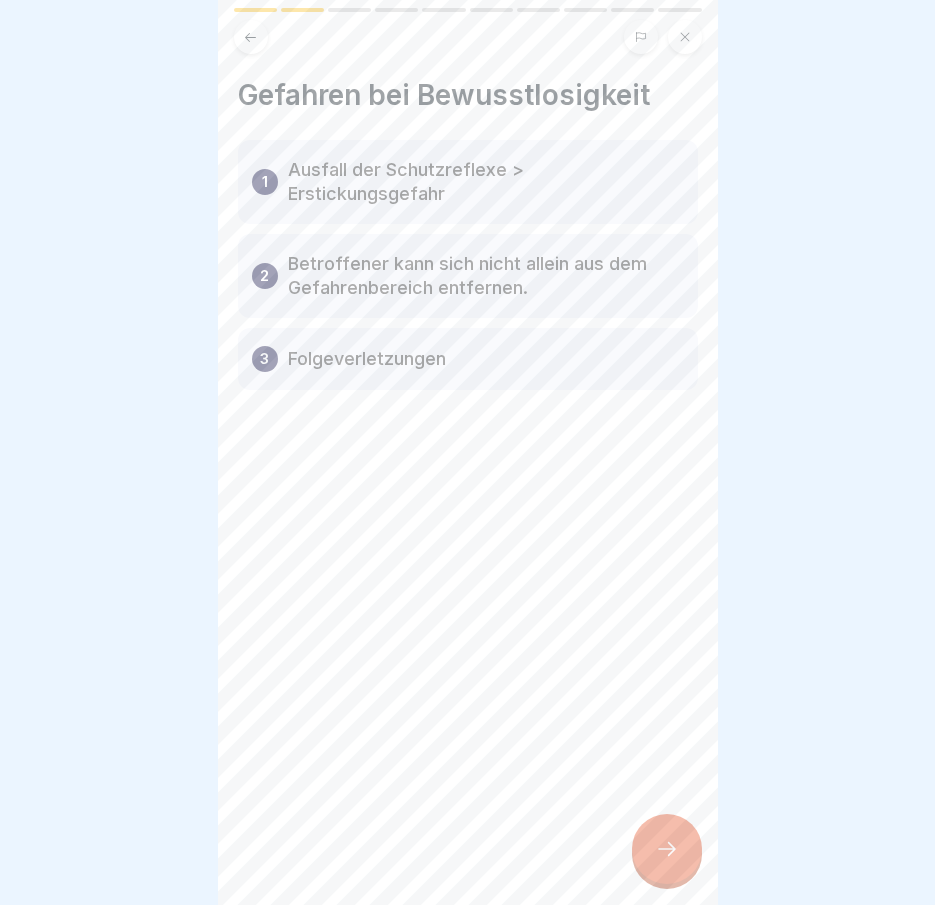 click at bounding box center (667, 849) 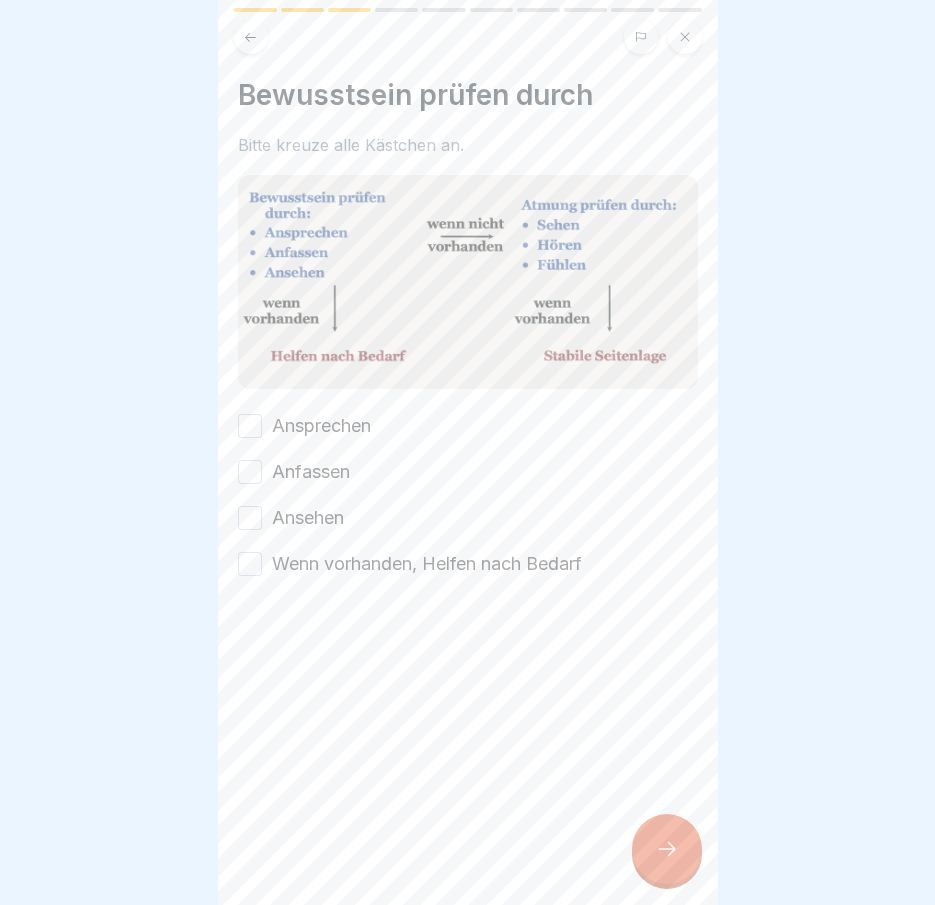 click on "Ansprechen" at bounding box center [321, 426] 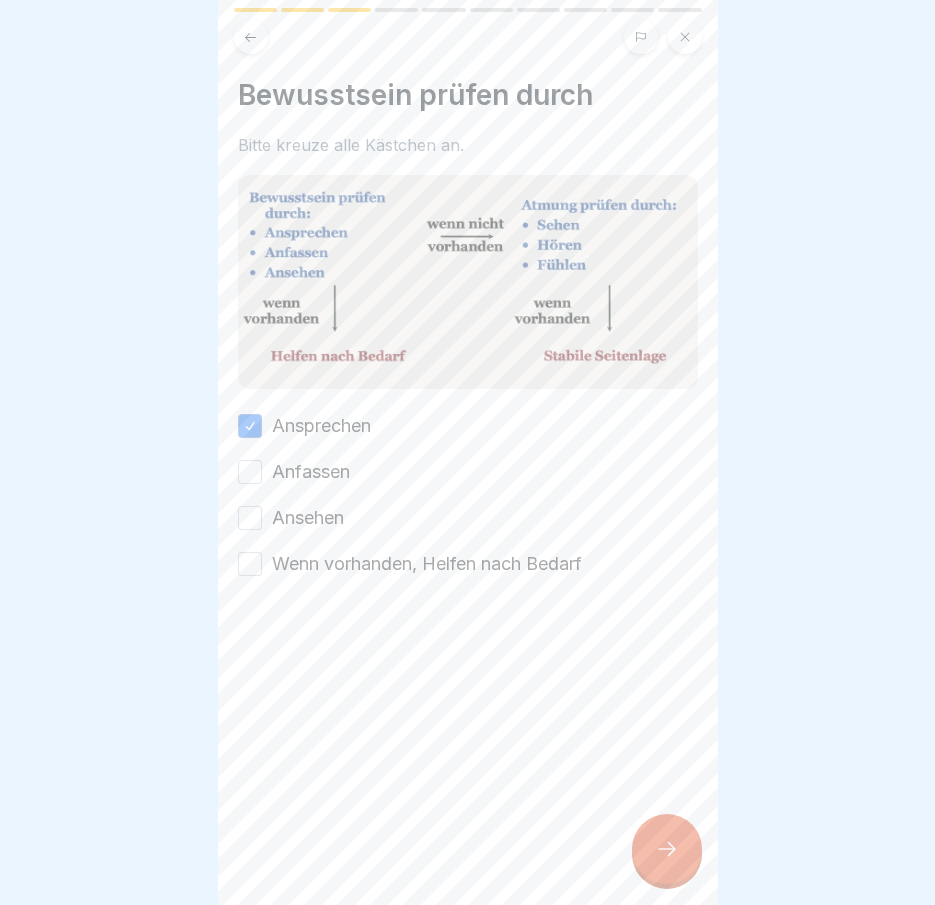 click on "Anfassen" at bounding box center [311, 472] 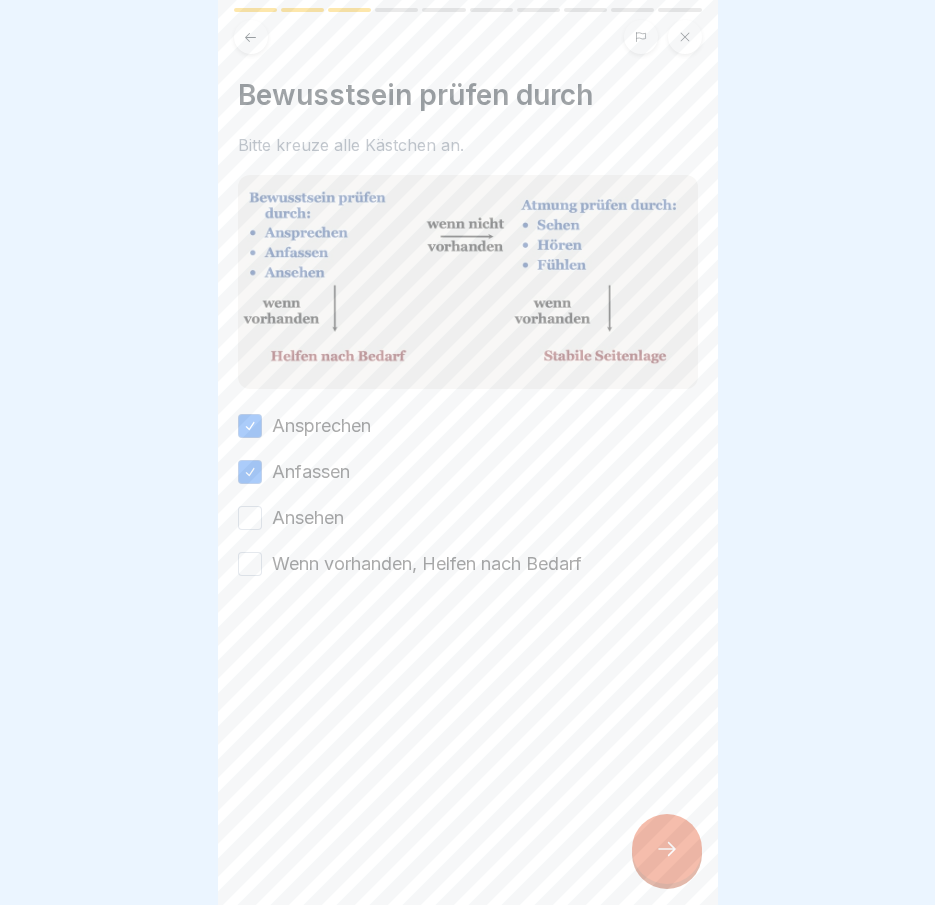 click on "Ansehen" at bounding box center (308, 518) 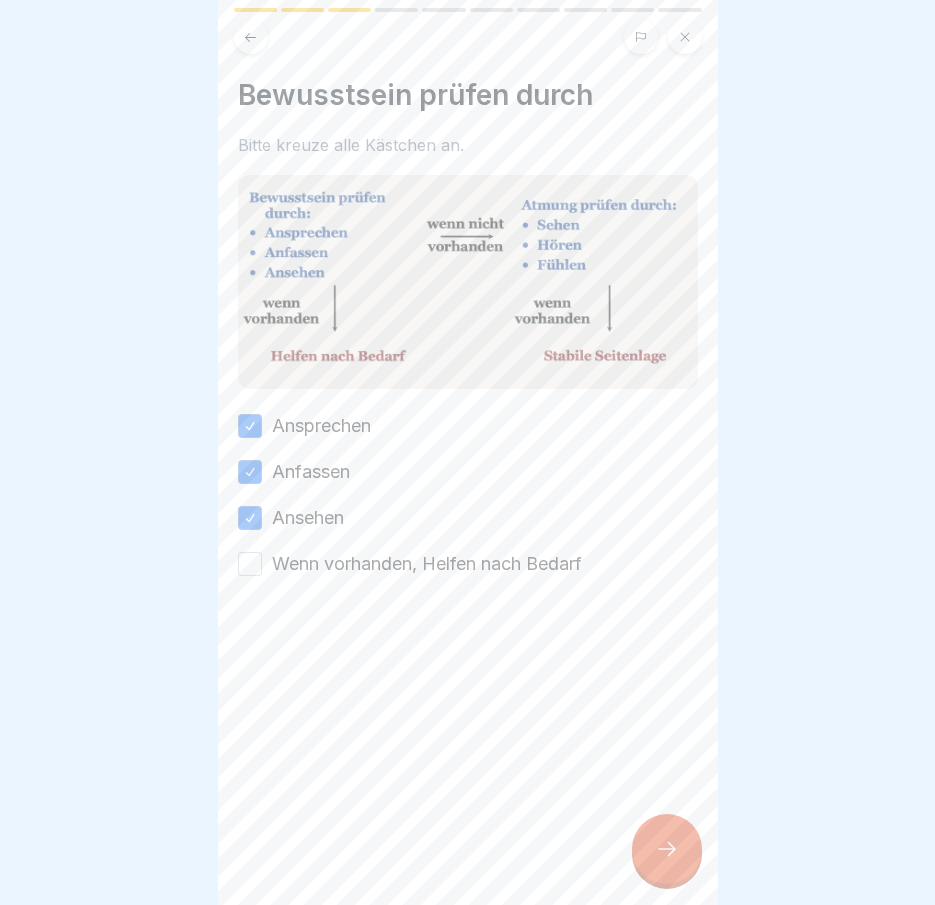 click on "Wenn vorhanden, Helfen nach Bedarf" at bounding box center [427, 564] 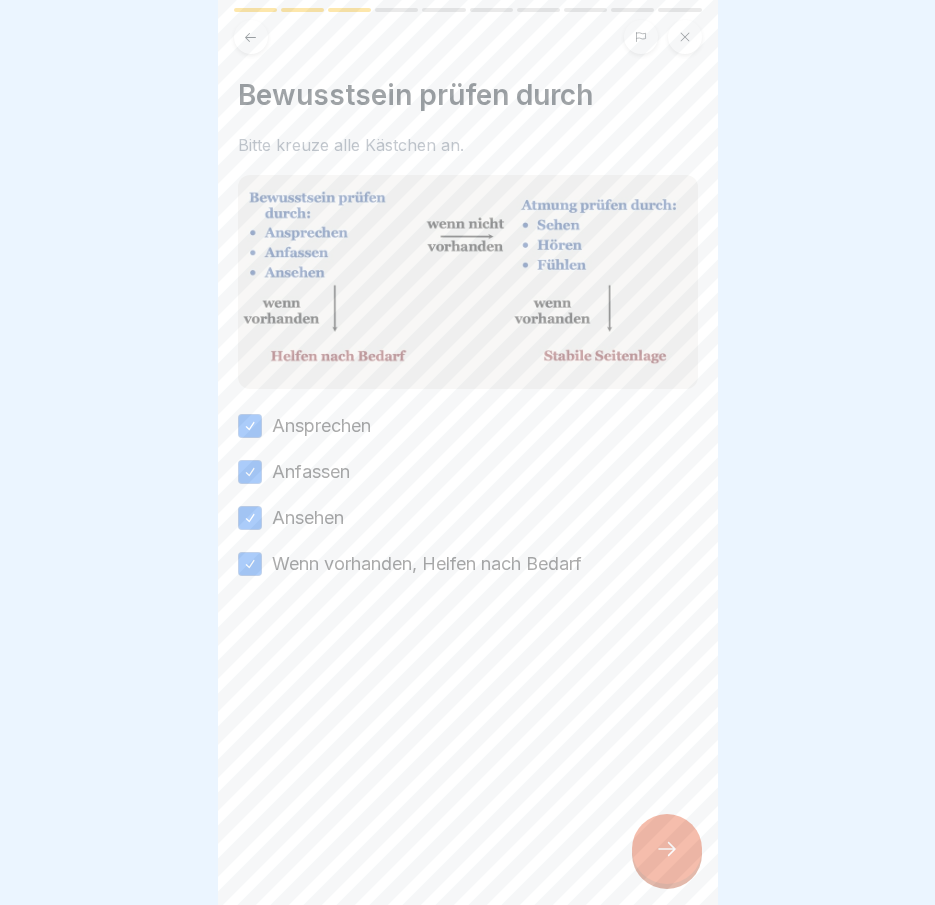 click at bounding box center [667, 849] 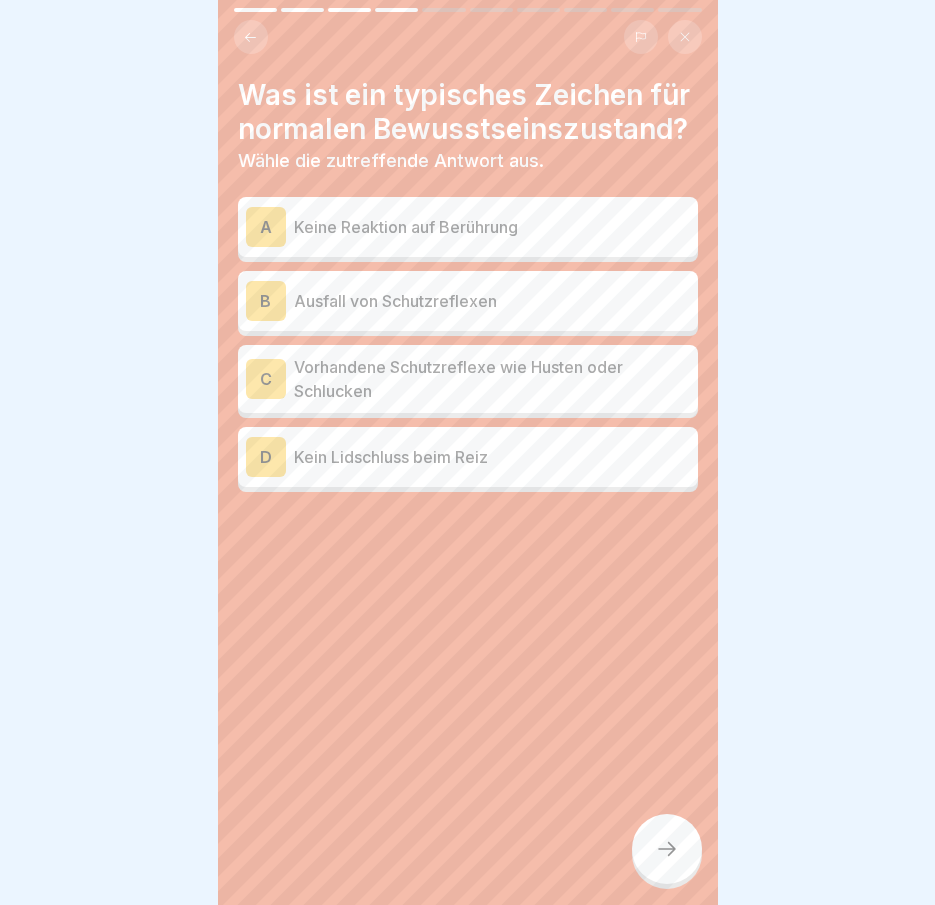 click on "A Keine Reaktion auf Berührung" at bounding box center [468, 227] 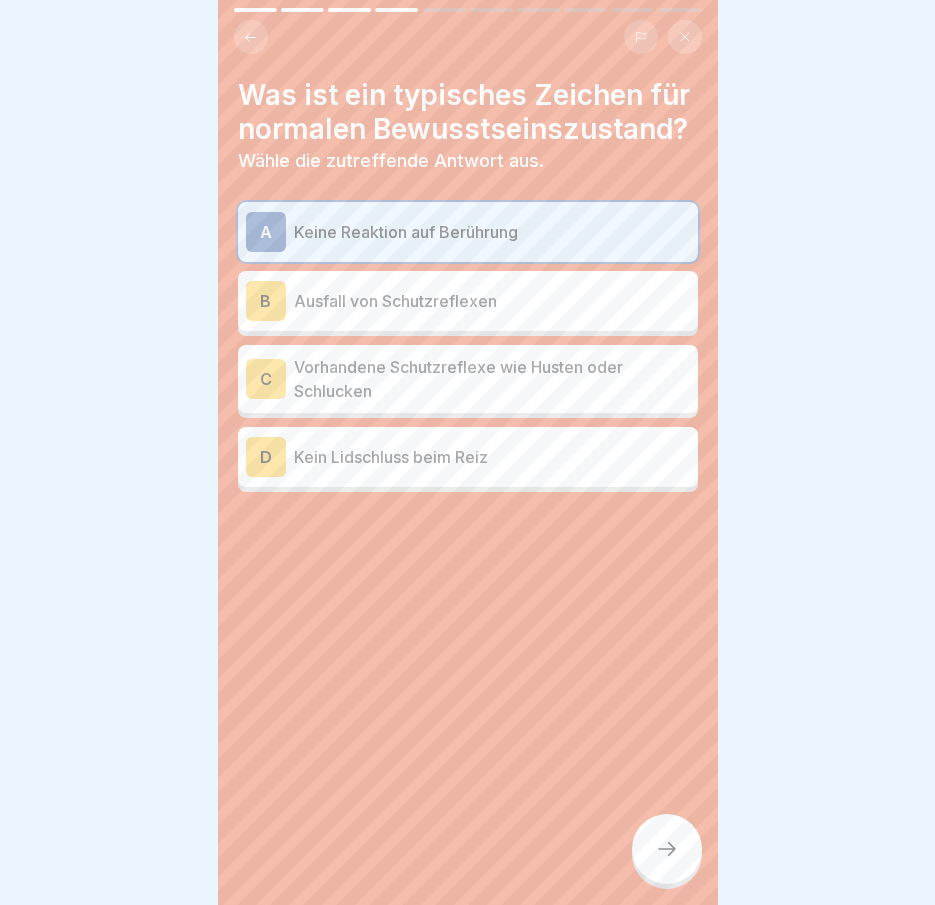 click on "Ausfall von Schutzreflexen" at bounding box center (492, 301) 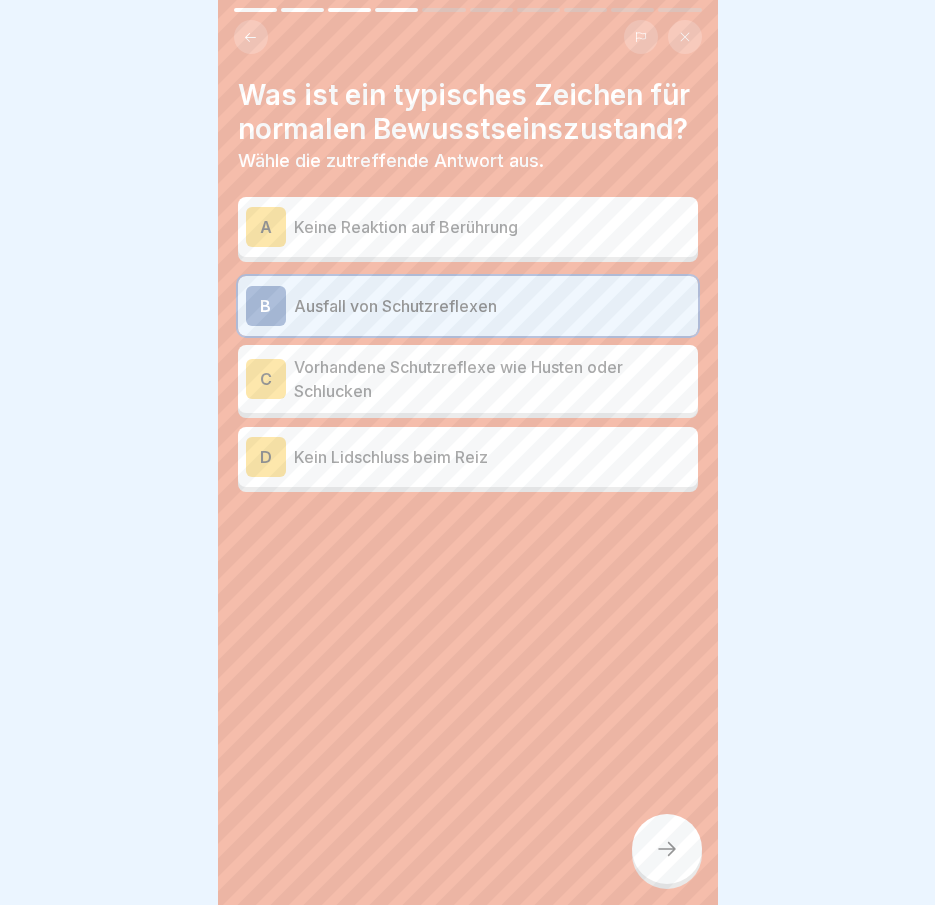 click on "A Keine Reaktion auf Berührung" at bounding box center (468, 227) 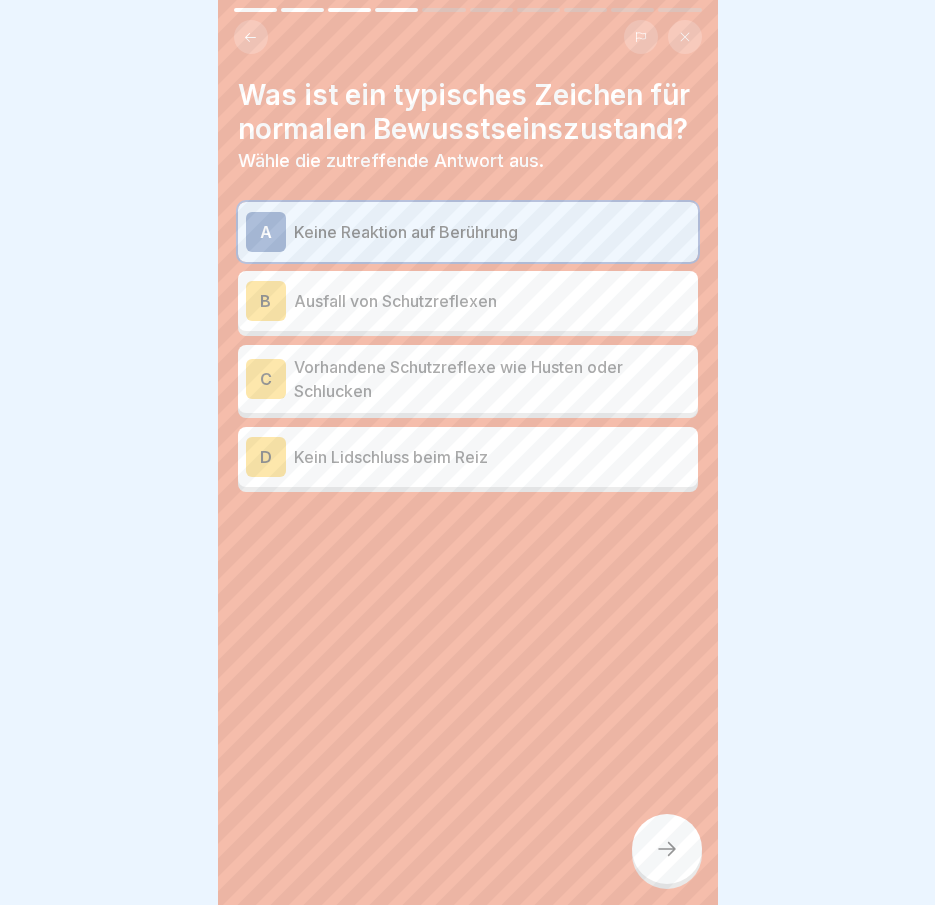 click at bounding box center (667, 849) 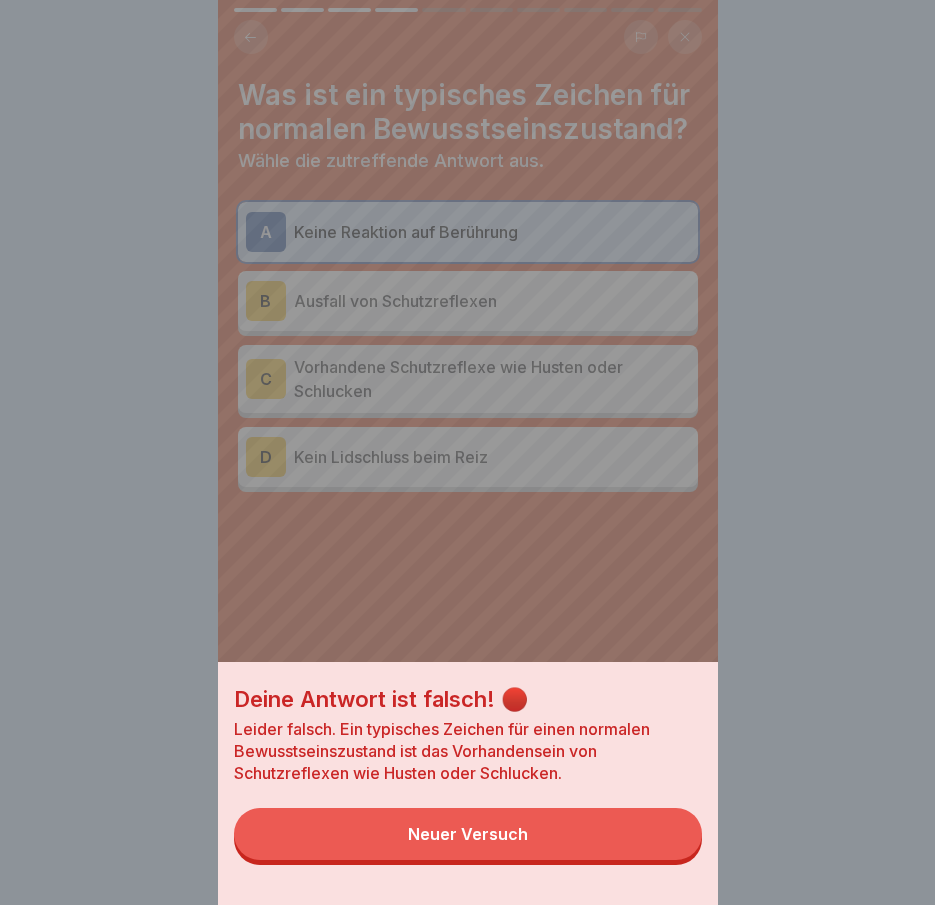 click on "Deine Antwort ist falsch!
🔴 Leider falsch. Ein typisches Zeichen für einen normalen Bewusstseinszustand ist das Vorhandensein von Schutzreflexen wie Husten oder Schlucken.   Neuer Versuch" at bounding box center (468, 783) 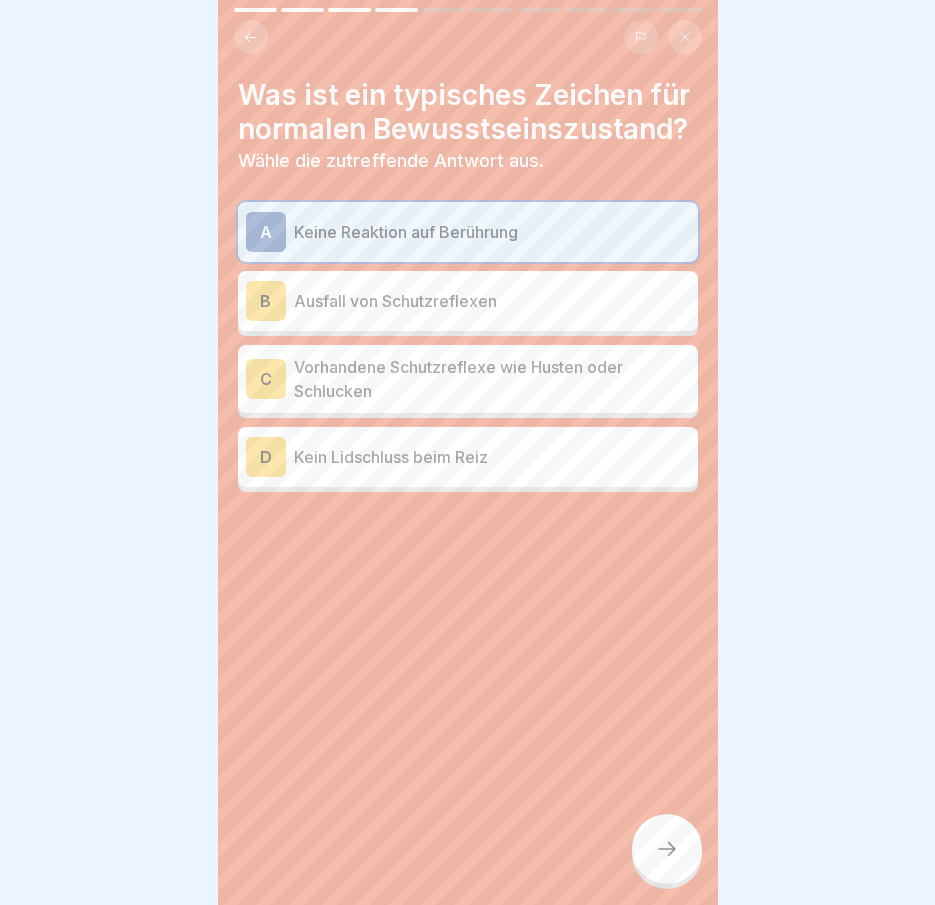 click on "Ausfall von Schutzreflexen" at bounding box center [492, 301] 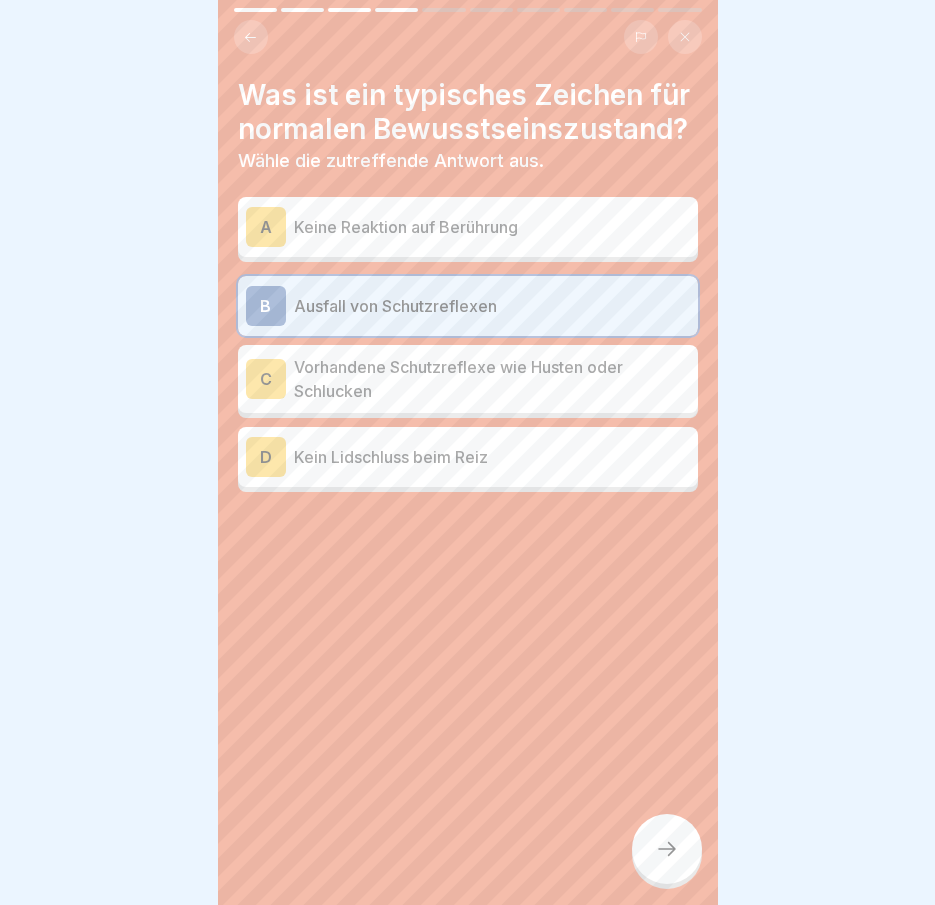click 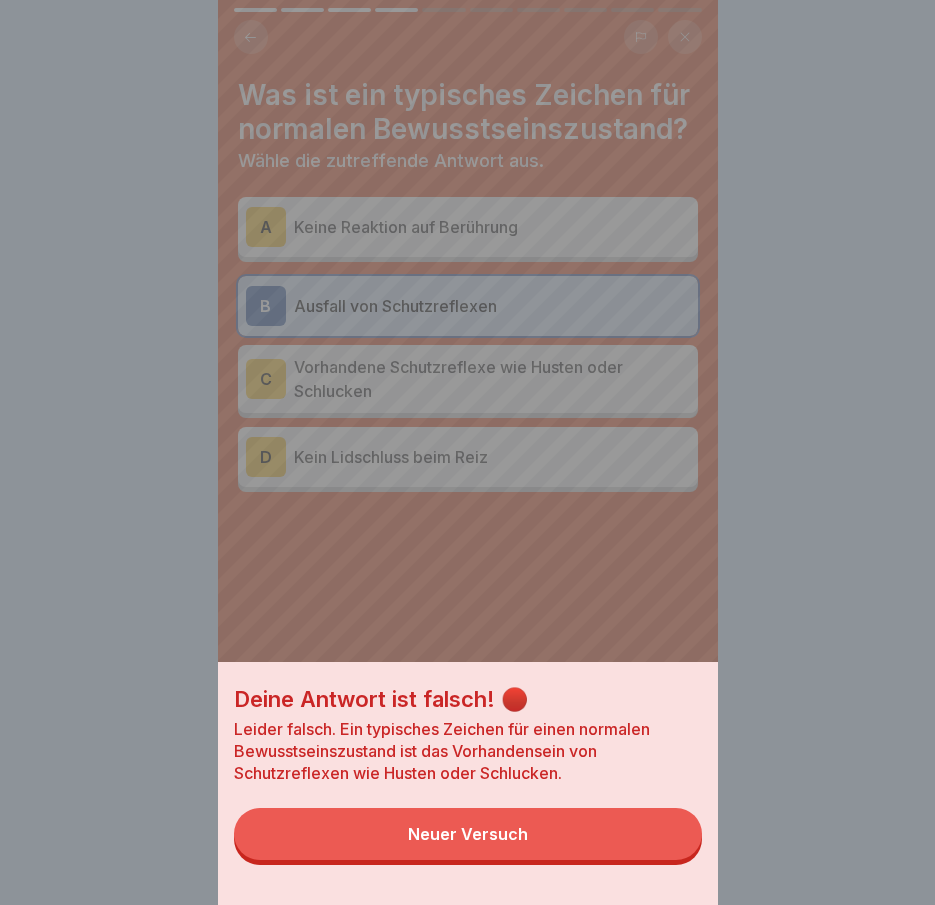 click on "Neuer Versuch" at bounding box center (468, 834) 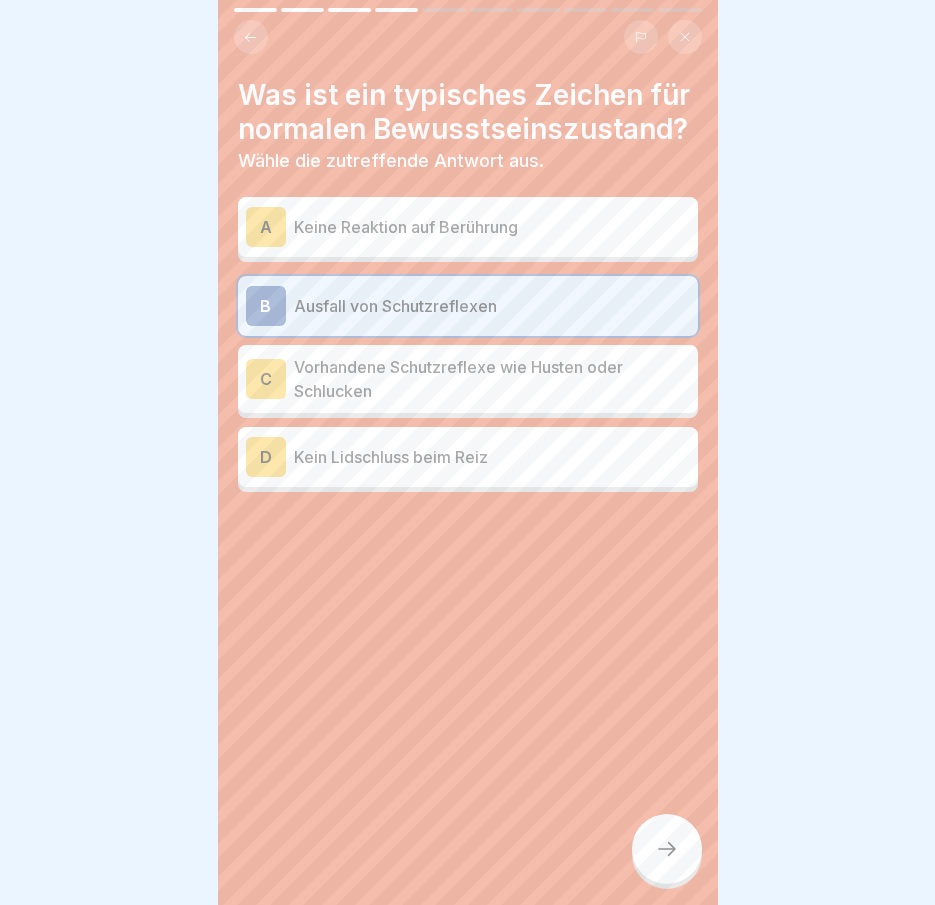 click on "Vorhandene Schutzreflexe wie Husten oder Schlucken" at bounding box center (492, 379) 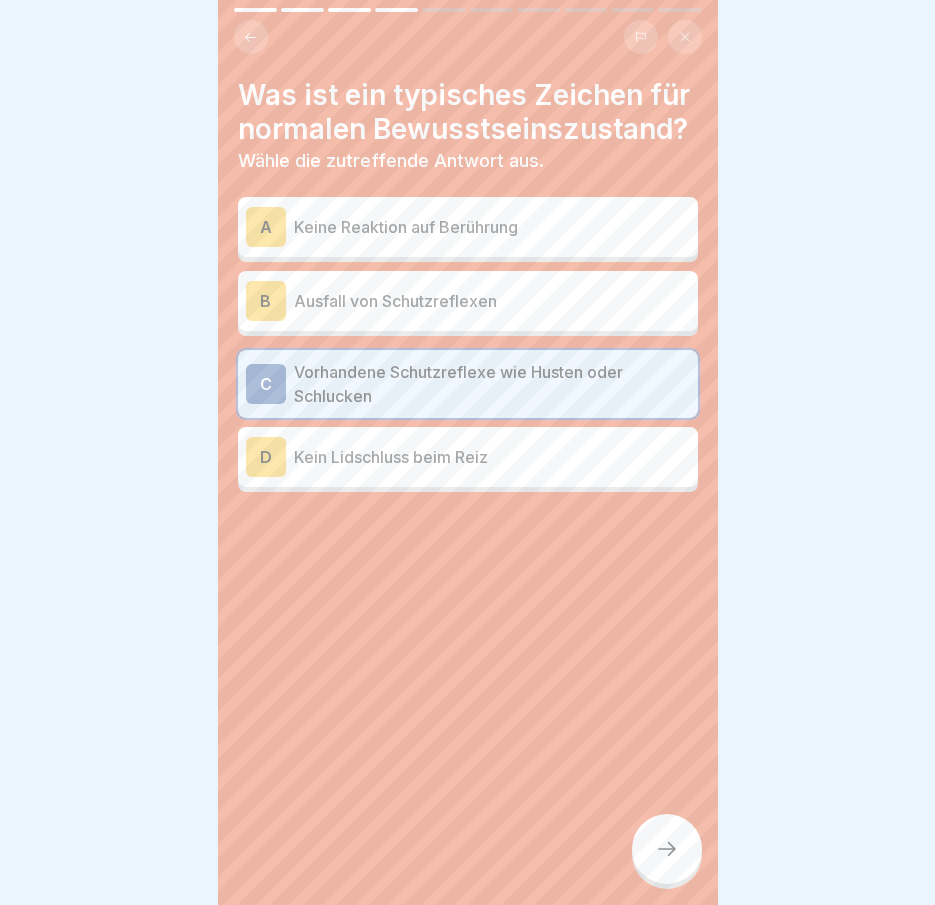click at bounding box center [667, 849] 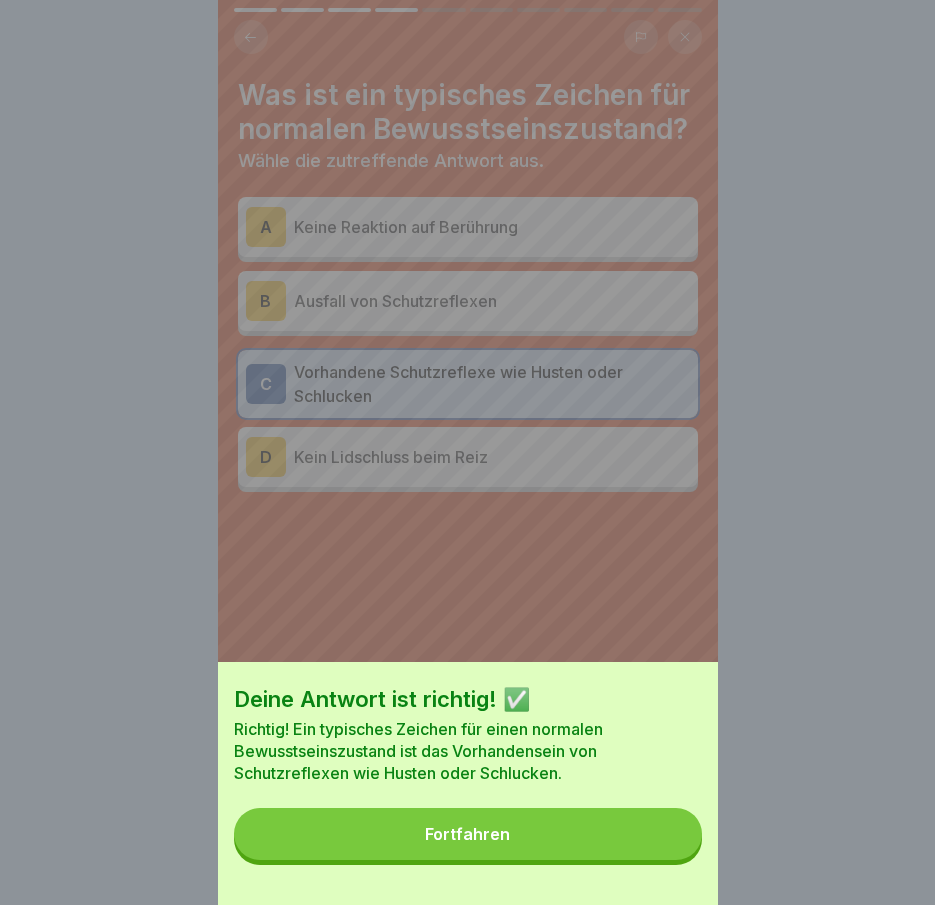 click on "Fortfahren" at bounding box center [468, 834] 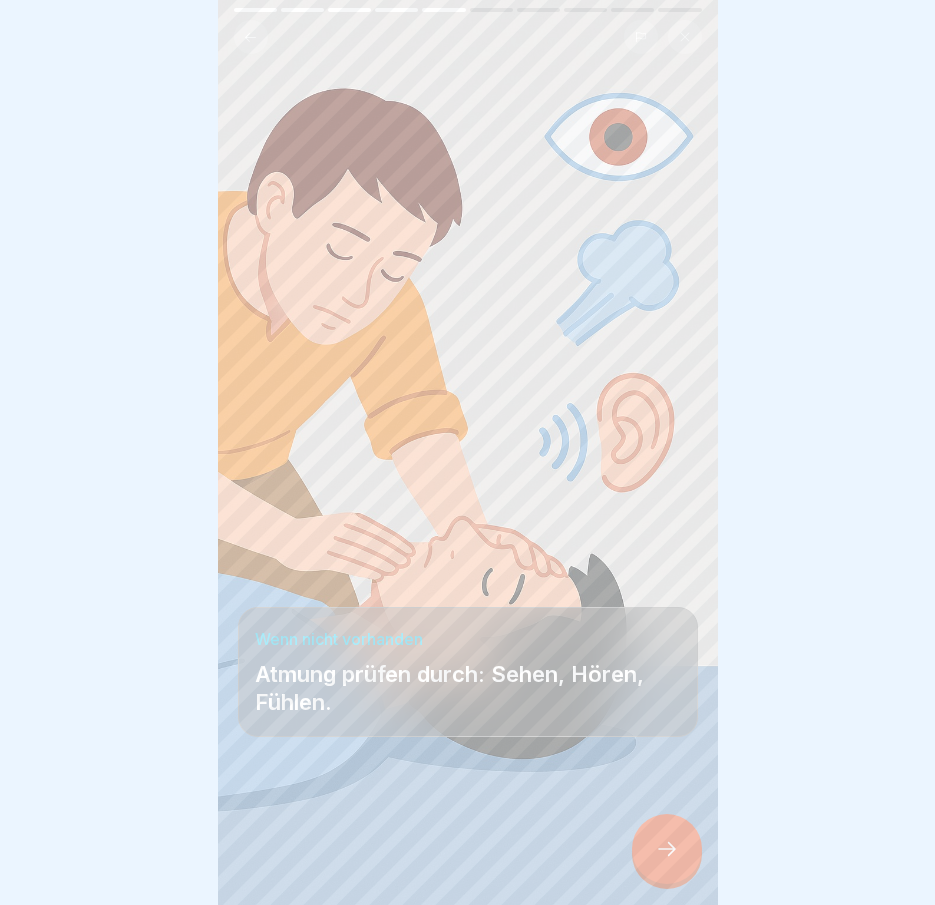 click at bounding box center (667, 849) 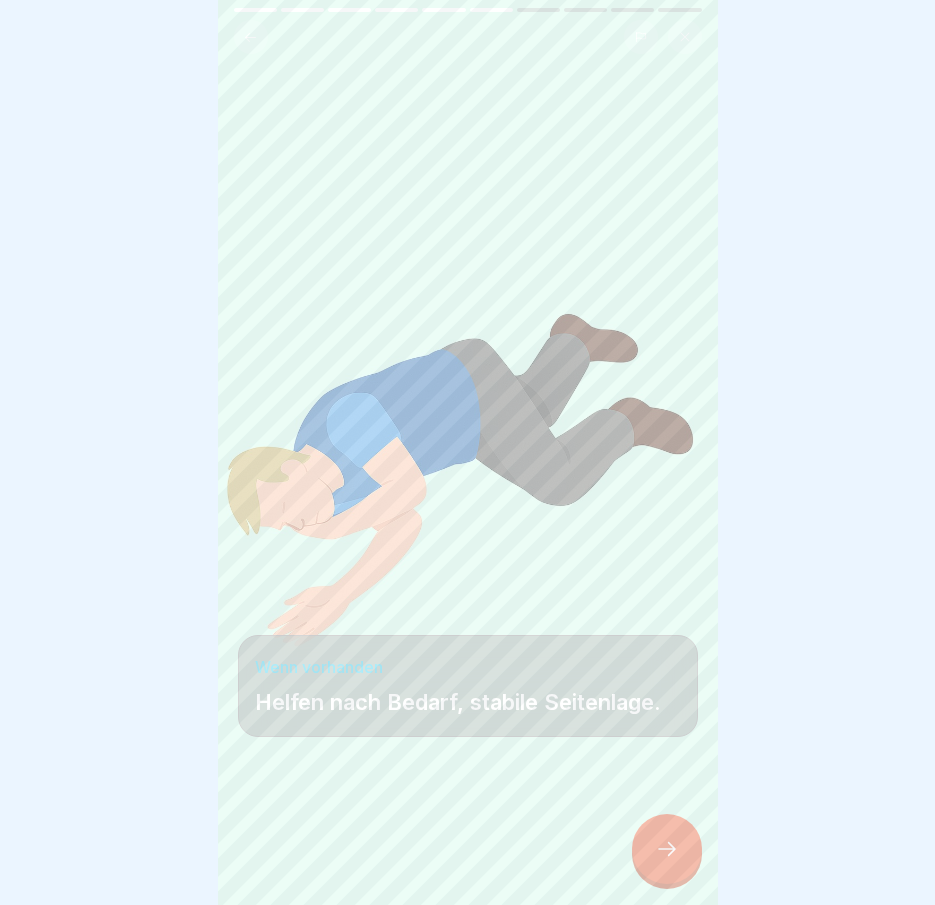 click at bounding box center [667, 849] 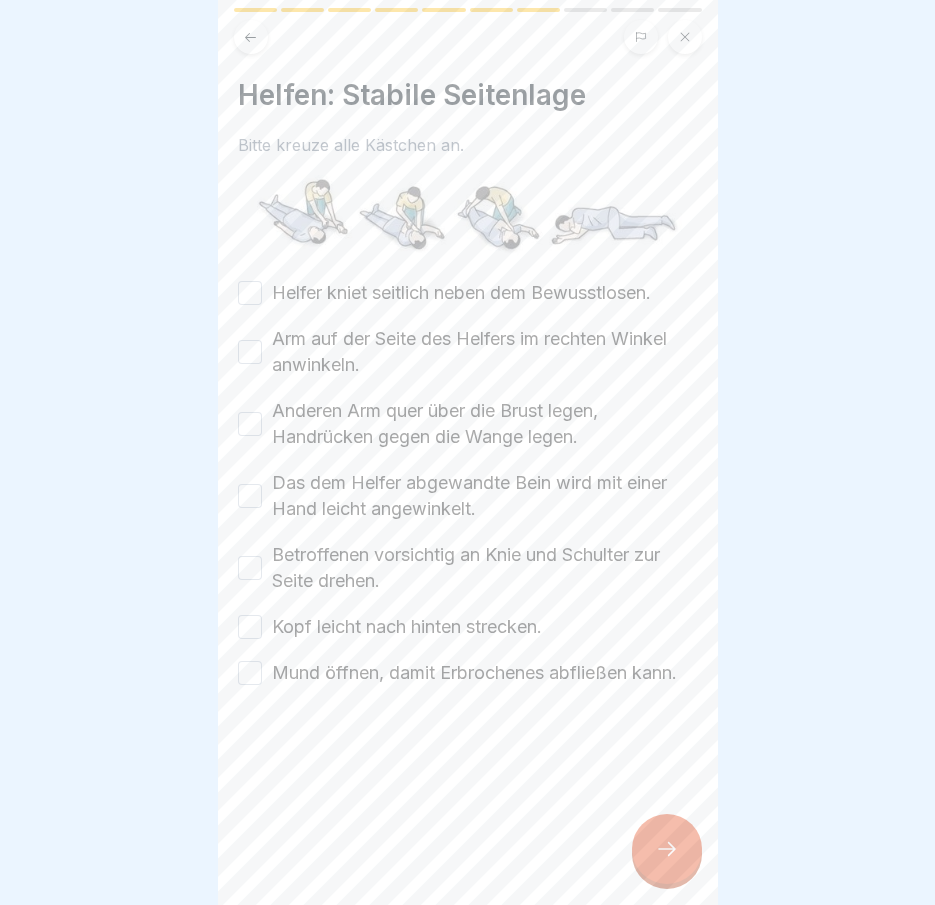 click on "Helfer kniet seitlich neben dem Bewusstlosen." at bounding box center (461, 293) 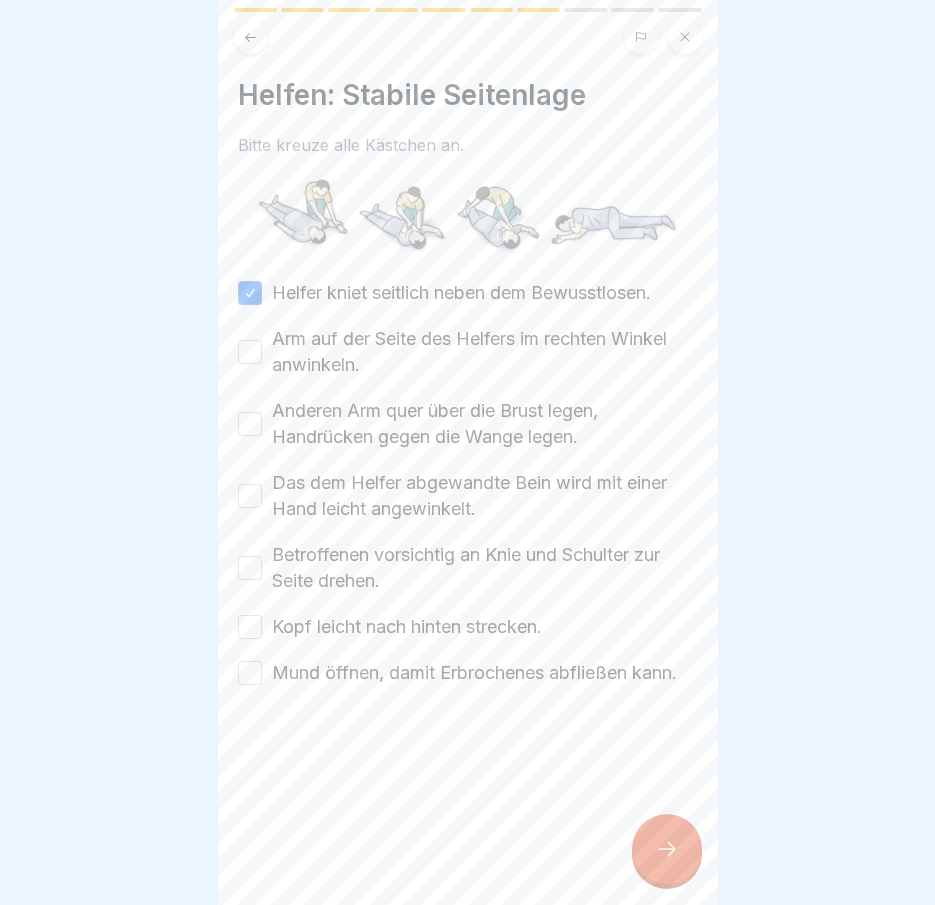 click on "Arm auf der Seite des Helfers im rechten Winkel anwinkeln." at bounding box center (485, 352) 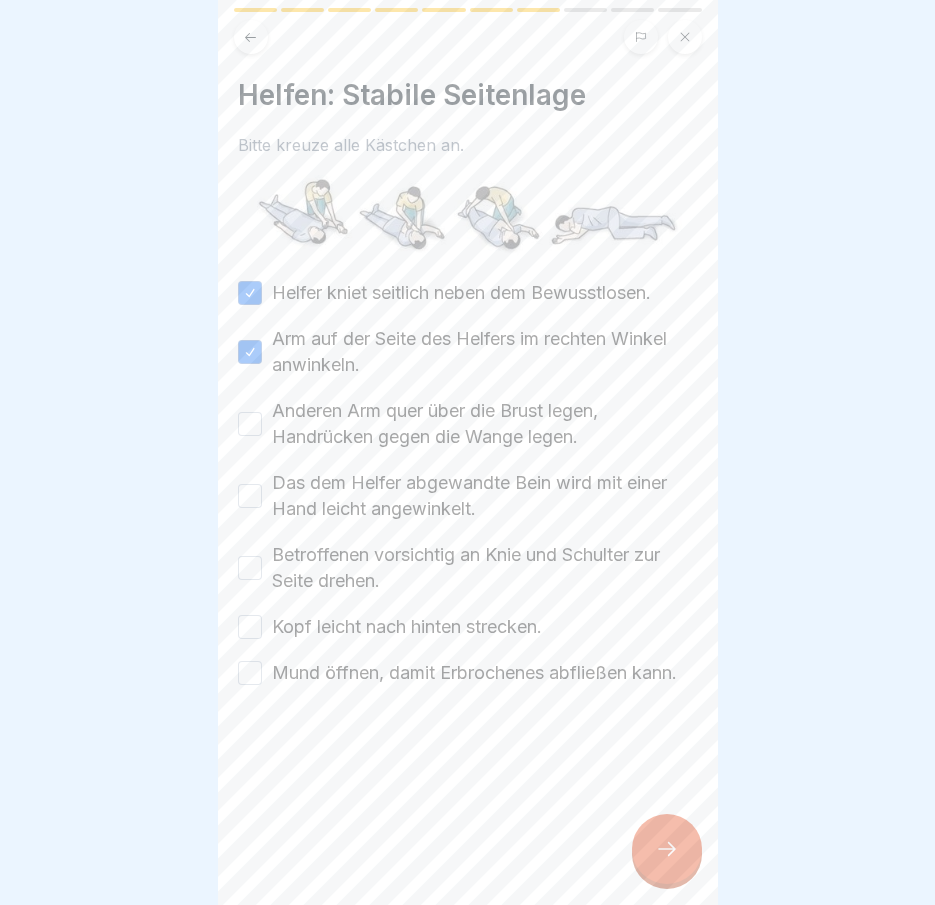click on "Anderen Arm quer über die Brust legen, Handrücken gegen die Wange legen." at bounding box center (485, 424) 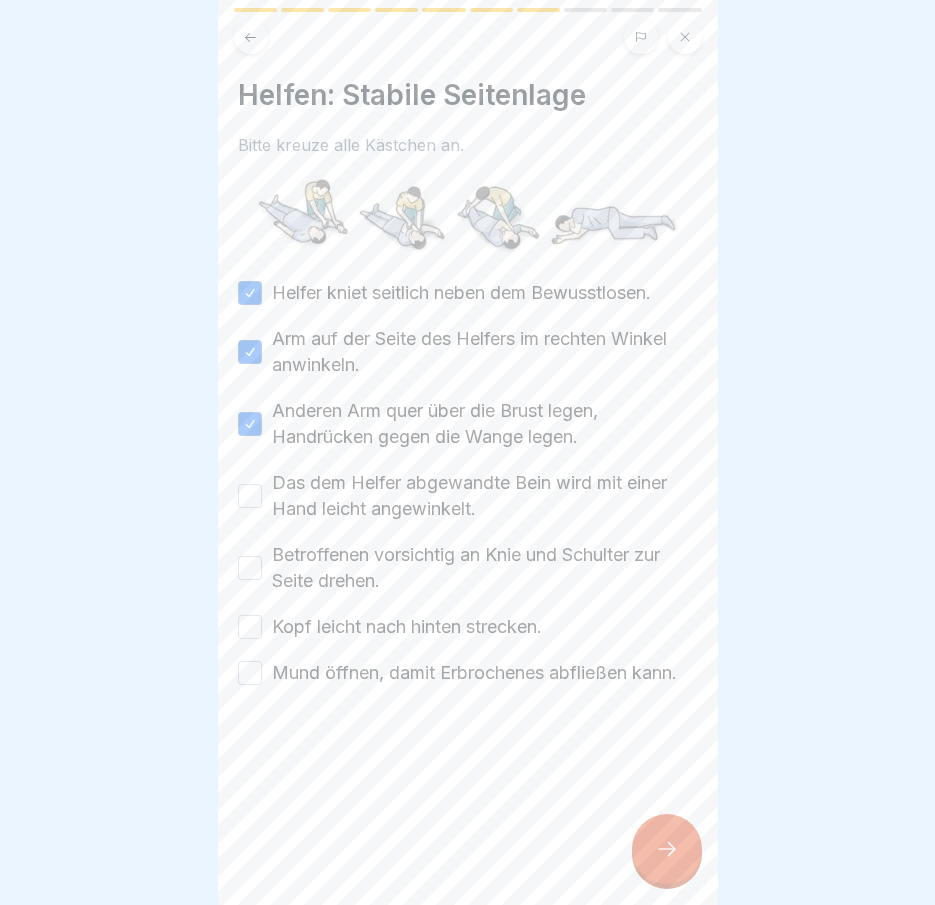 click on "Das dem Helfer abgewandte Bein wird mit einer Hand leicht angewinkelt." at bounding box center [485, 496] 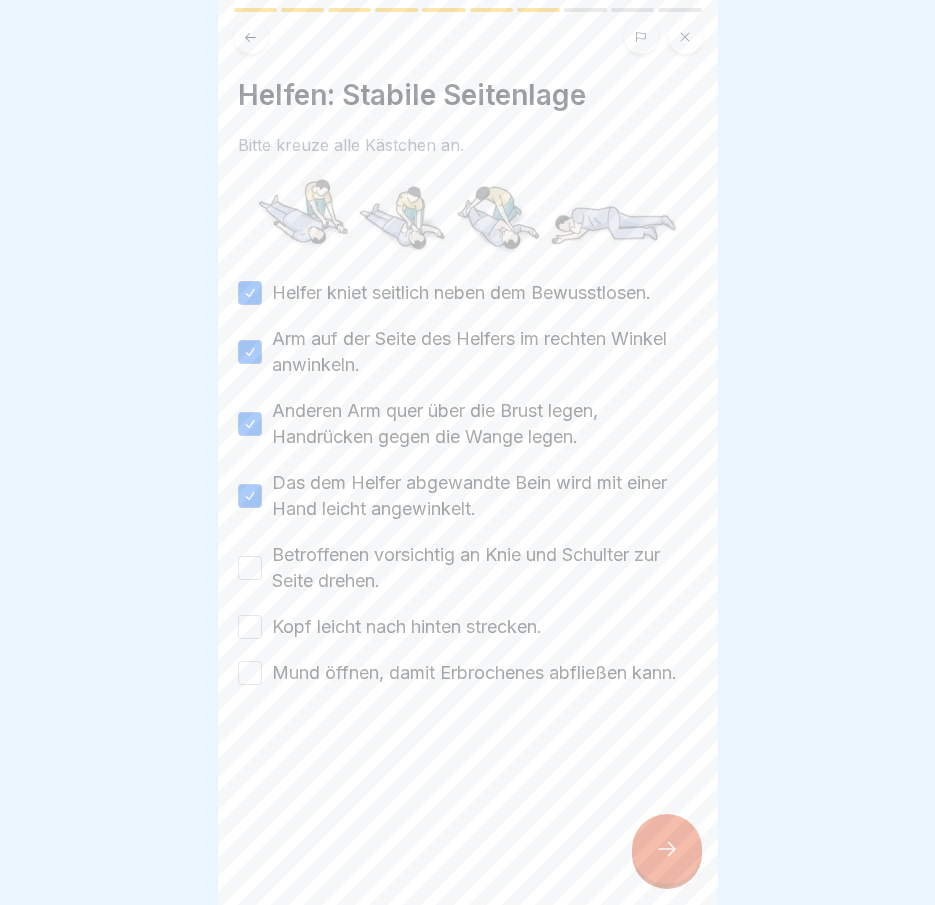 click on "Betroffenen vorsichtig an Knie und Schulter zur Seite drehen." at bounding box center (485, 568) 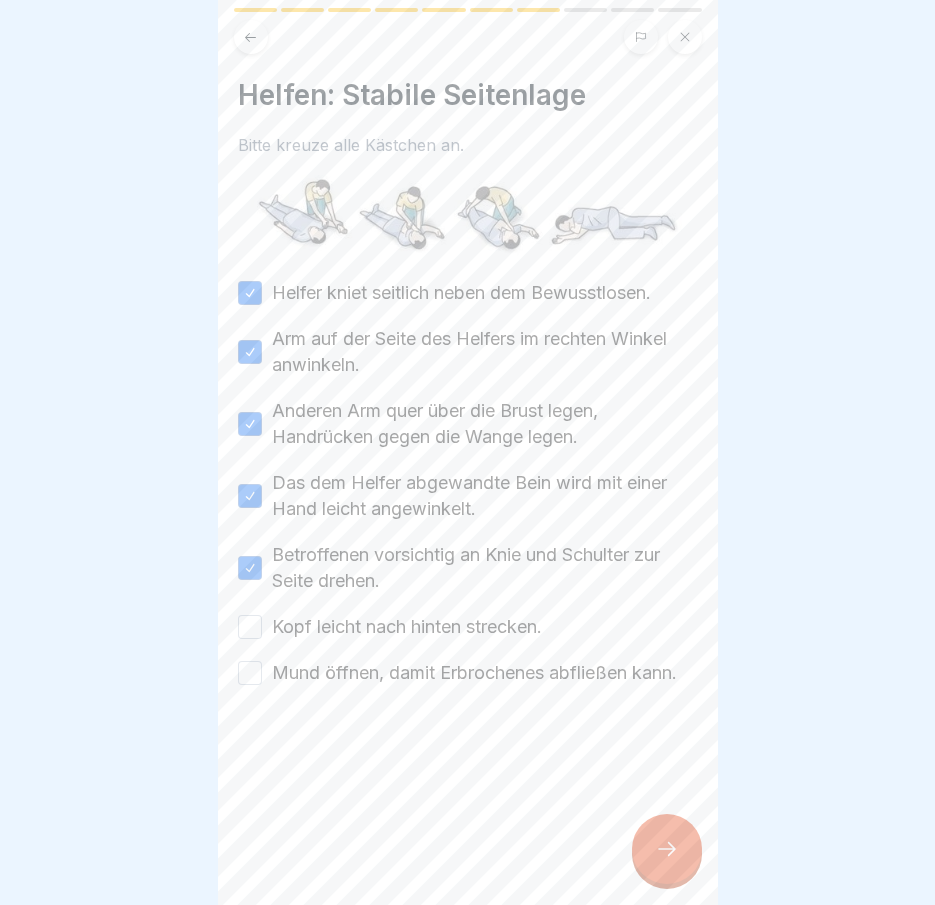 click on "Helfer kniet seitlich neben dem Bewusstlosen. Arm auf der Seite des Helfers im rechten Winkel anwinkeln. Anderen Arm quer über die Brust legen, Handrücken gegen die Wange legen. Das dem Helfer abgewandte Bein wird mit einer Hand leicht angewinkelt. Betroffenen vorsichtig an Knie und Schulter zur Seite drehen. Kopf leicht nach hinten strecken. Mund öffnen, damit Erbrochenes abfließen kann." at bounding box center [468, 483] 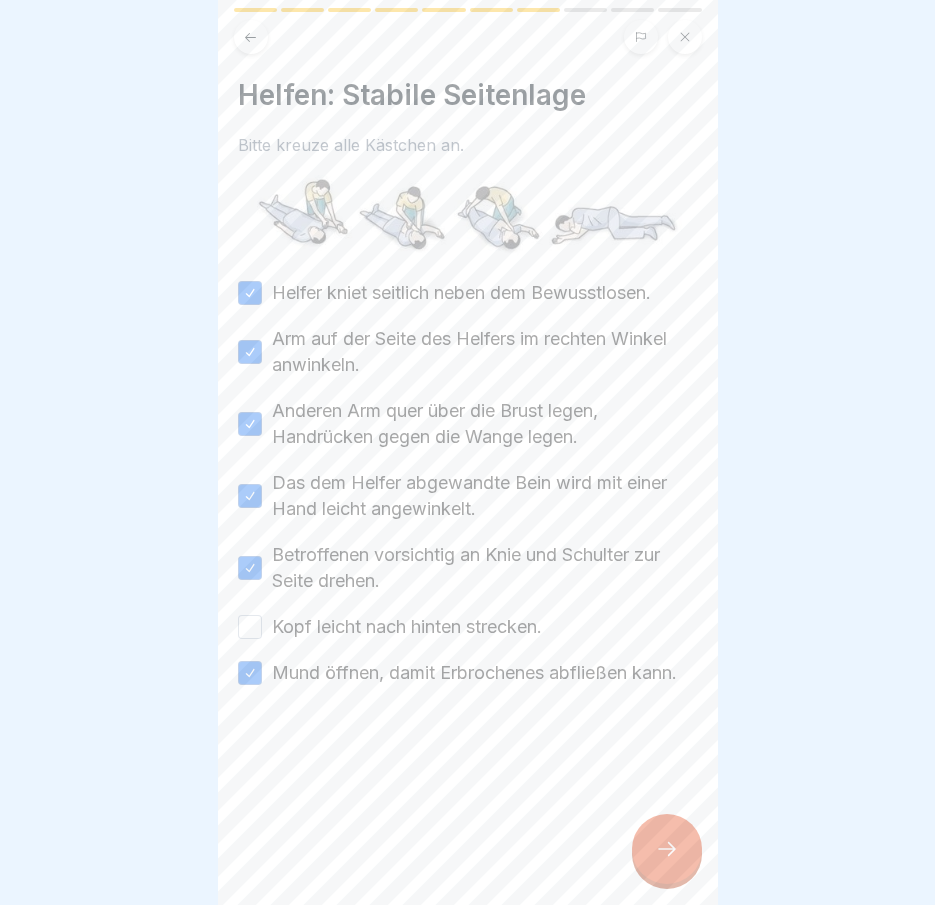 click on "Kopf leicht nach hinten strecken." at bounding box center [407, 627] 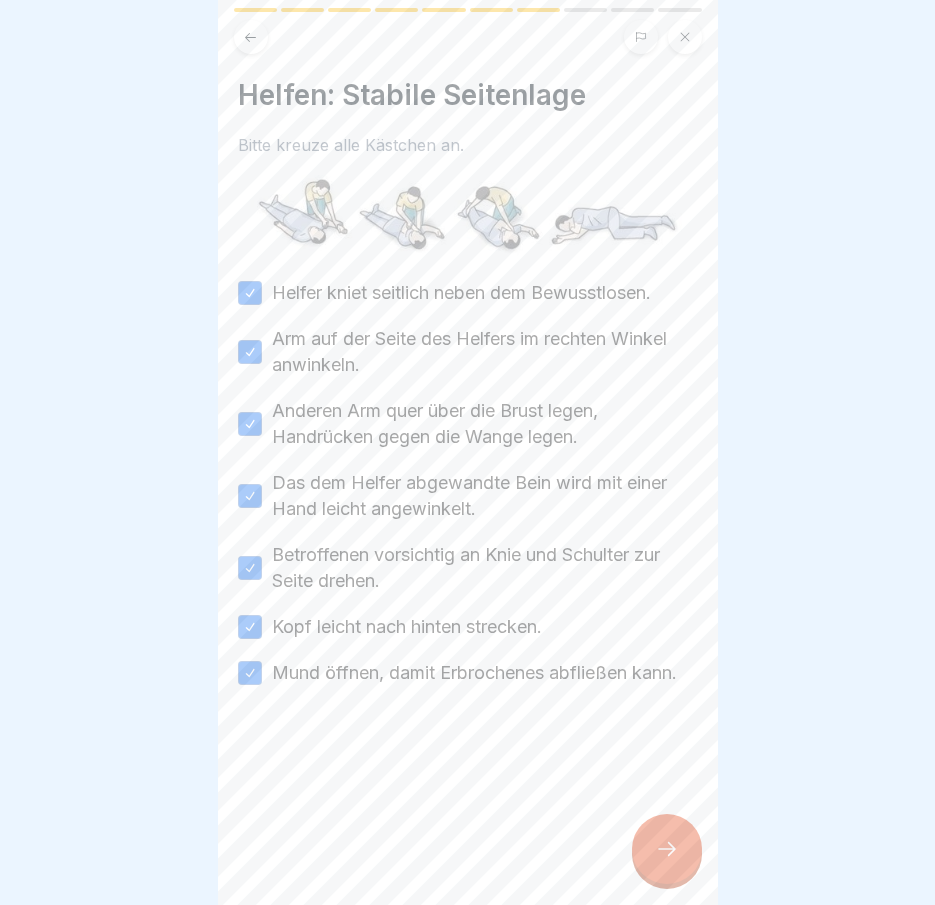click at bounding box center (667, 849) 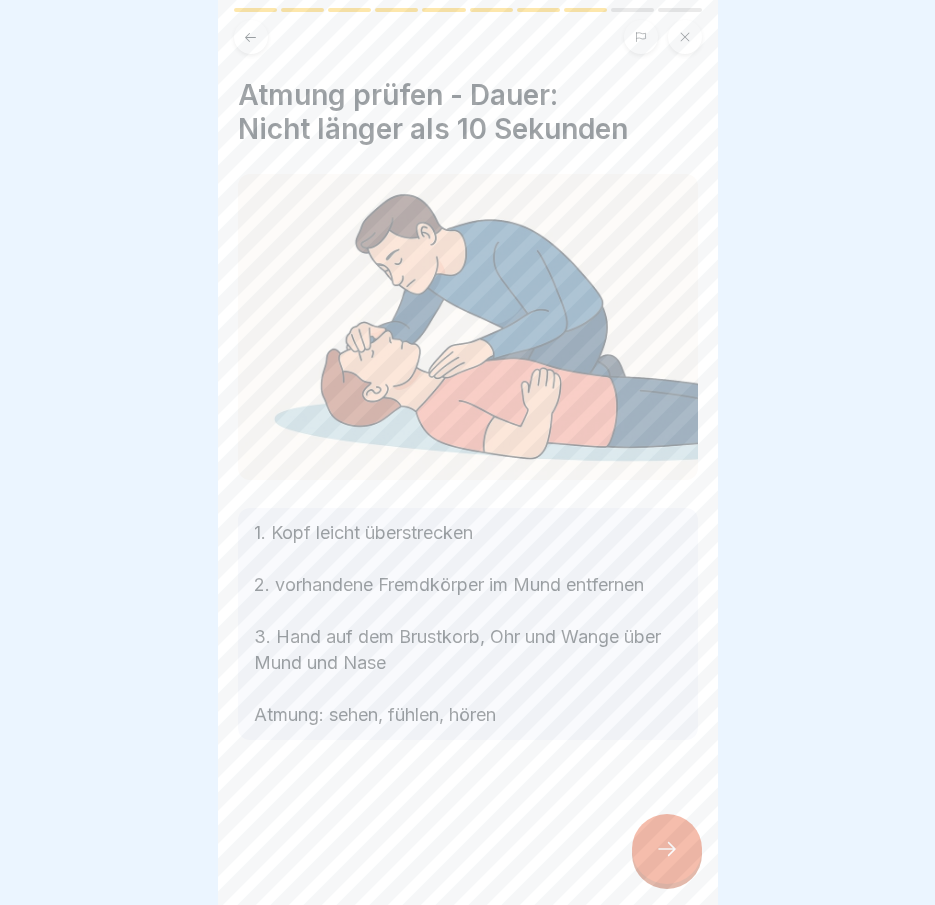 click at bounding box center (667, 849) 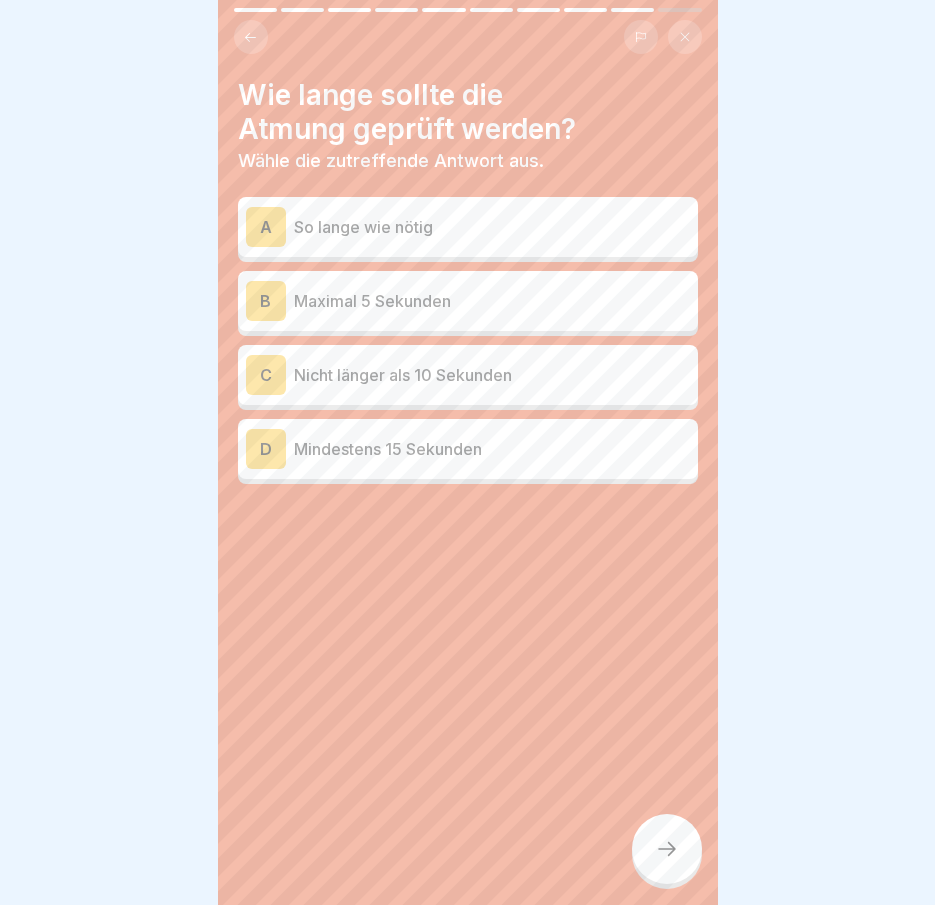 click on "Mindestens 15 Sekunden" at bounding box center [492, 449] 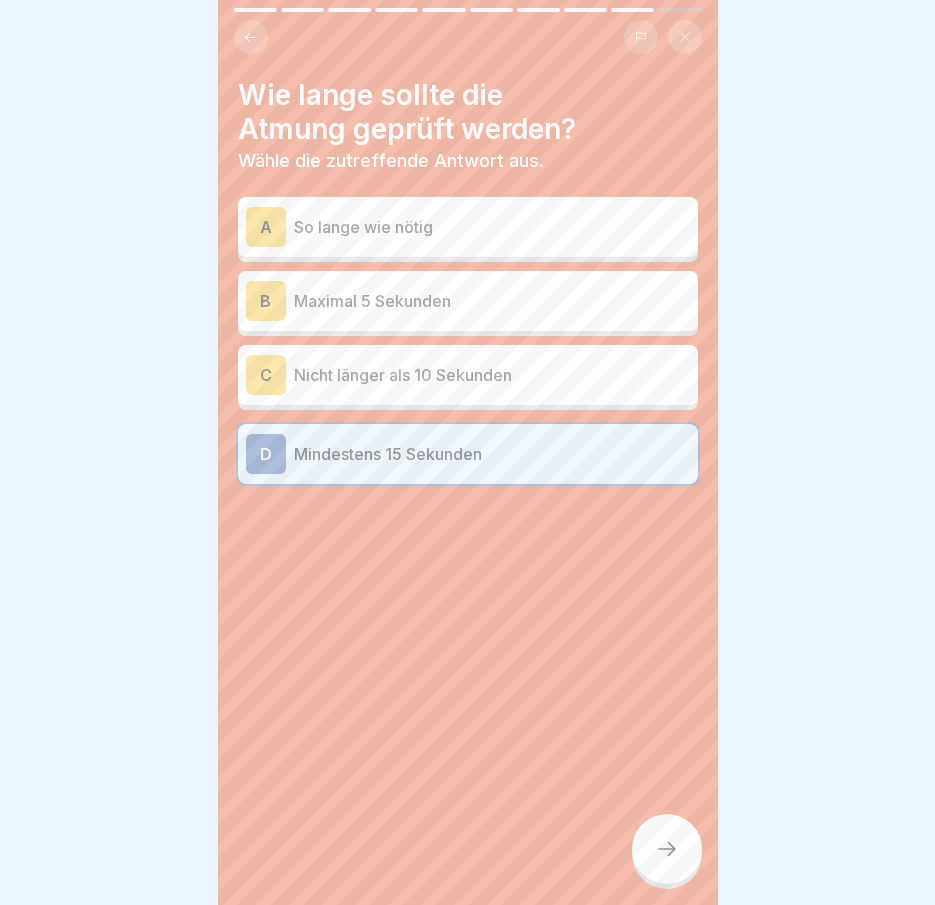 click at bounding box center (667, 849) 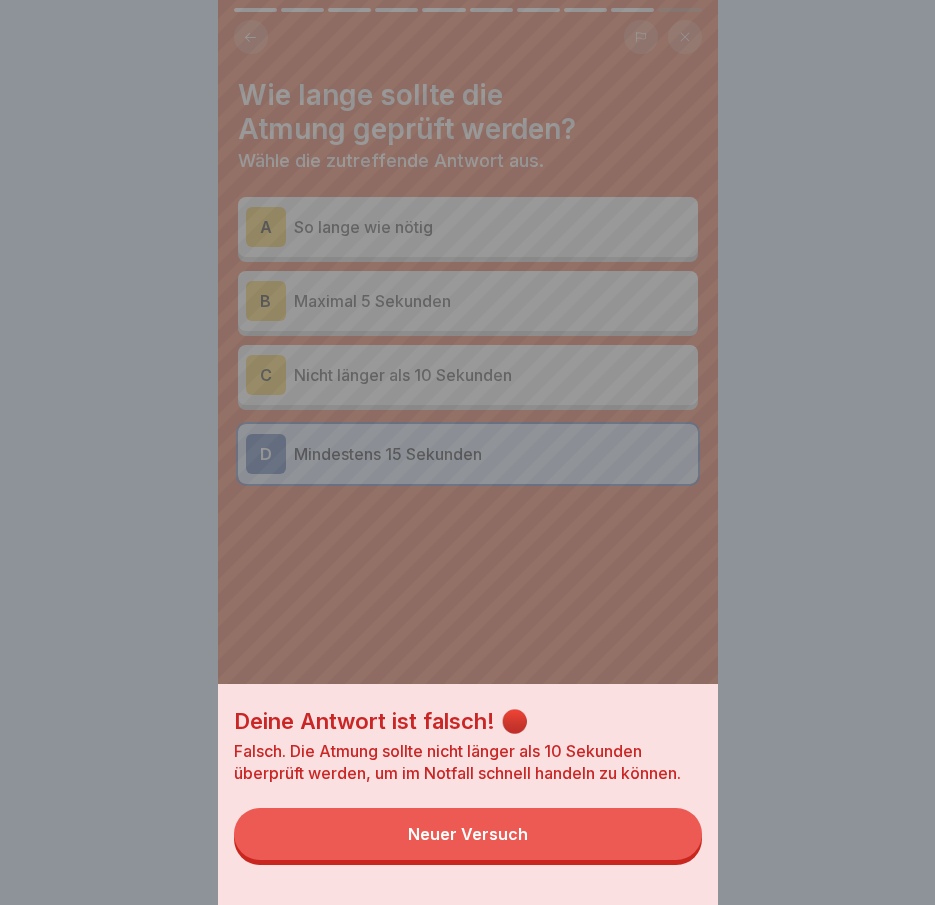 click on "Deine Antwort ist falsch!
🔴 Falsch. Die Atmung sollte nicht länger als 10 Sekunden überprüft werden, um im Notfall schnell handeln zu können.   Neuer Versuch" at bounding box center (468, 794) 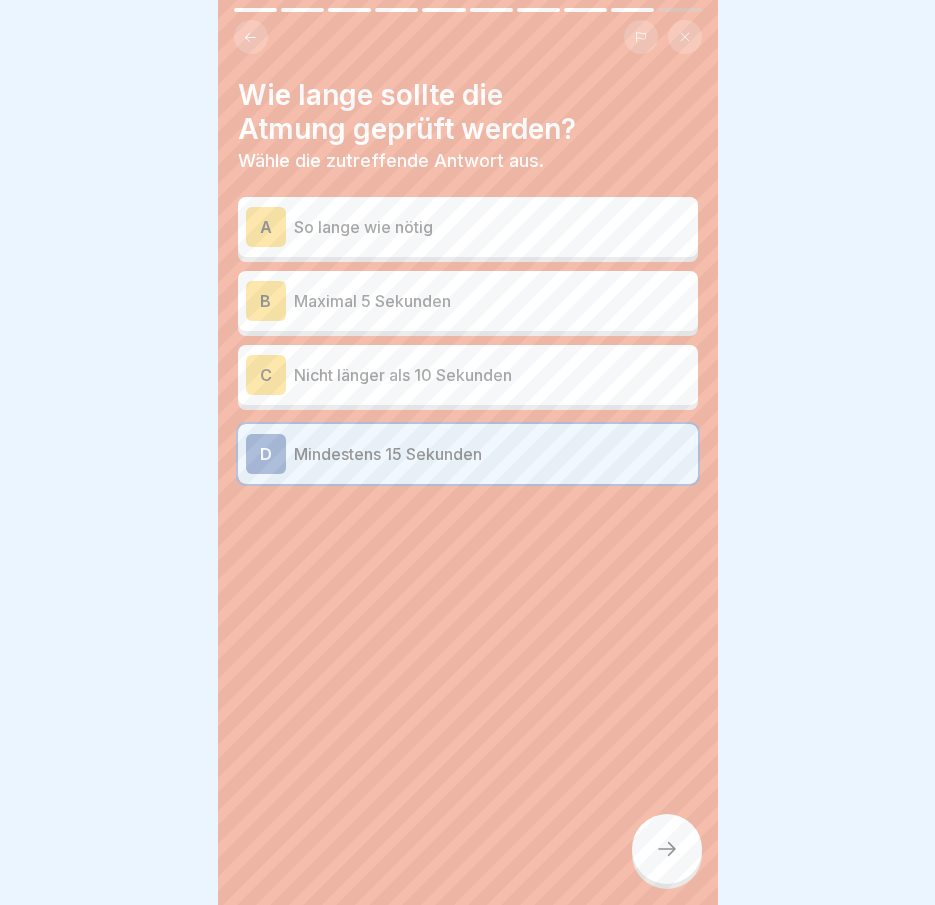 click on "C Nicht länger als 10 Sekunden" at bounding box center [468, 375] 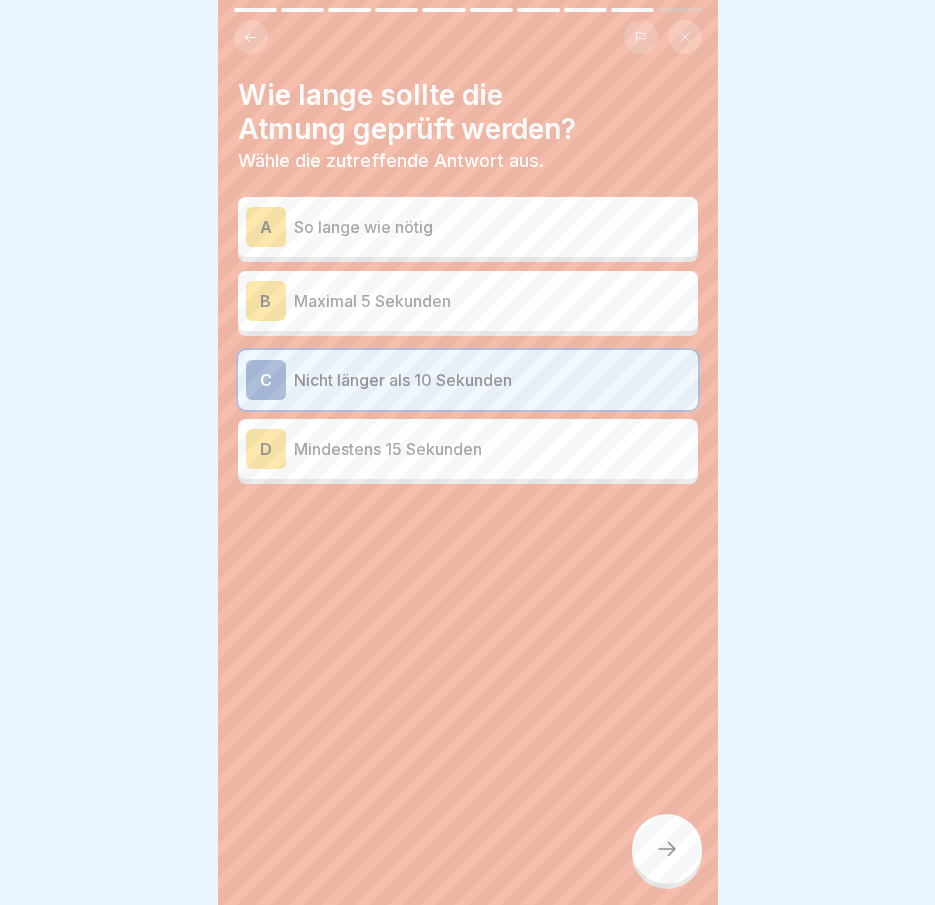click at bounding box center (667, 849) 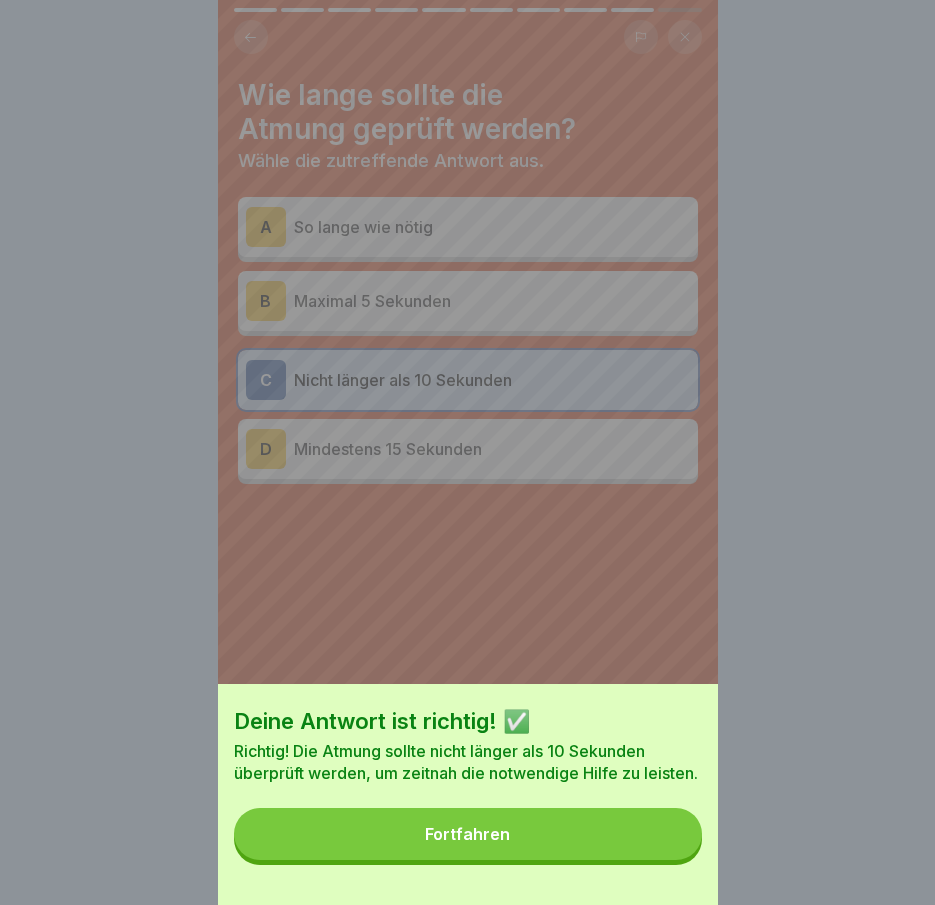 click on "Fortfahren" at bounding box center [468, 834] 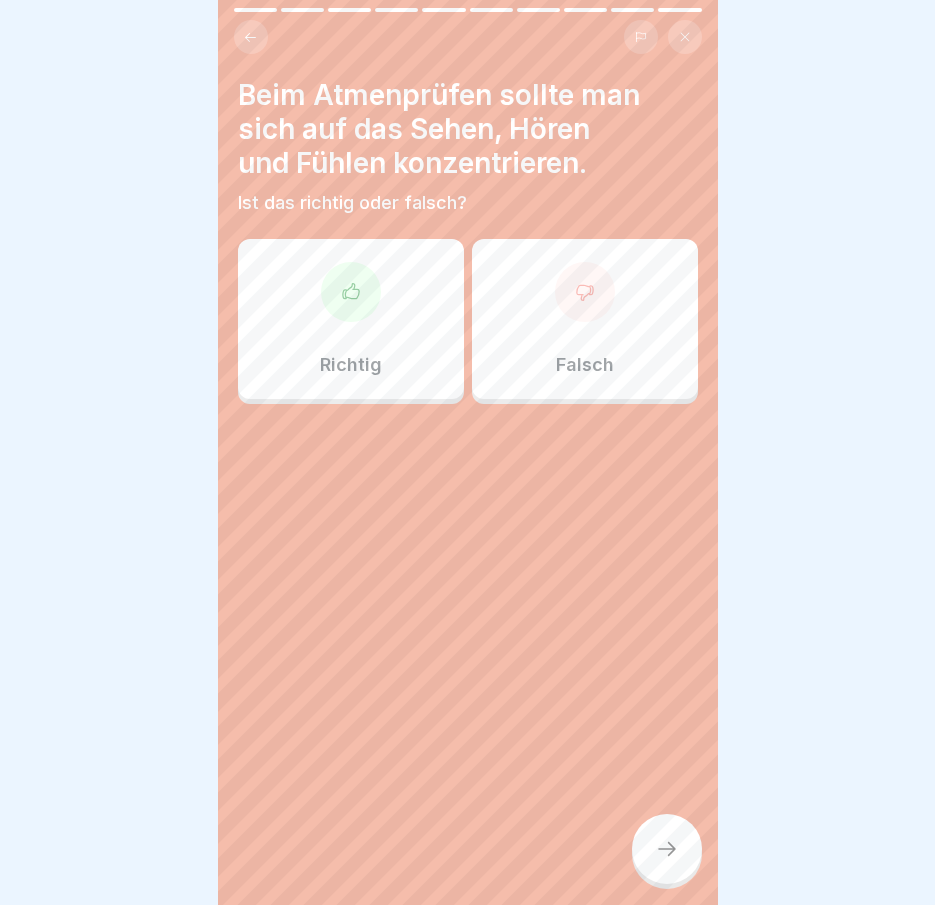 click on "Richtig" at bounding box center (351, 319) 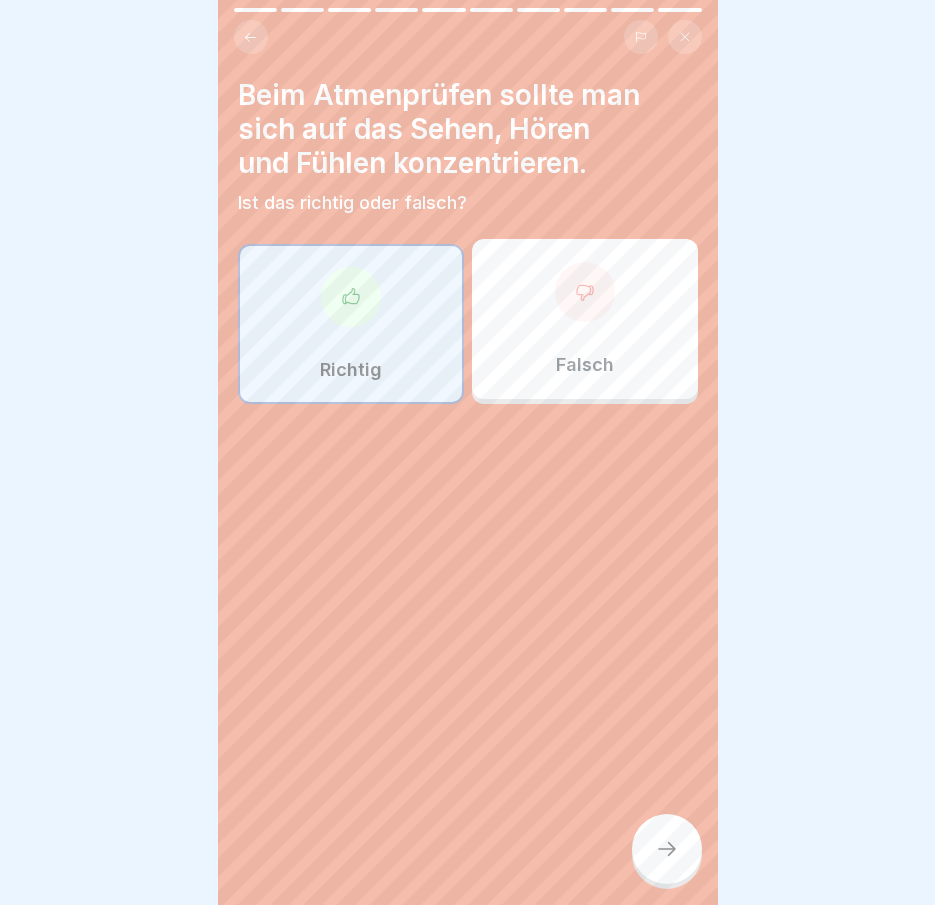click 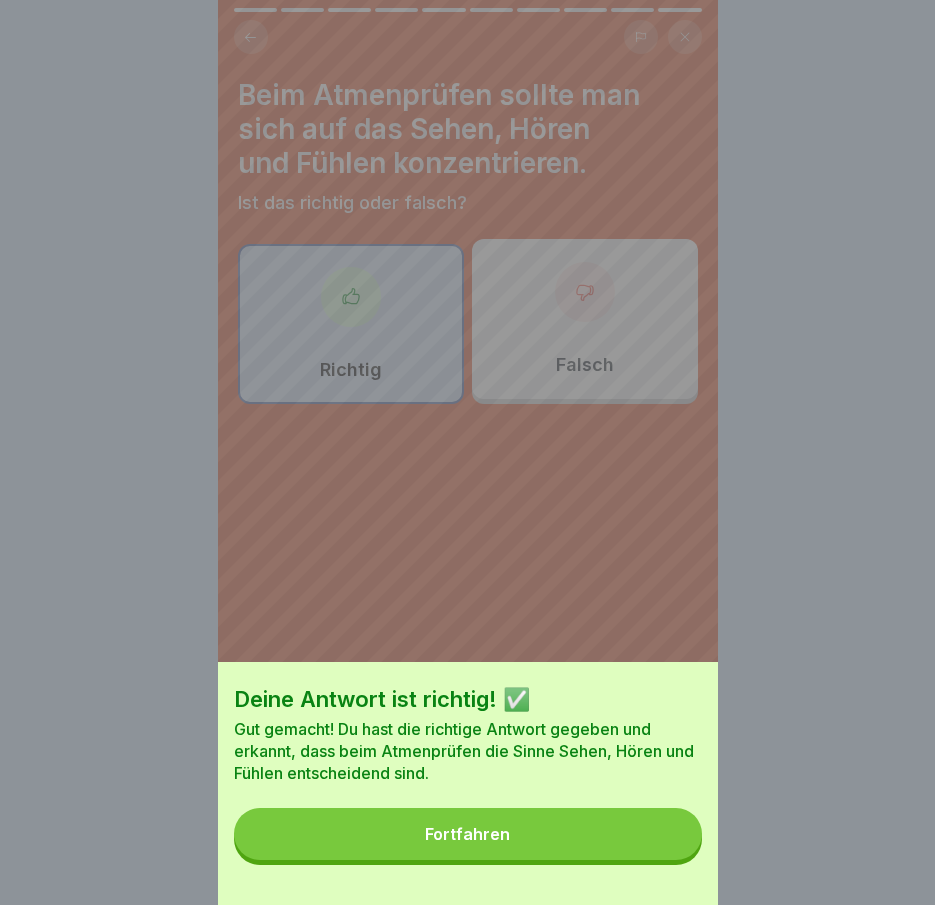 click on "Fortfahren" at bounding box center [468, 834] 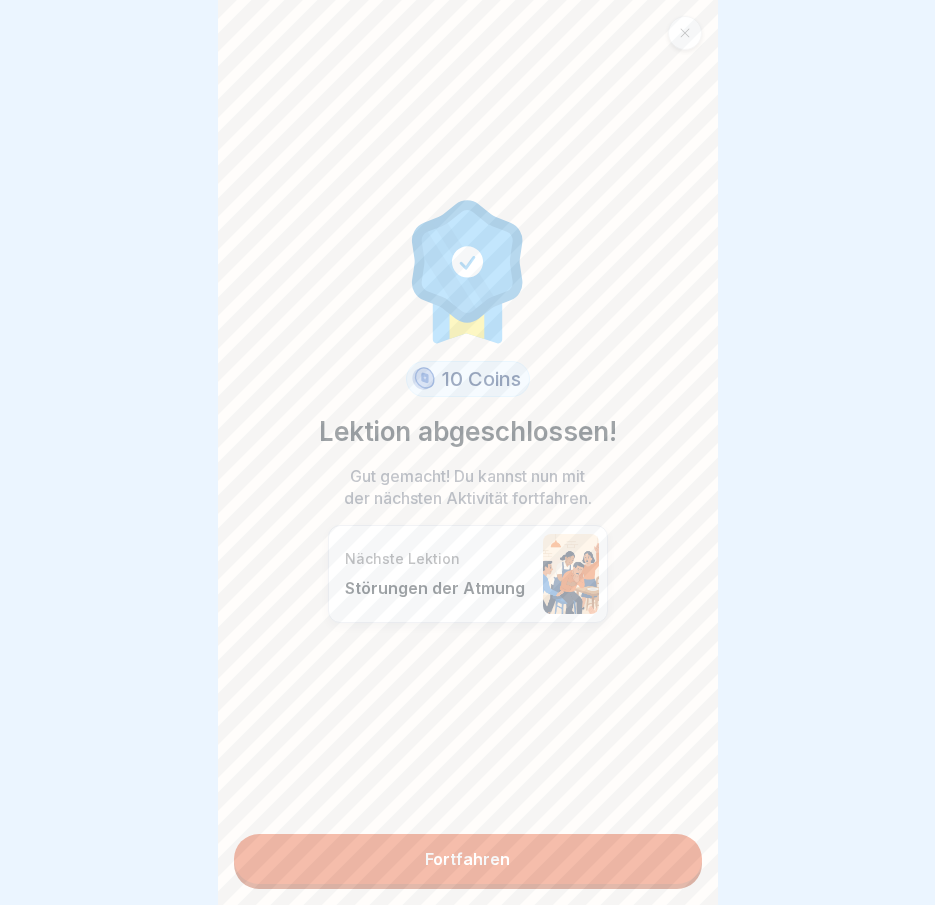 click on "Fortfahren" at bounding box center [468, 859] 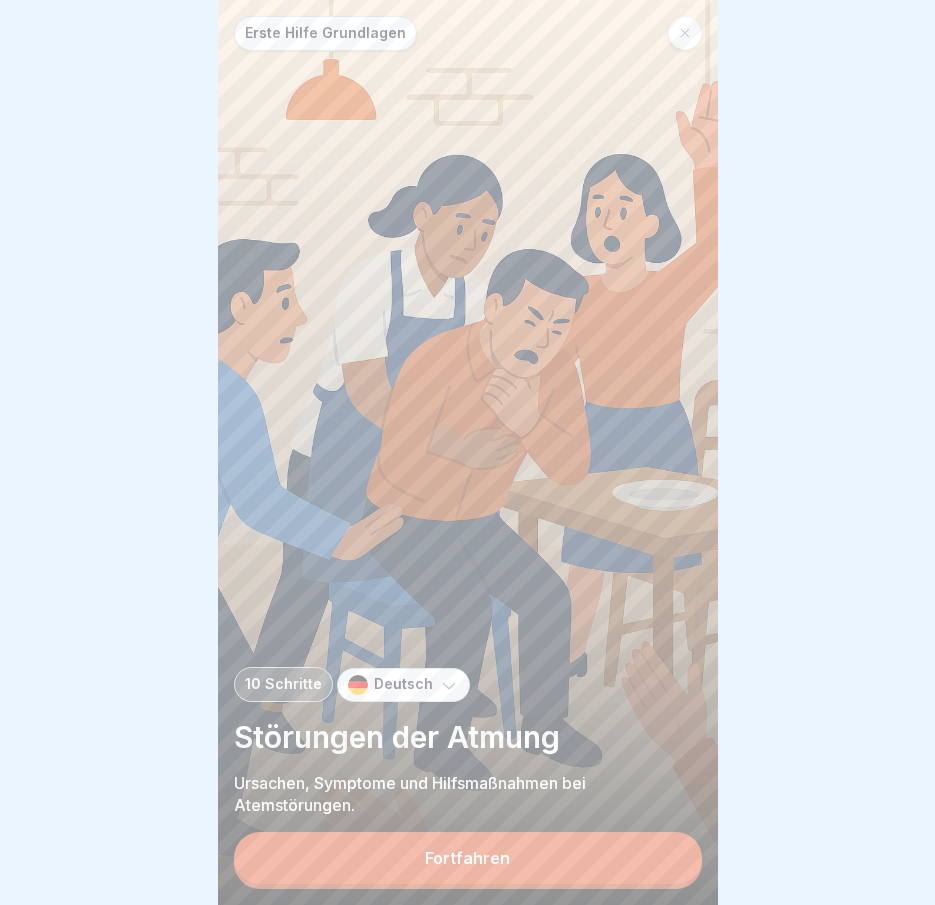 click on "Fortfahren" at bounding box center [468, 858] 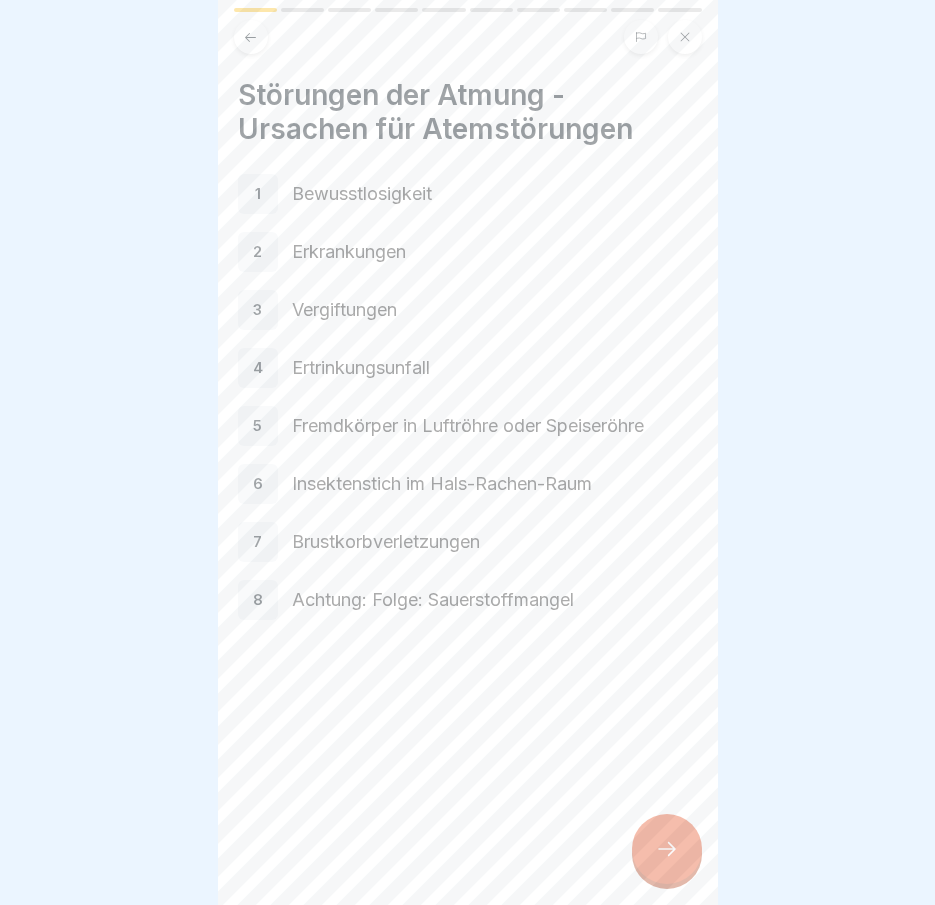 click 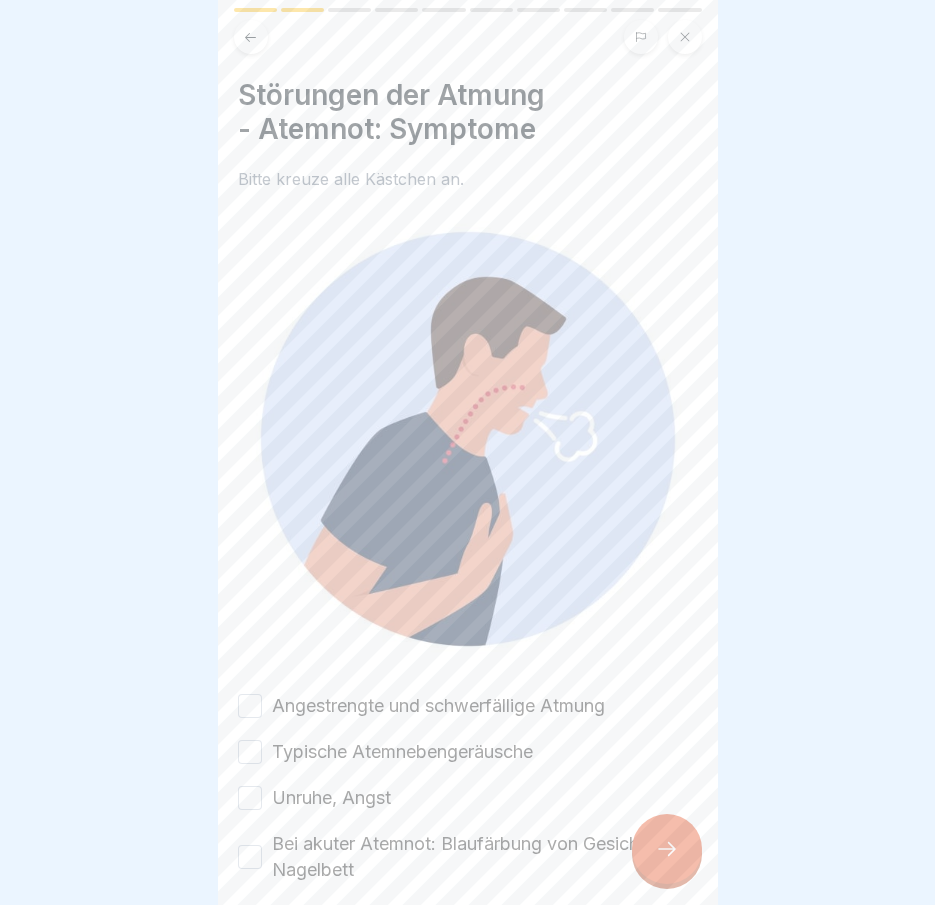 click on "Angestrengte und schwerfällige Atmung" at bounding box center [438, 706] 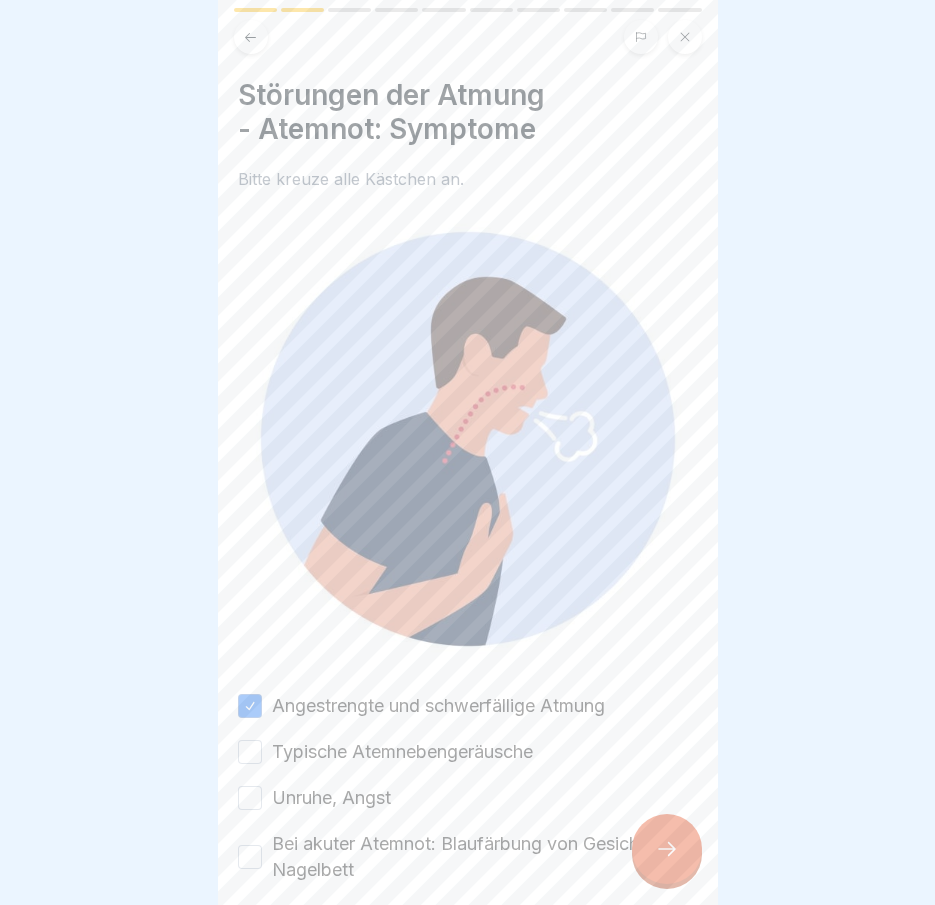 click on "Typische Atemnebengeräusche" at bounding box center (402, 752) 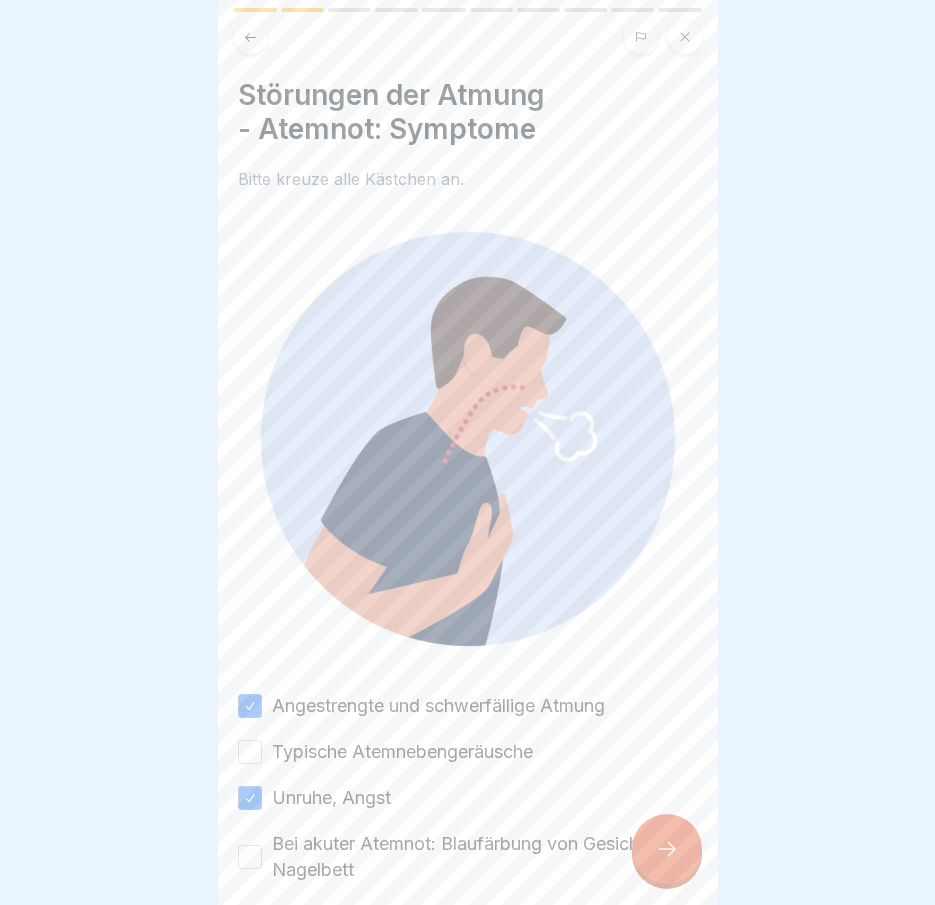 click on "Bei akuter Atemnot: Blaufärbung von Gesicht und Nagelbett" at bounding box center (485, 857) 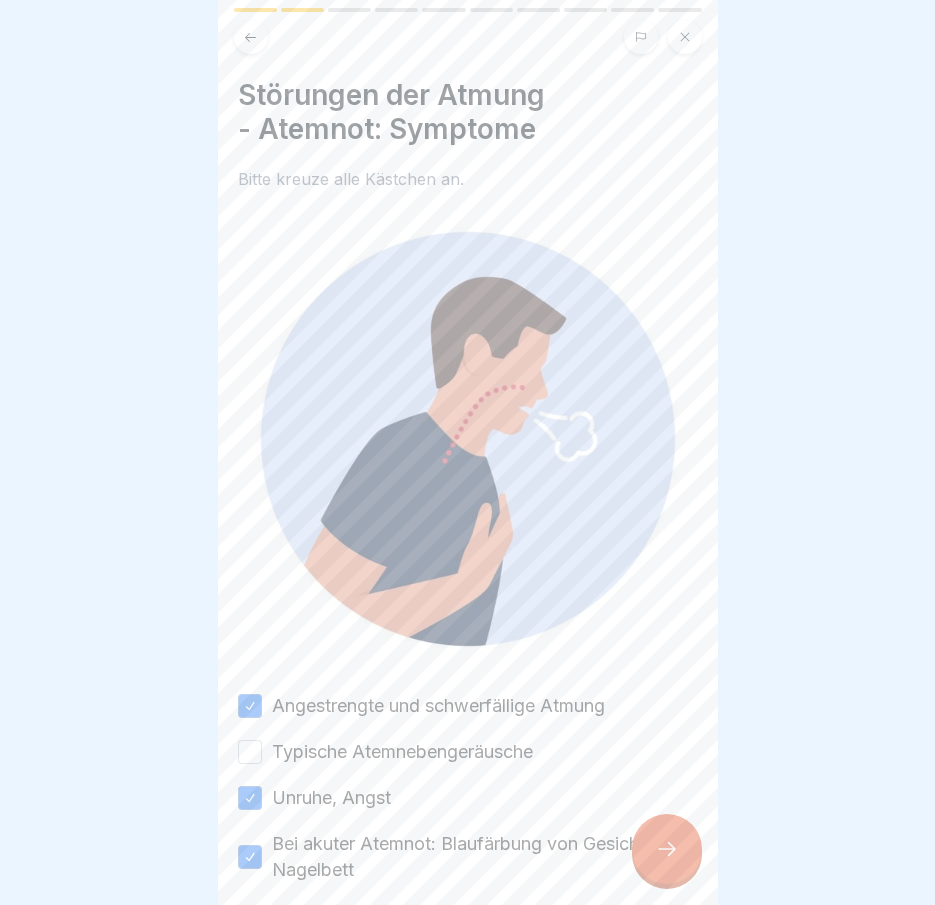 click on "Angestrengte und schwerfällige Atmung Typische Atemnebengeräusche Unruhe, Angst Bei akuter Atemnot: Blaufärbung von Gesicht und Nagelbett" at bounding box center (468, 788) 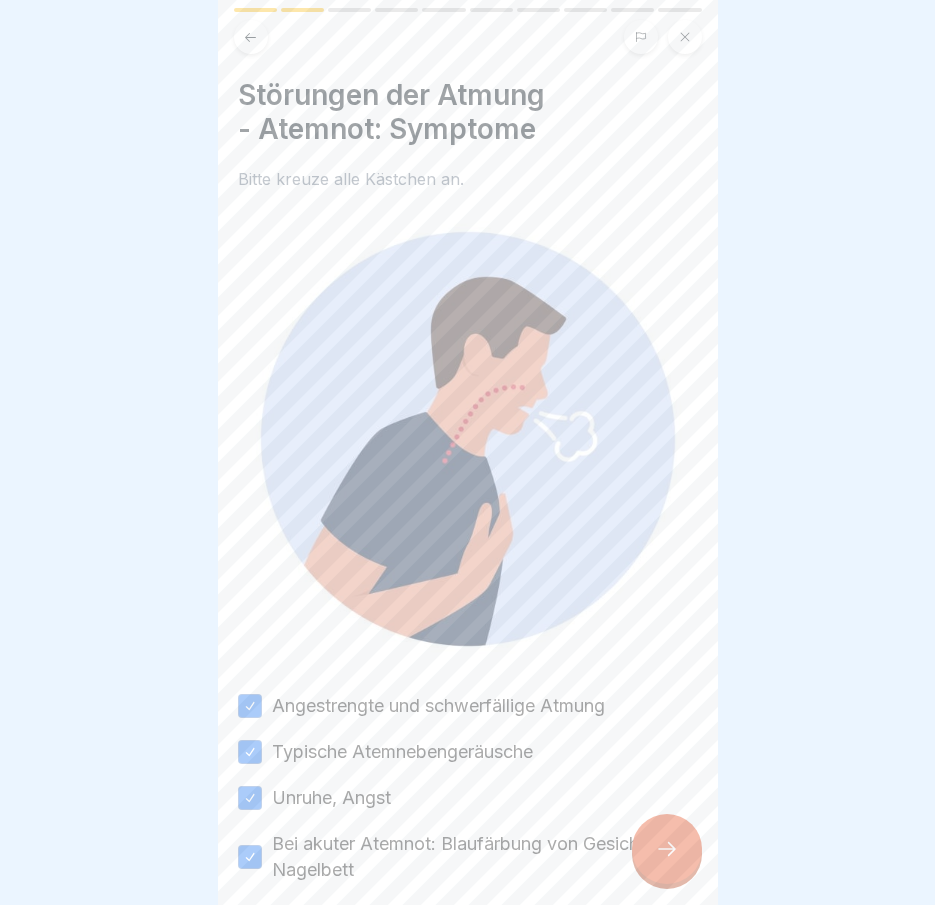 click at bounding box center [667, 849] 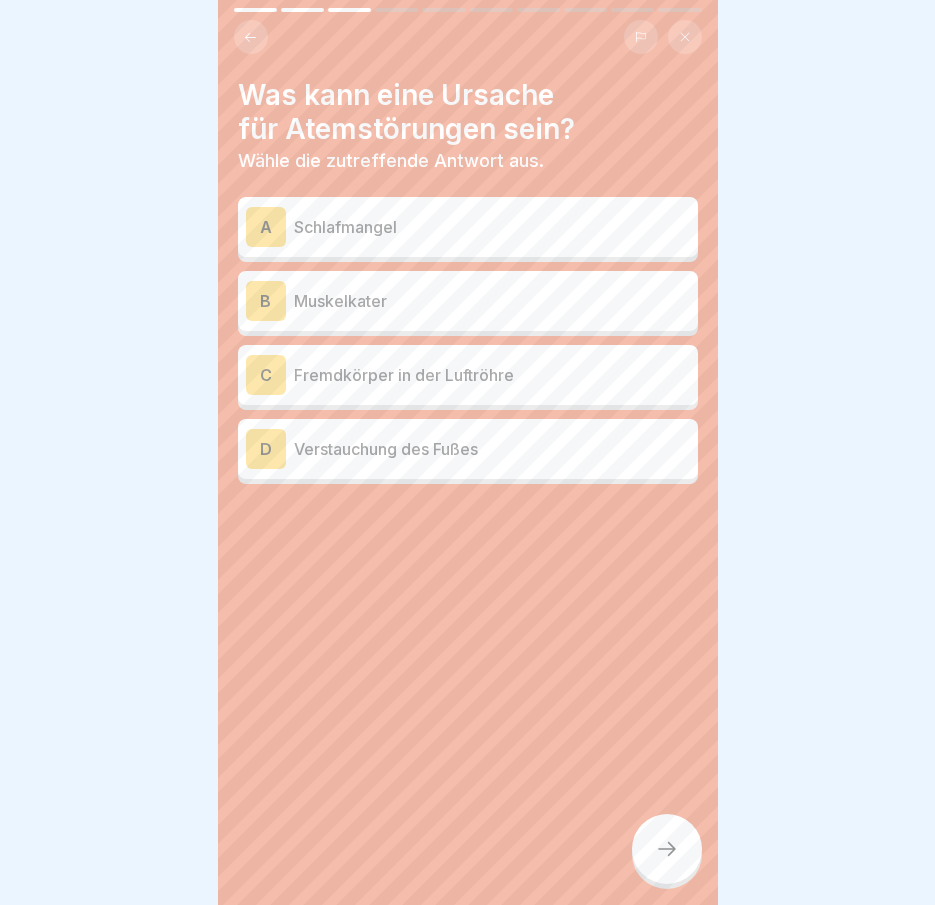 click on "C Fremdkörper in der Luftröhre" at bounding box center (468, 375) 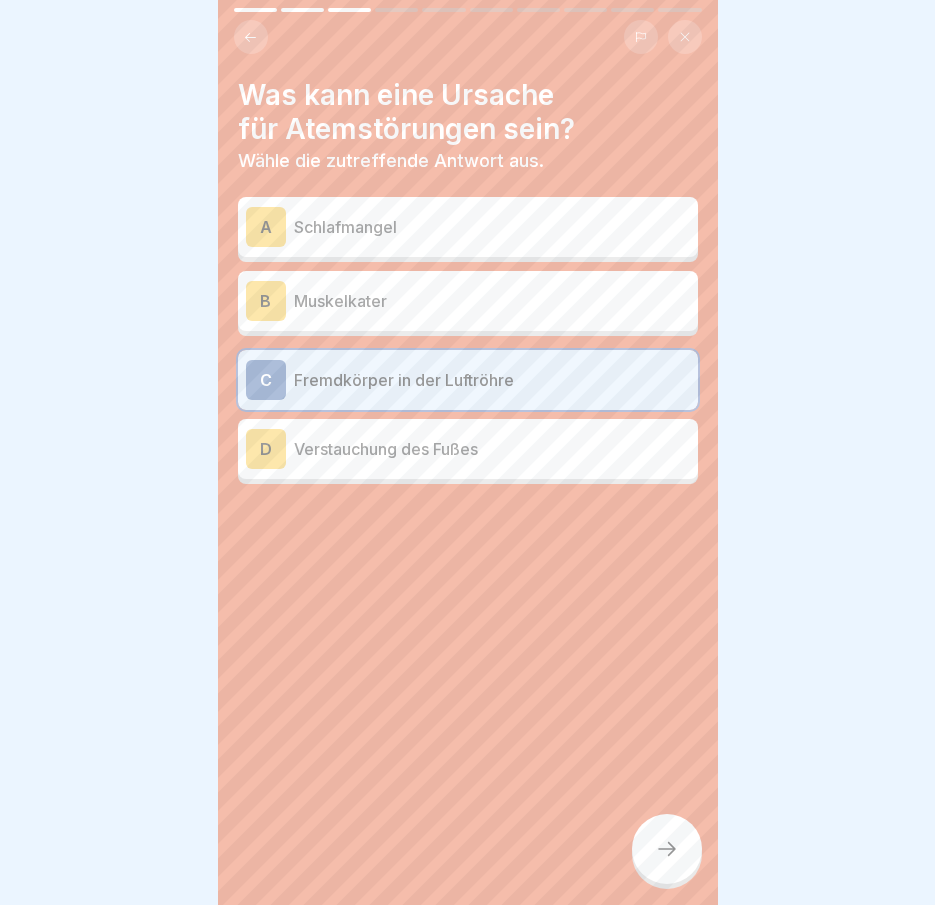 click at bounding box center [667, 849] 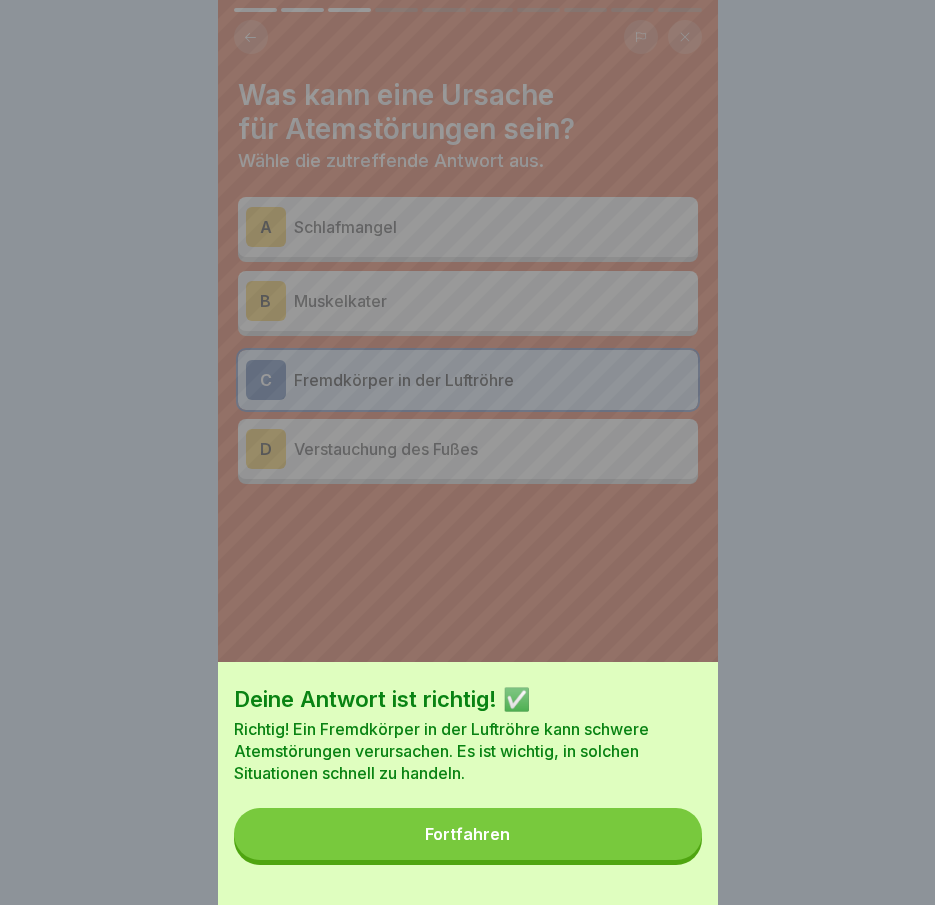 click on "Fortfahren" at bounding box center [468, 834] 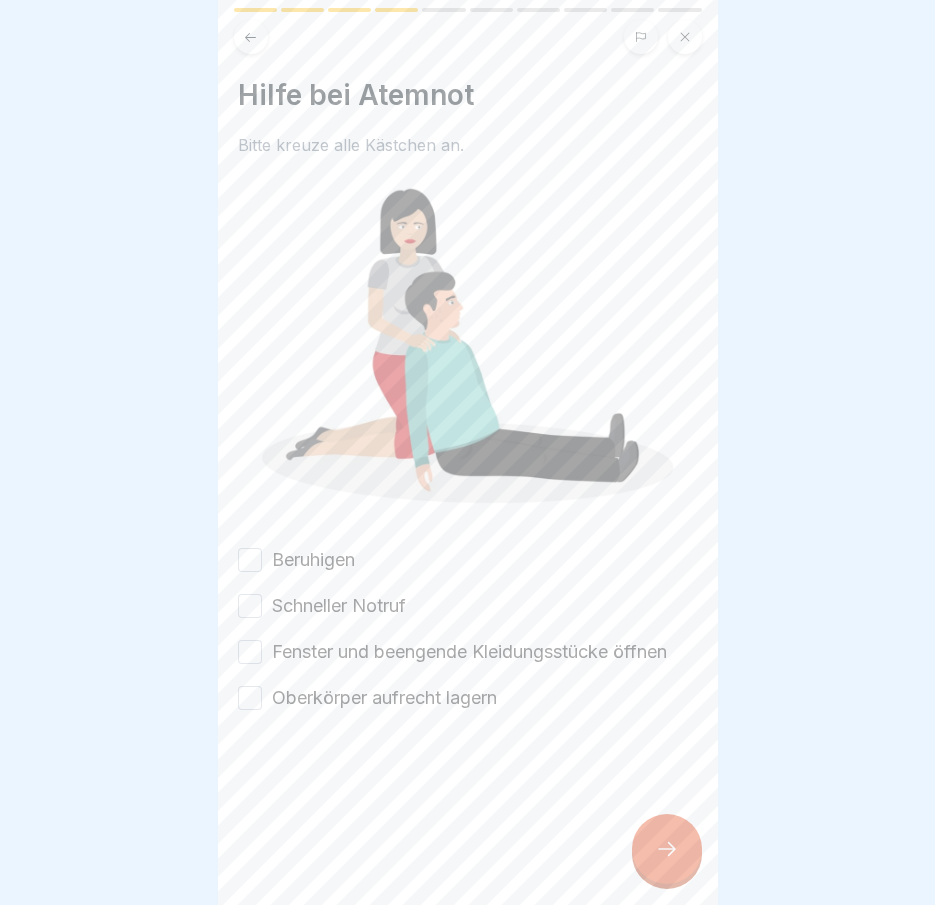 click on "Beruhigen Schneller Notruf Fenster und beengende Kleidungsstücke öffnen Oberkörper aufrecht lagern" at bounding box center [468, 629] 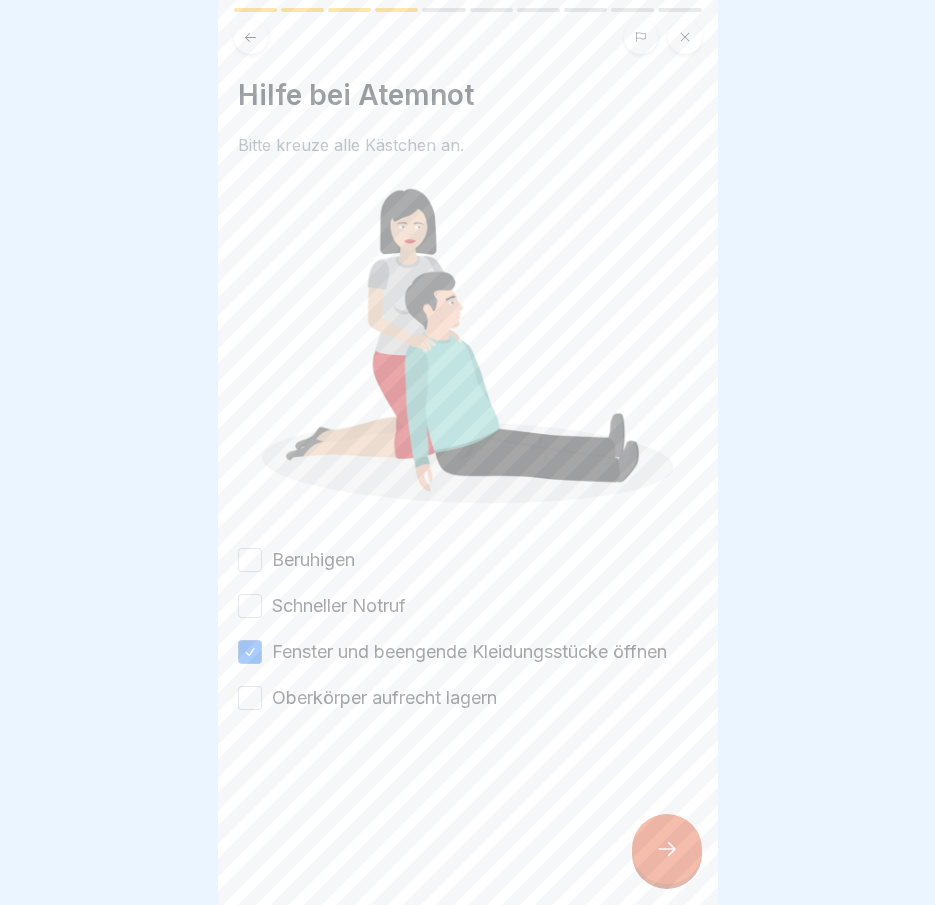 click on "Schneller Notruf" at bounding box center [339, 606] 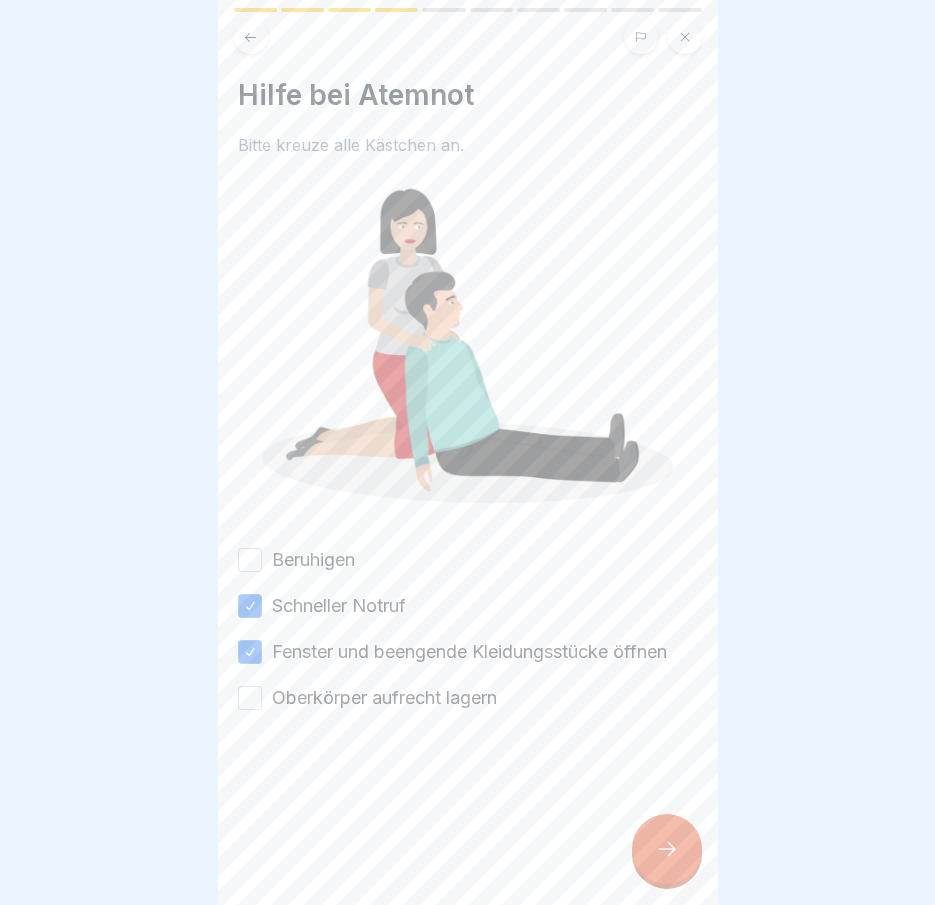 click on "Beruhigen" at bounding box center [313, 560] 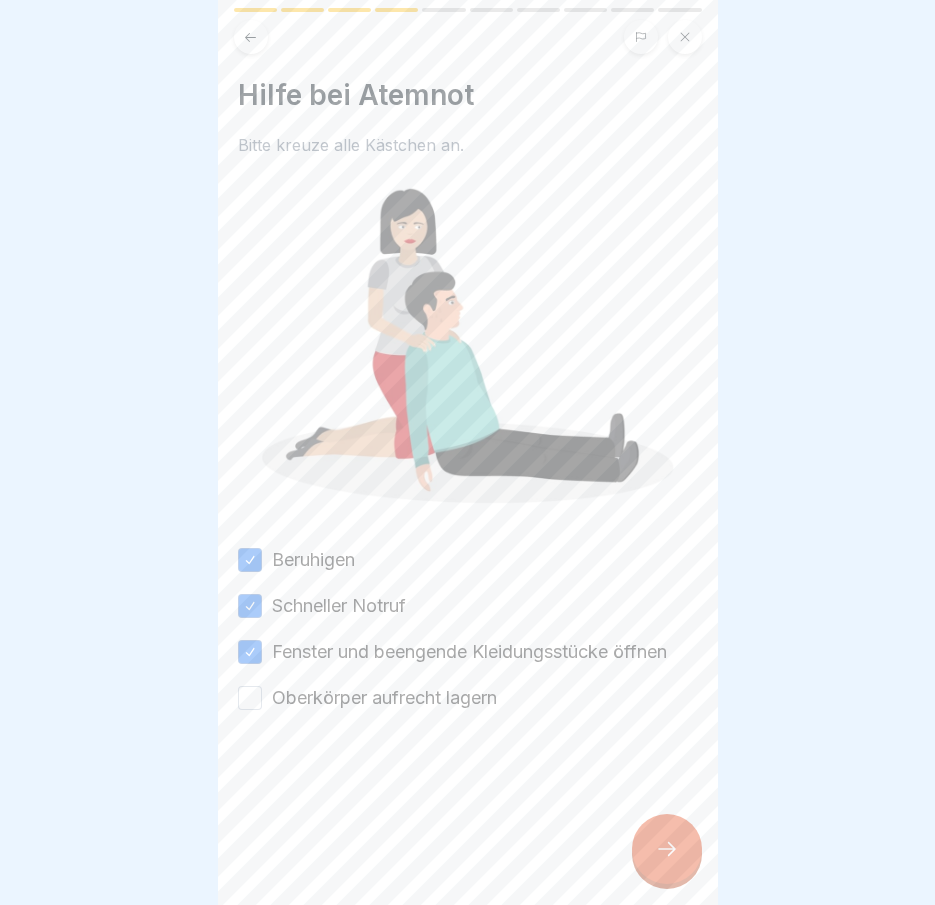 click on "Oberkörper aufrecht lagern" at bounding box center [384, 698] 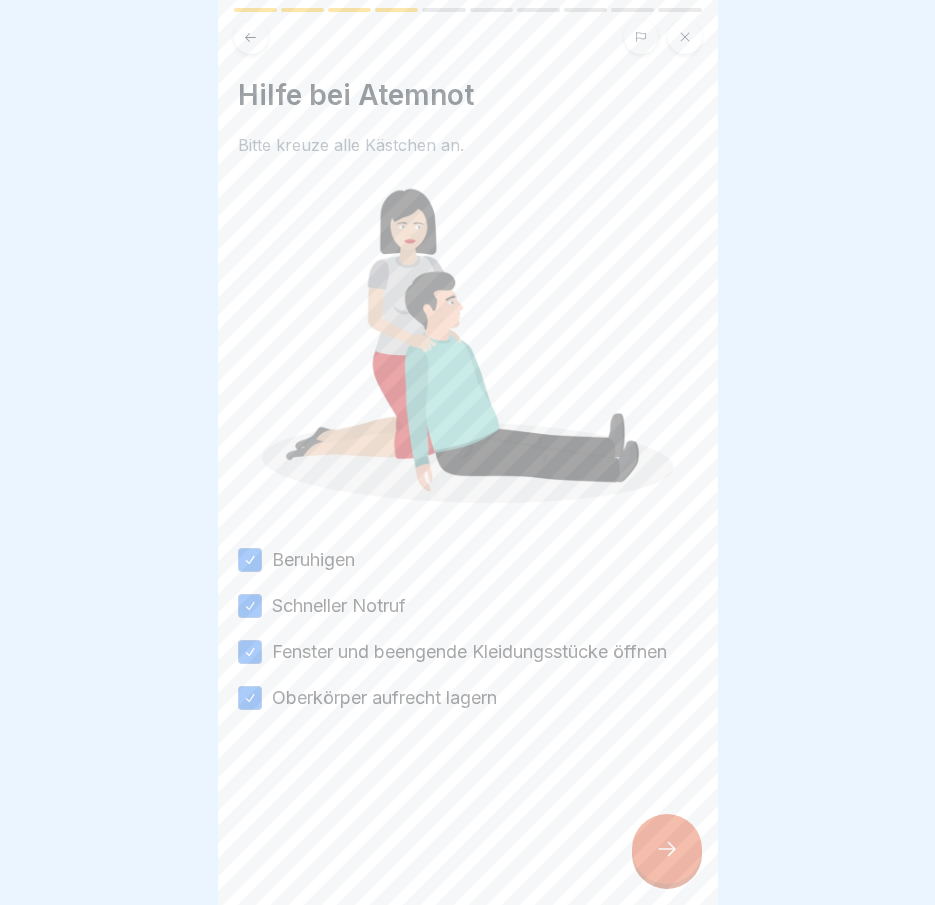click at bounding box center (667, 849) 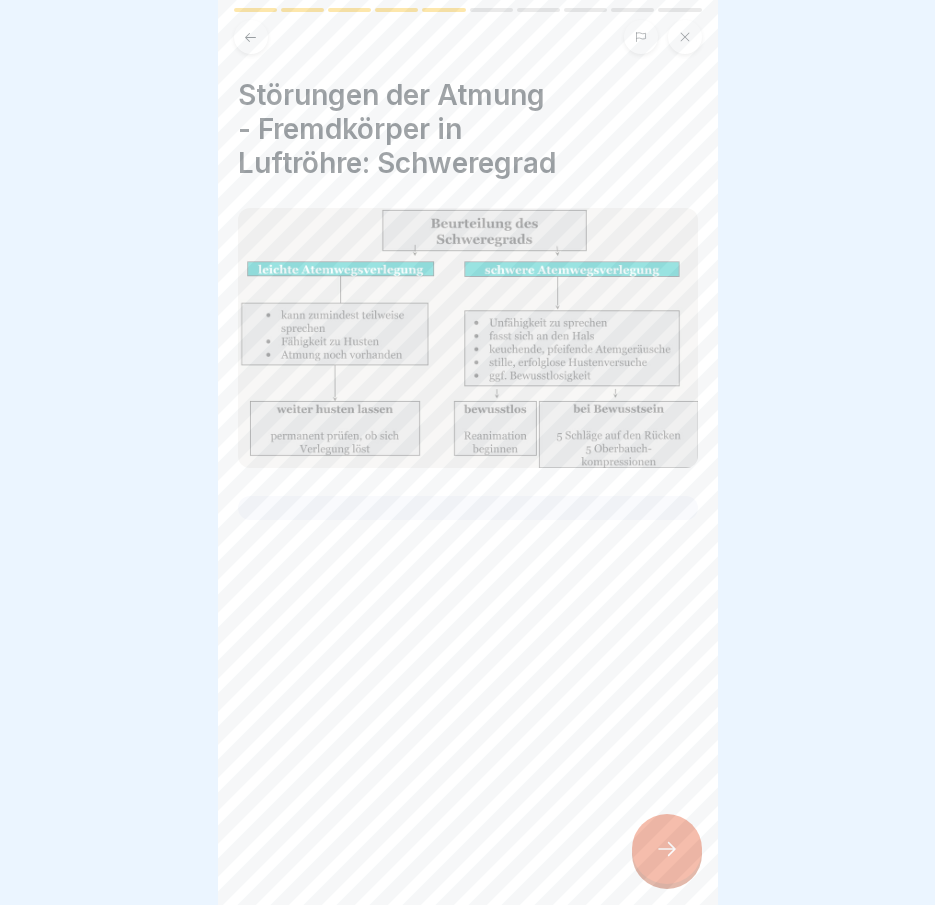 click 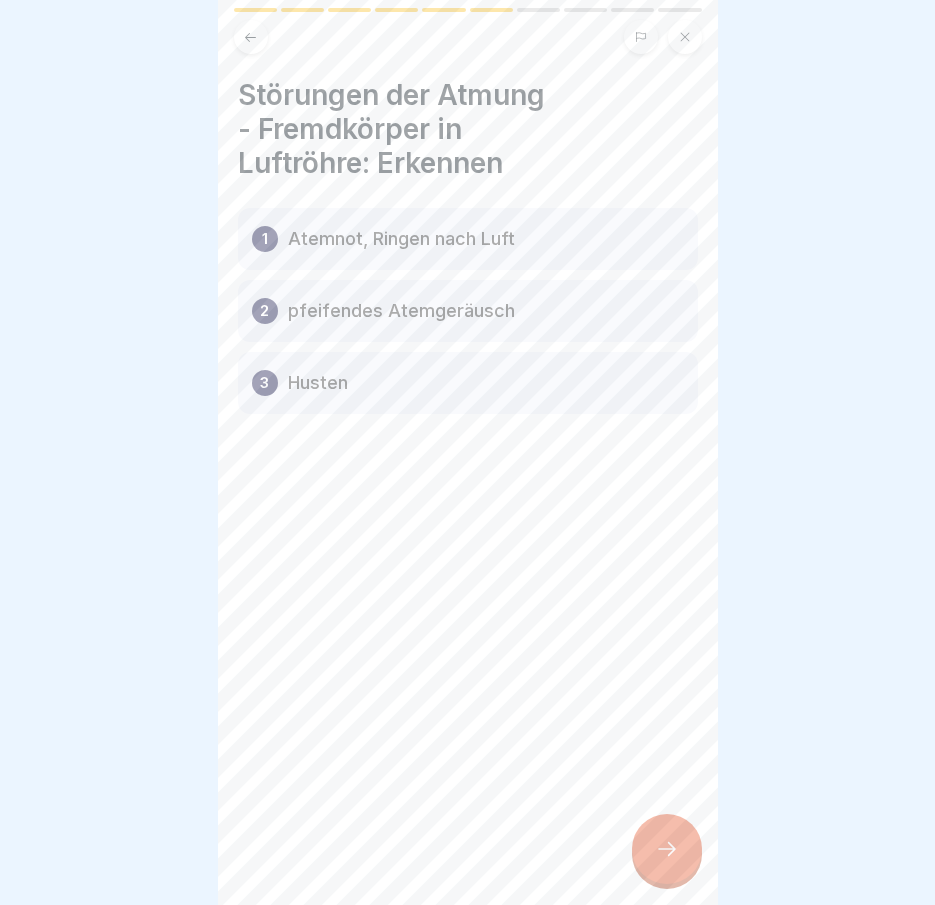 click 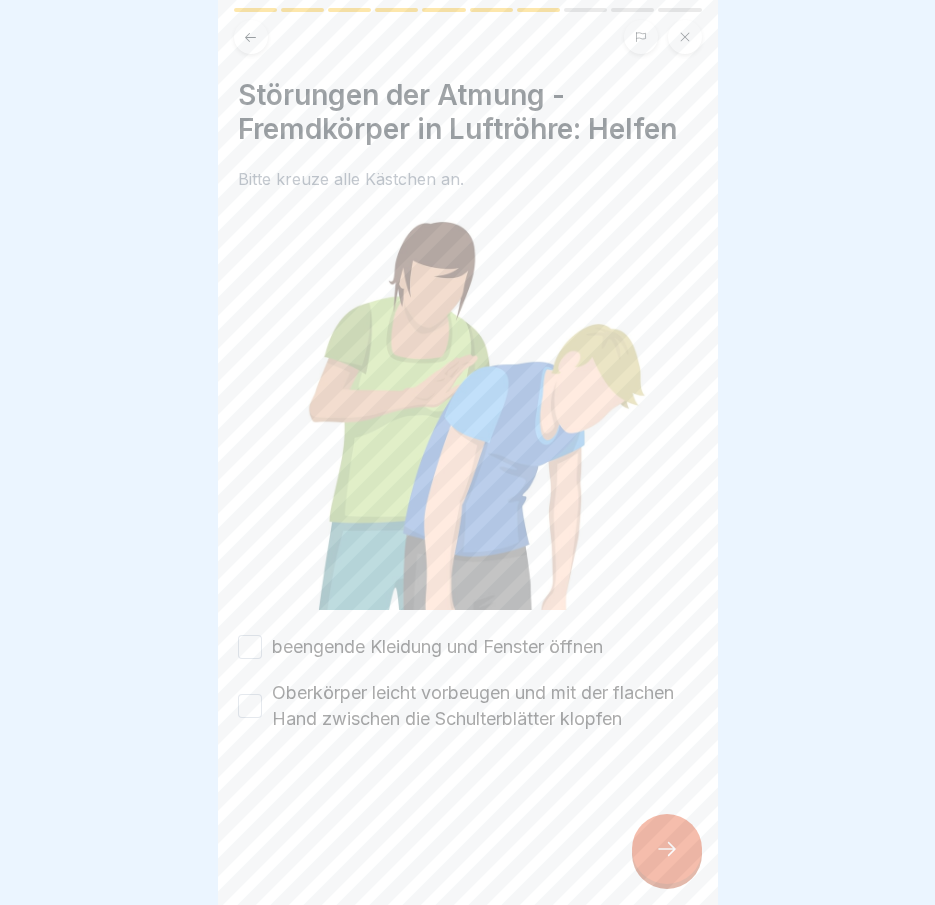 click 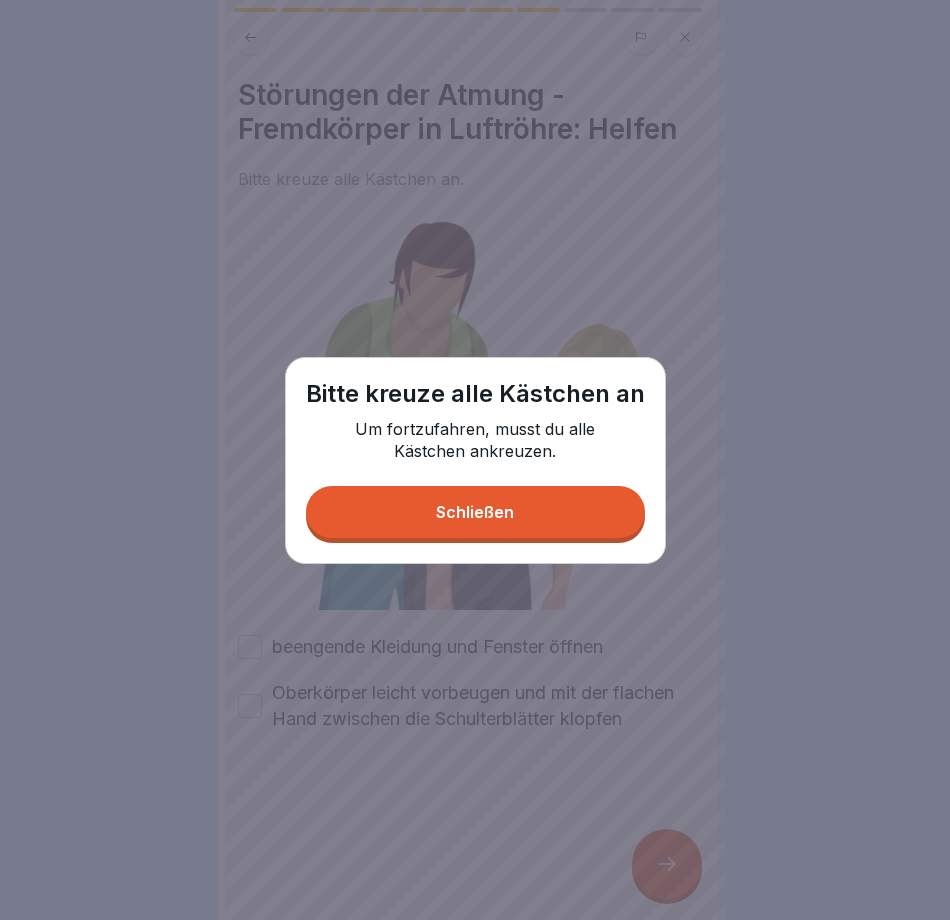 click on "Schließen" at bounding box center [475, 512] 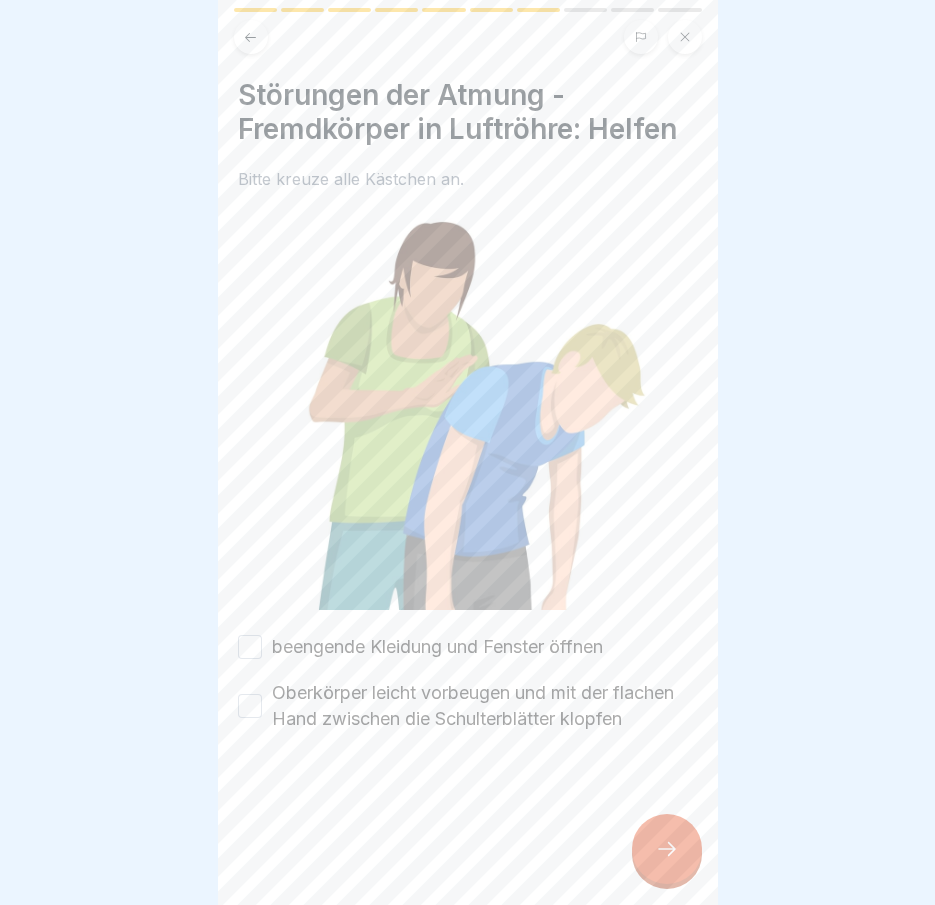 click on "beengende Kleidung und Fenster öffnen" at bounding box center (437, 647) 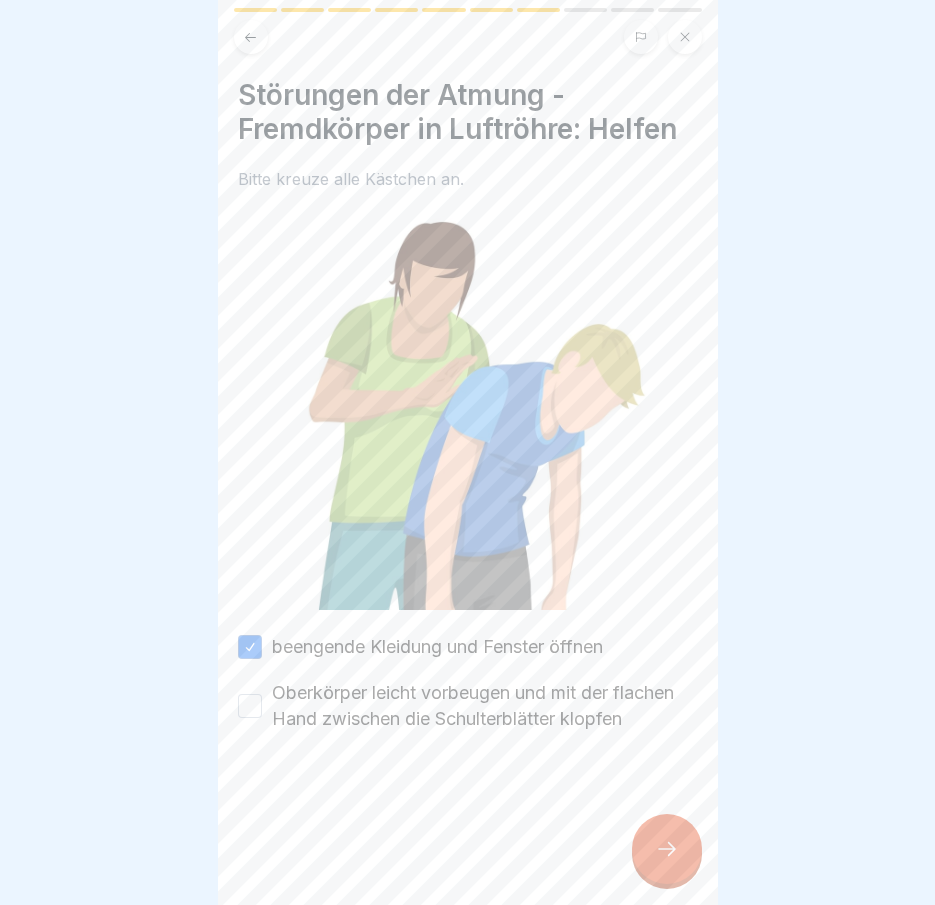 click on "Oberkörper leicht vorbeugen und mit der flachen Hand zwischen die Schulterblätter klopfen" at bounding box center (485, 706) 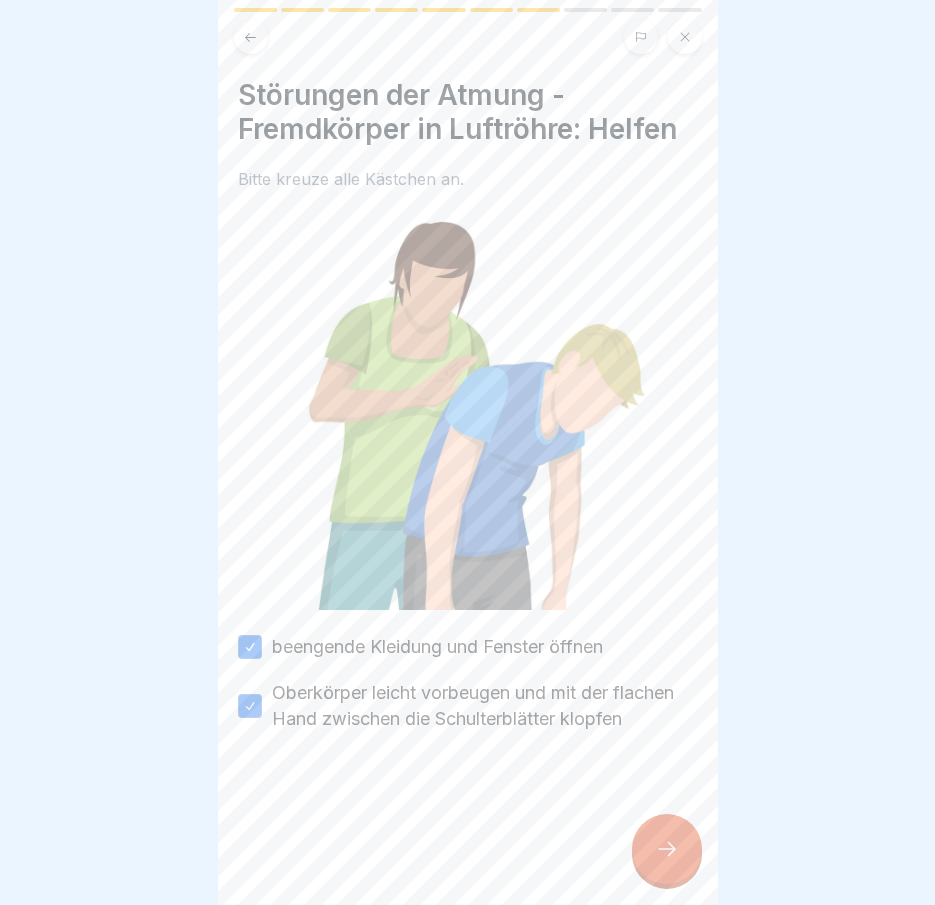 click at bounding box center (667, 849) 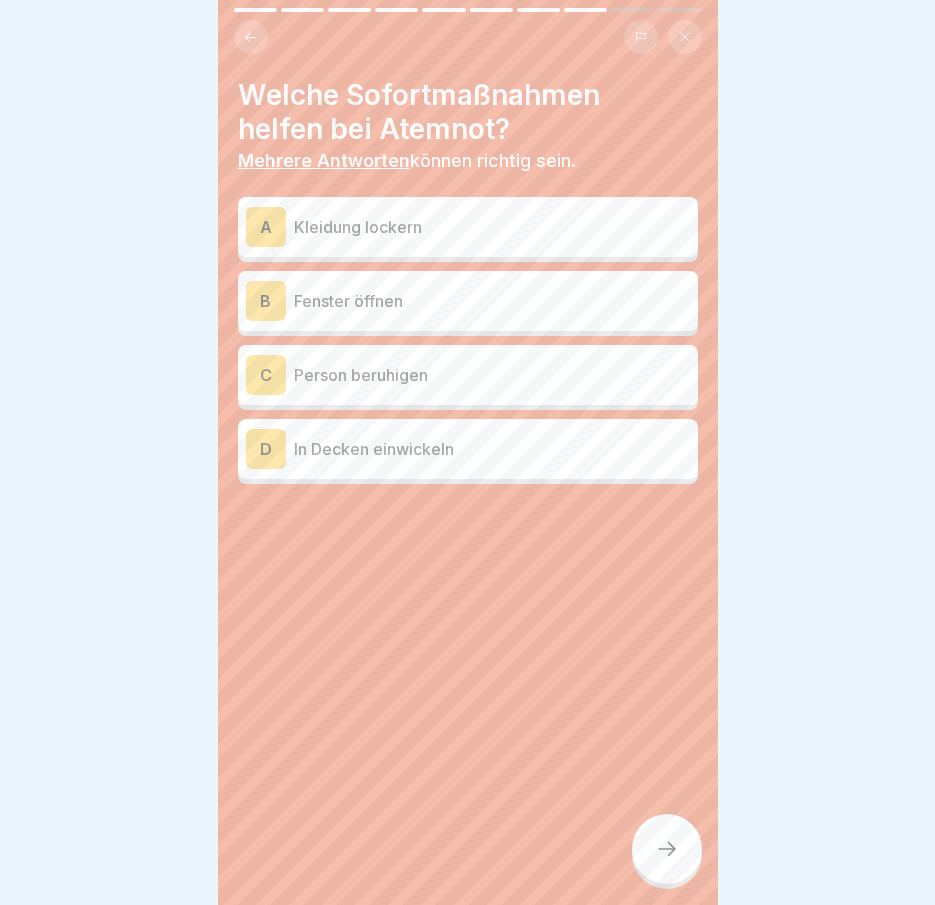 click on "B Fenster öffnen" at bounding box center (468, 301) 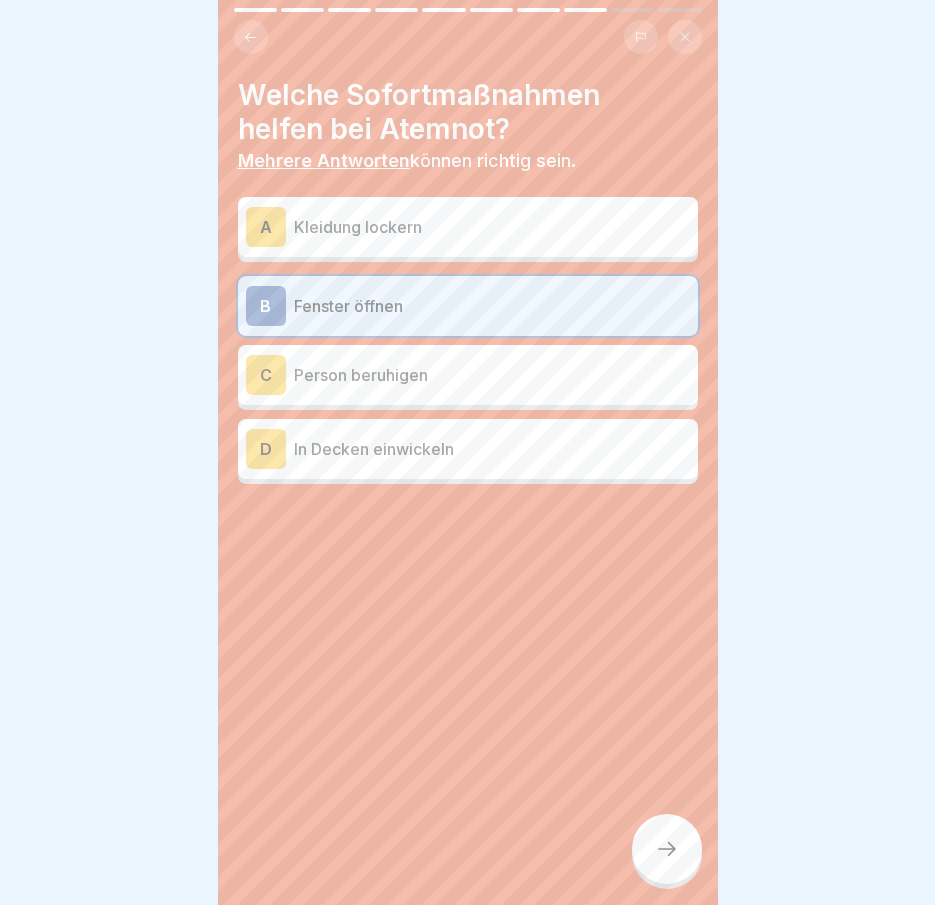 click on "Person beruhigen" at bounding box center (492, 375) 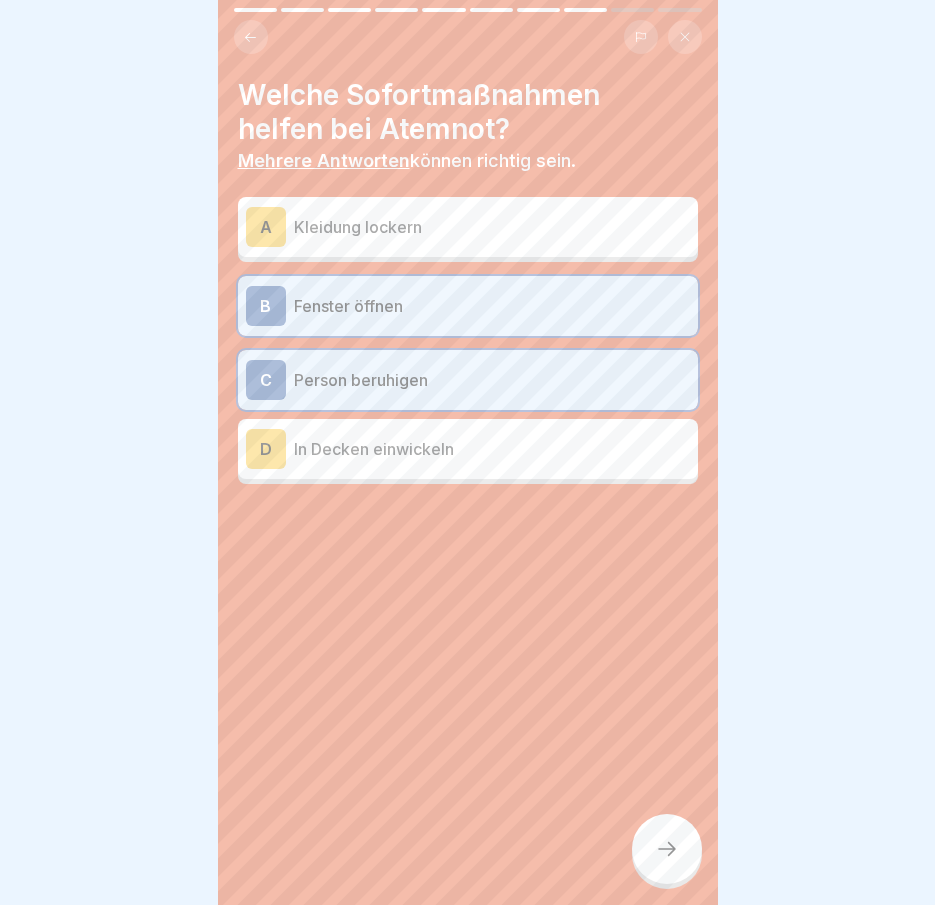 click on "Kleidung lockern" at bounding box center [492, 227] 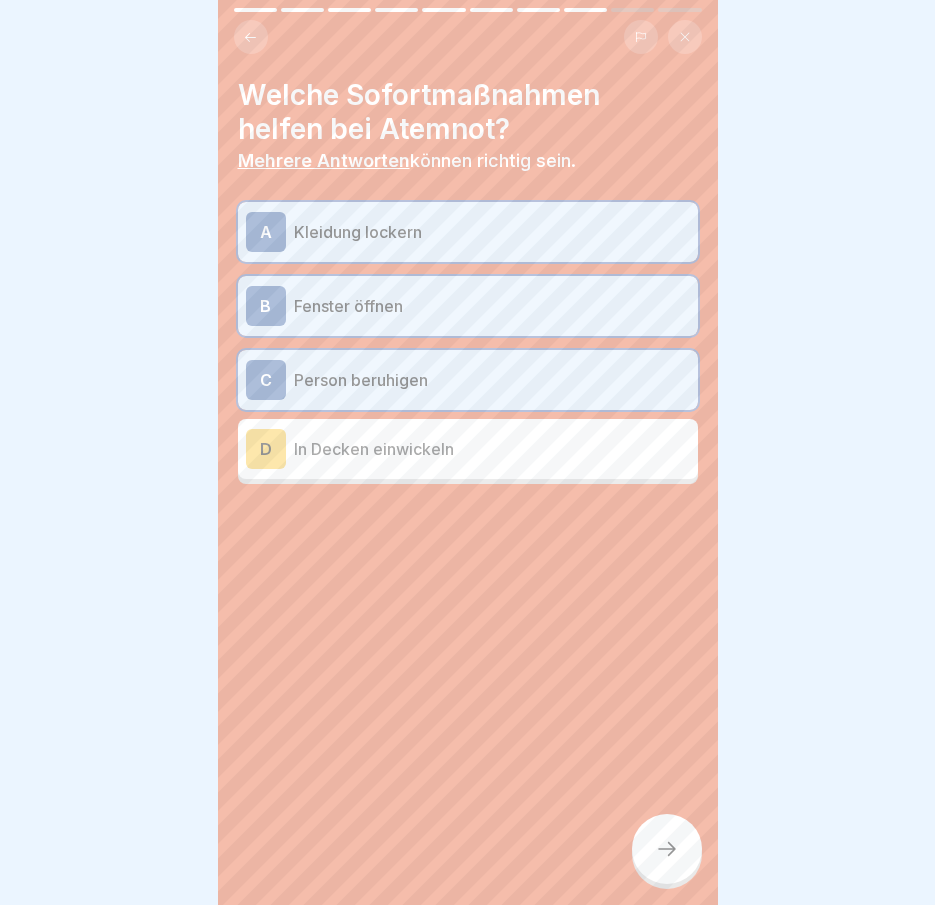 click 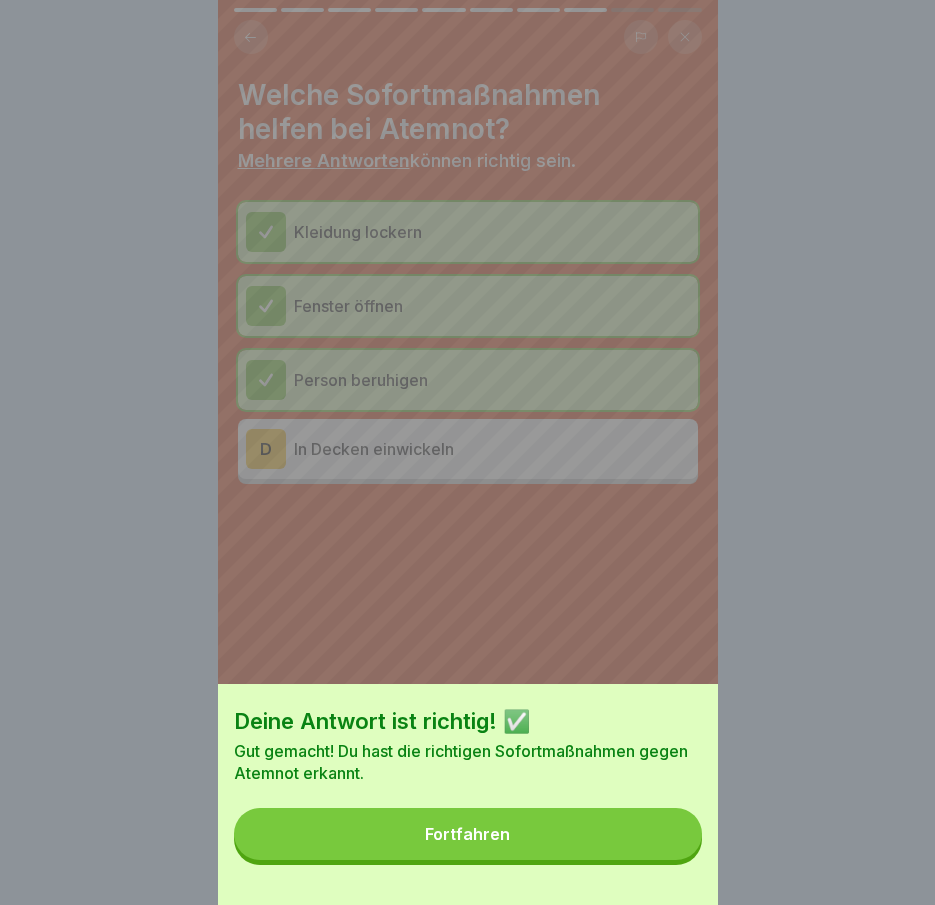click on "Fortfahren" at bounding box center (468, 834) 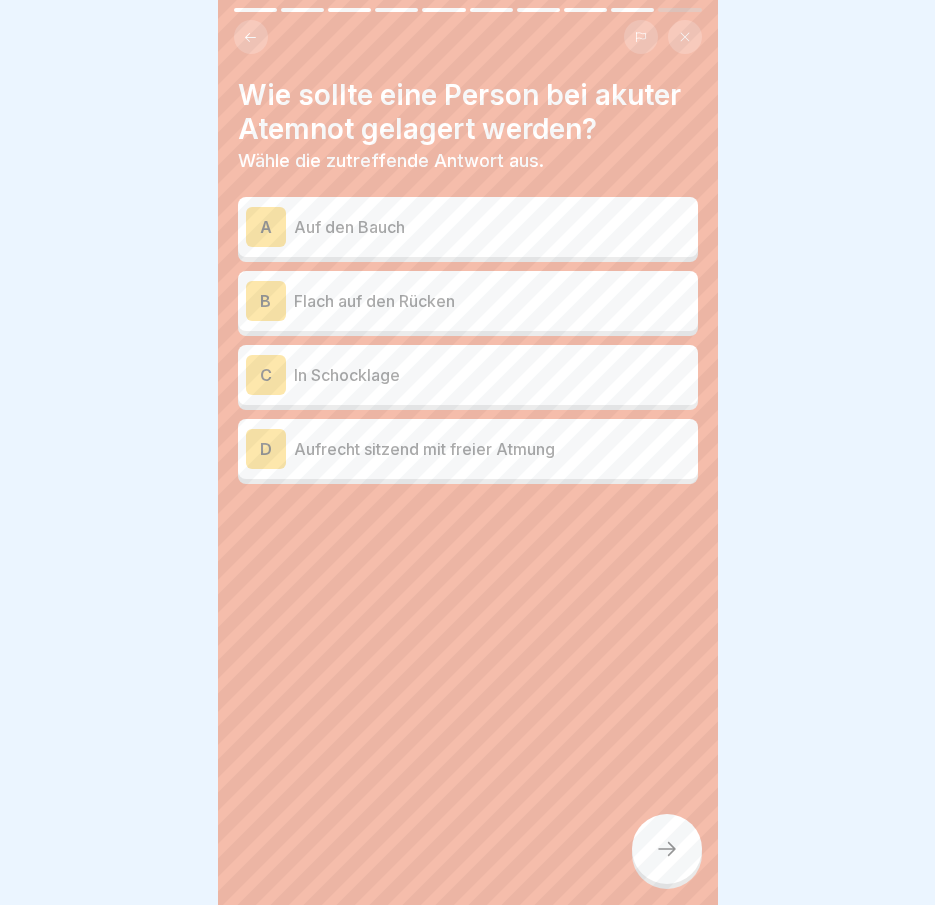 click on "A Auf den Bauch B Flach auf den Rücken C In Schocklage D Aufrecht sitzend mit freier Atmung" at bounding box center (468, 343) 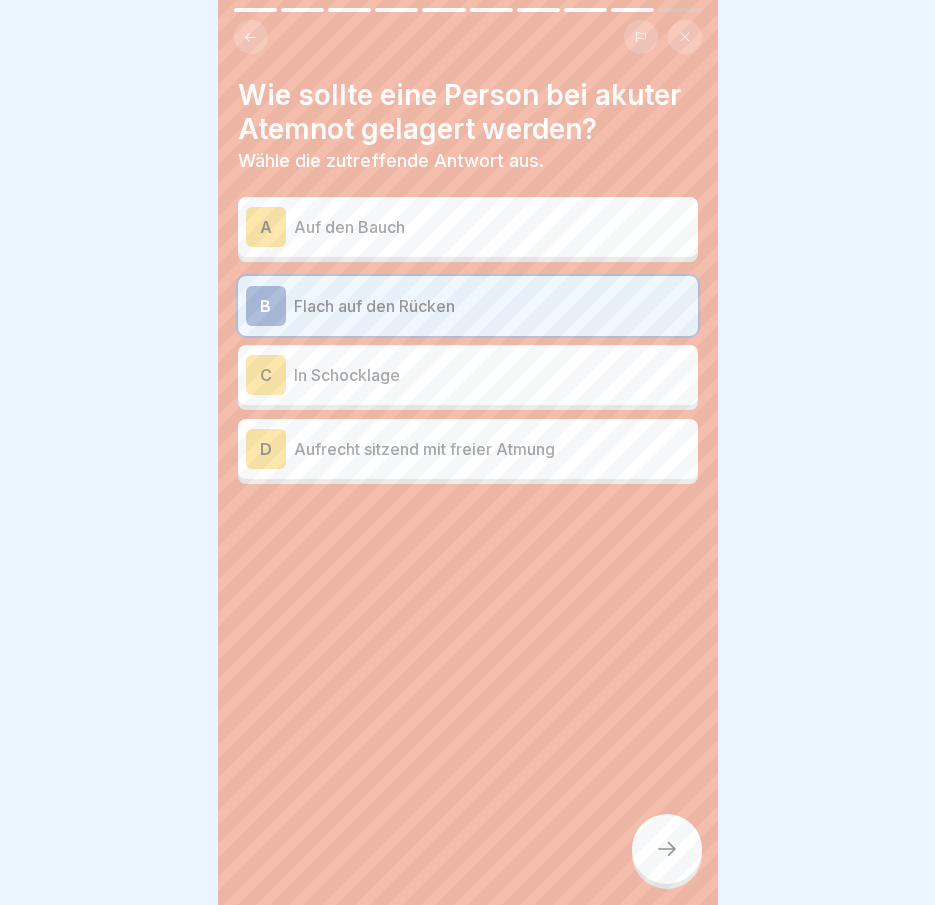 click 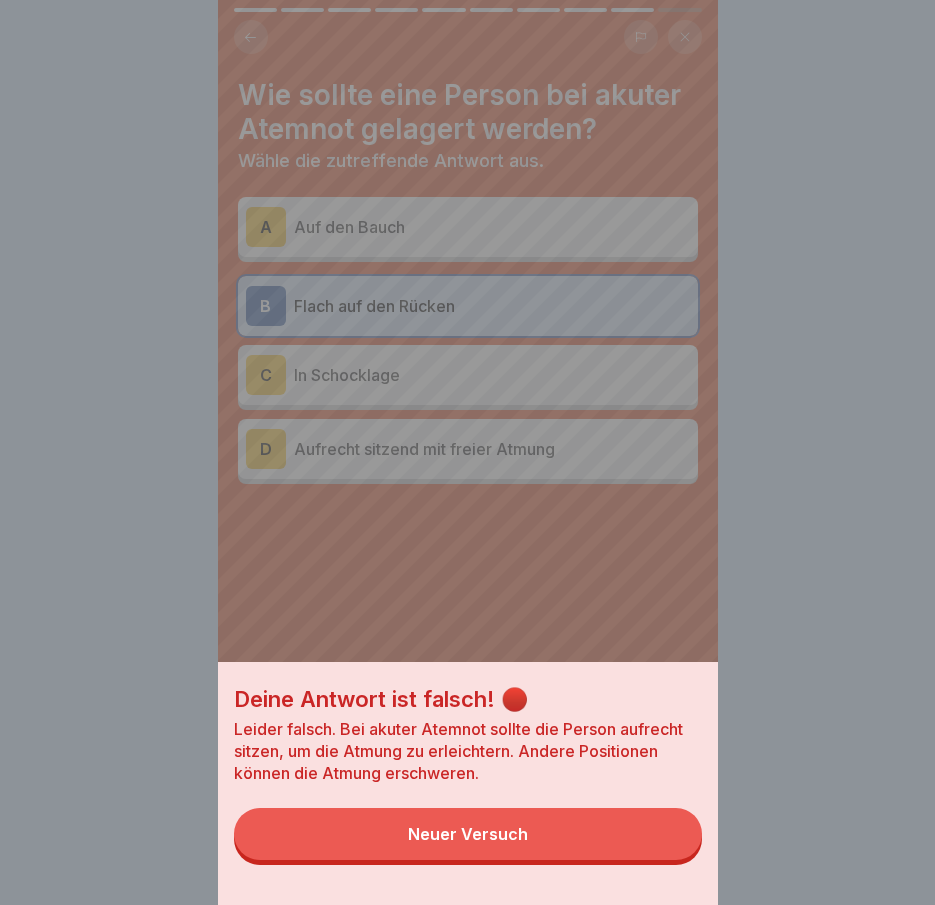 click on "Neuer Versuch" at bounding box center (468, 834) 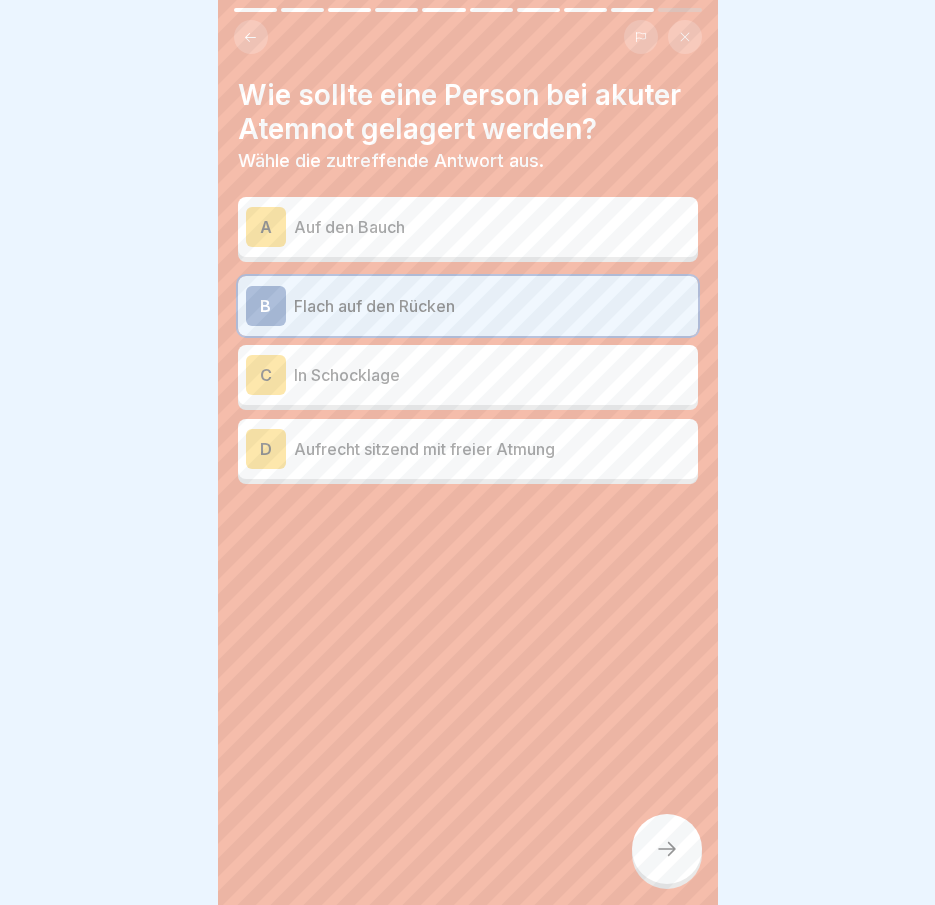 click at bounding box center (468, 544) 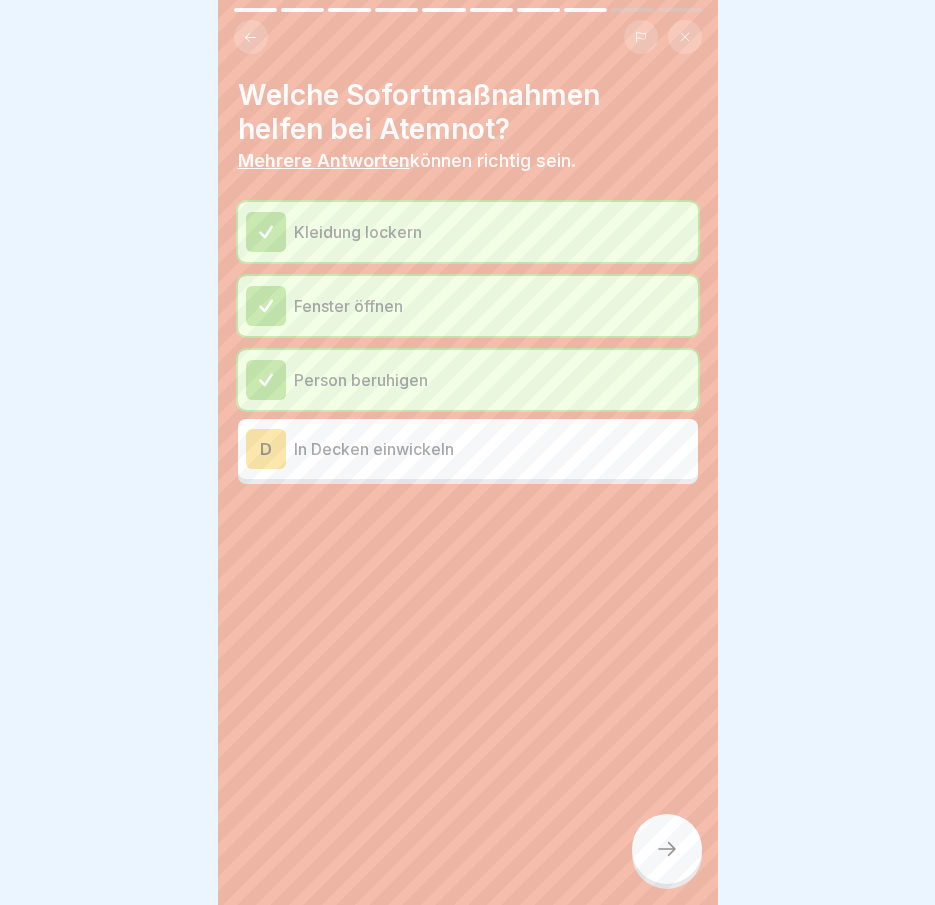 click at bounding box center (667, 849) 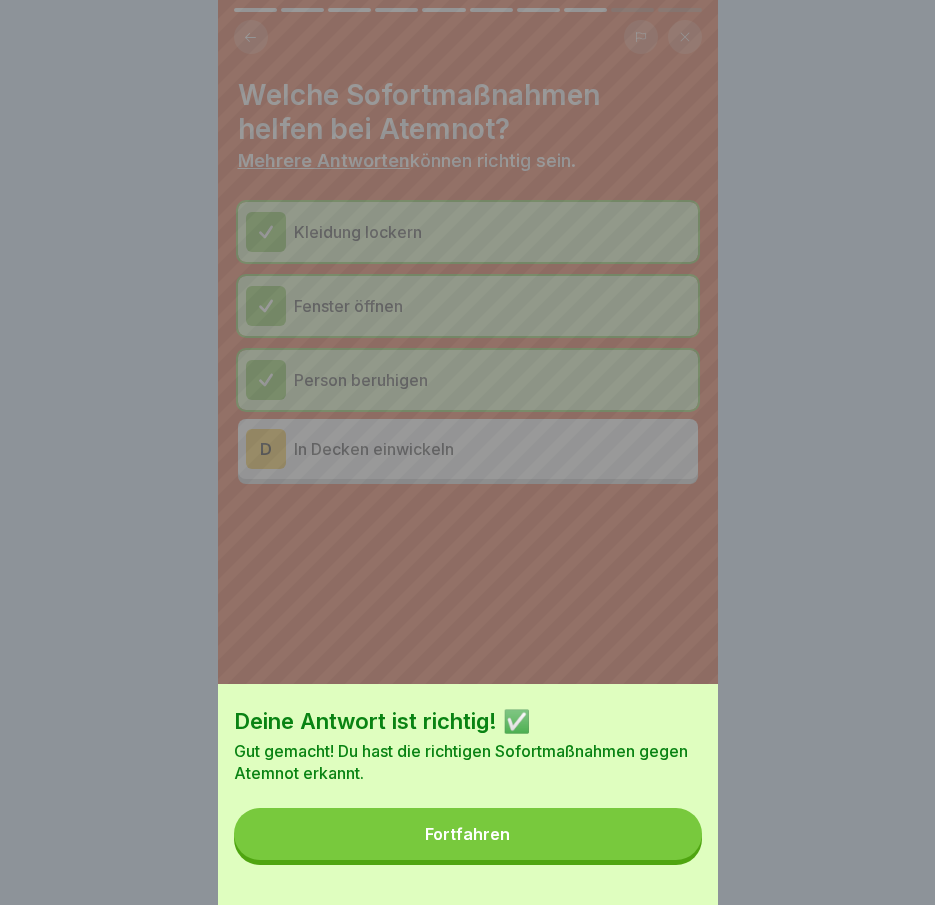 click on "Fortfahren" at bounding box center (468, 834) 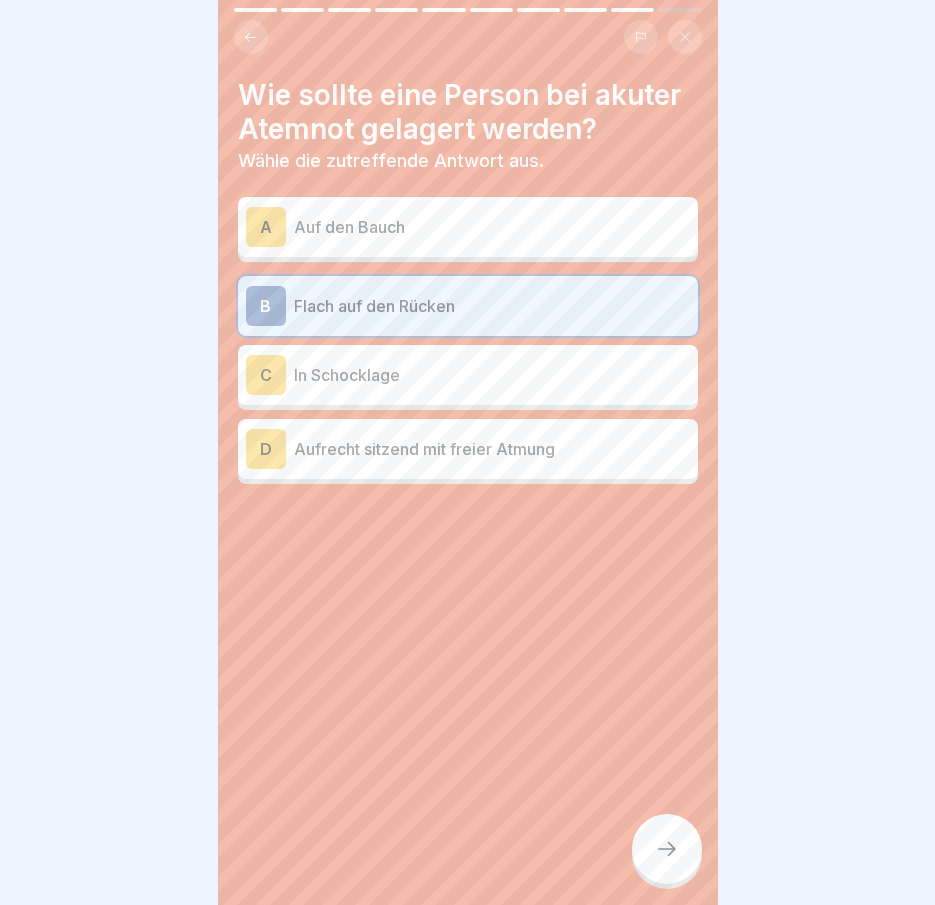 click on "Aufrecht sitzend mit freier Atmung" at bounding box center [492, 449] 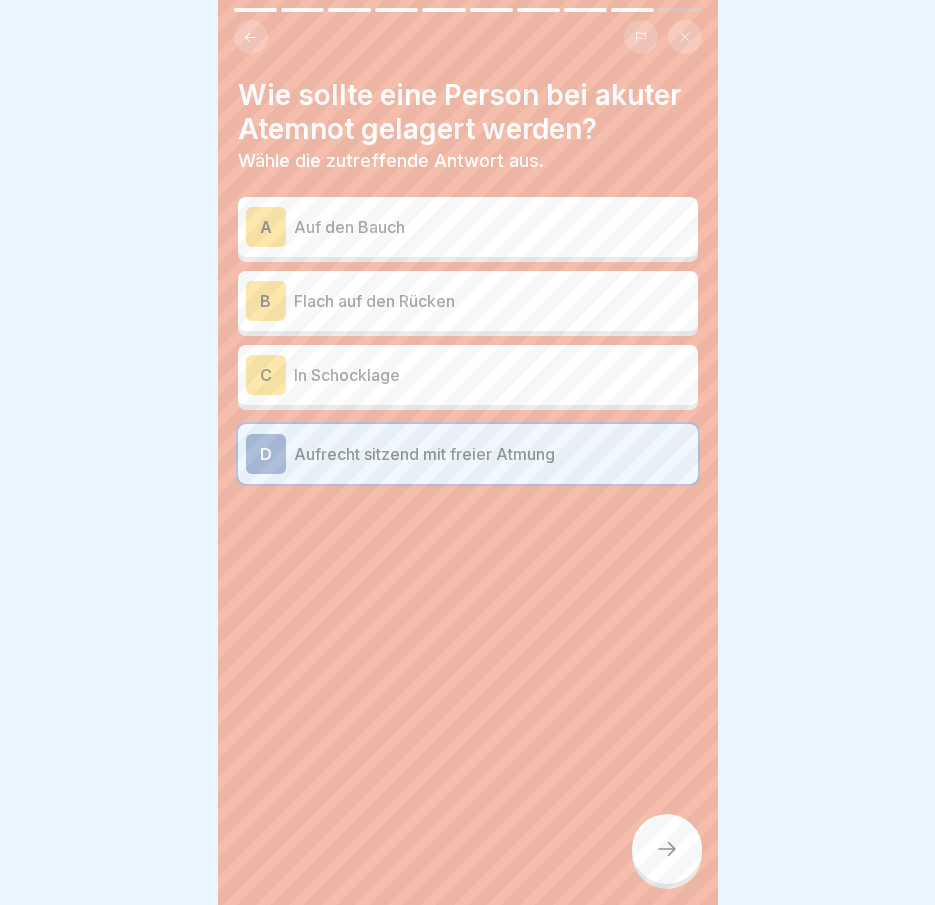 click at bounding box center [667, 849] 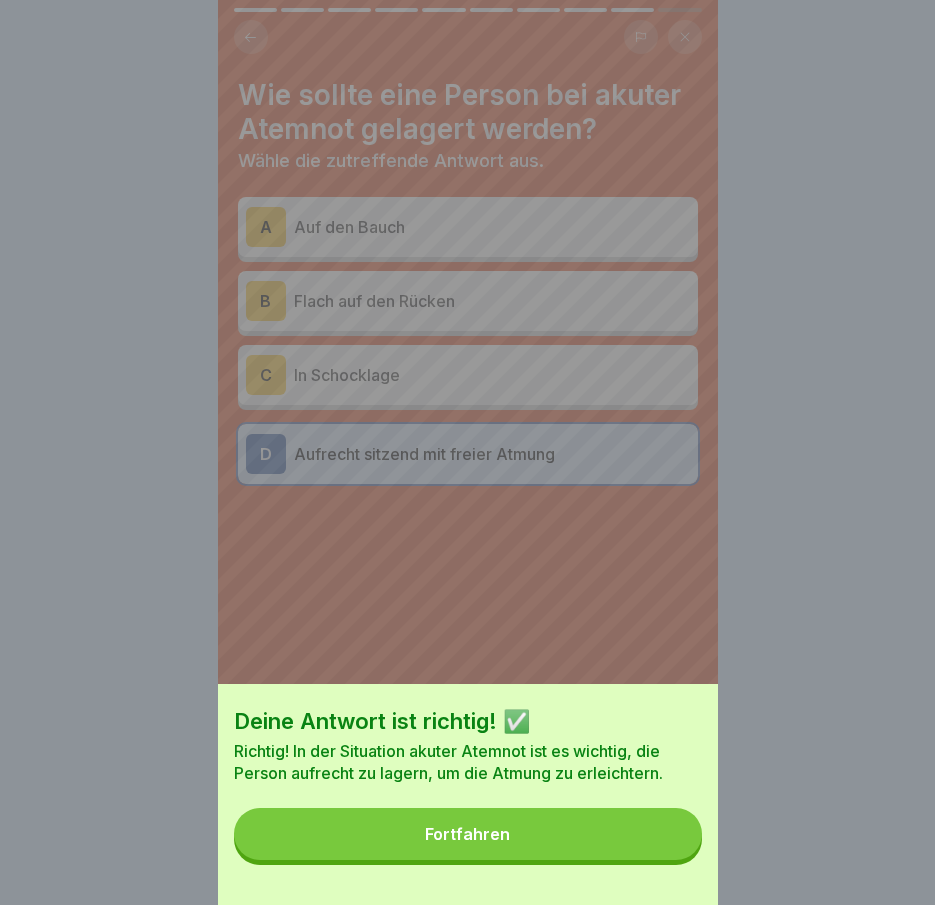 click on "Fortfahren" at bounding box center [468, 834] 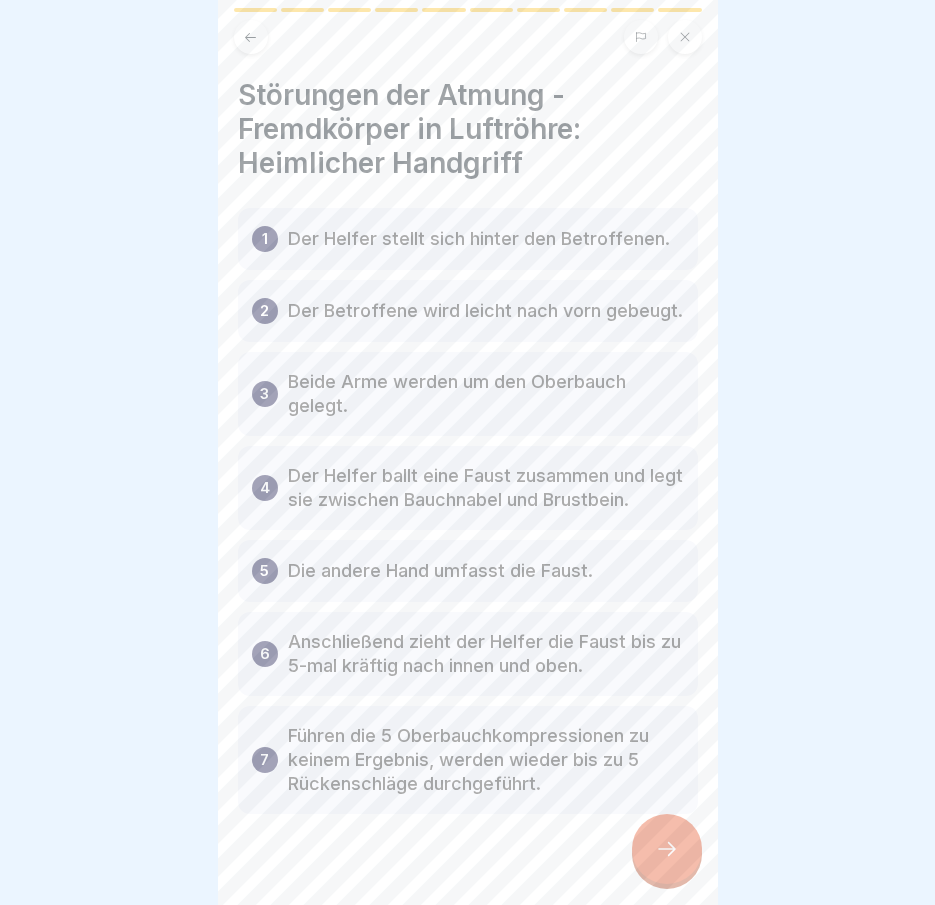 click at bounding box center (667, 849) 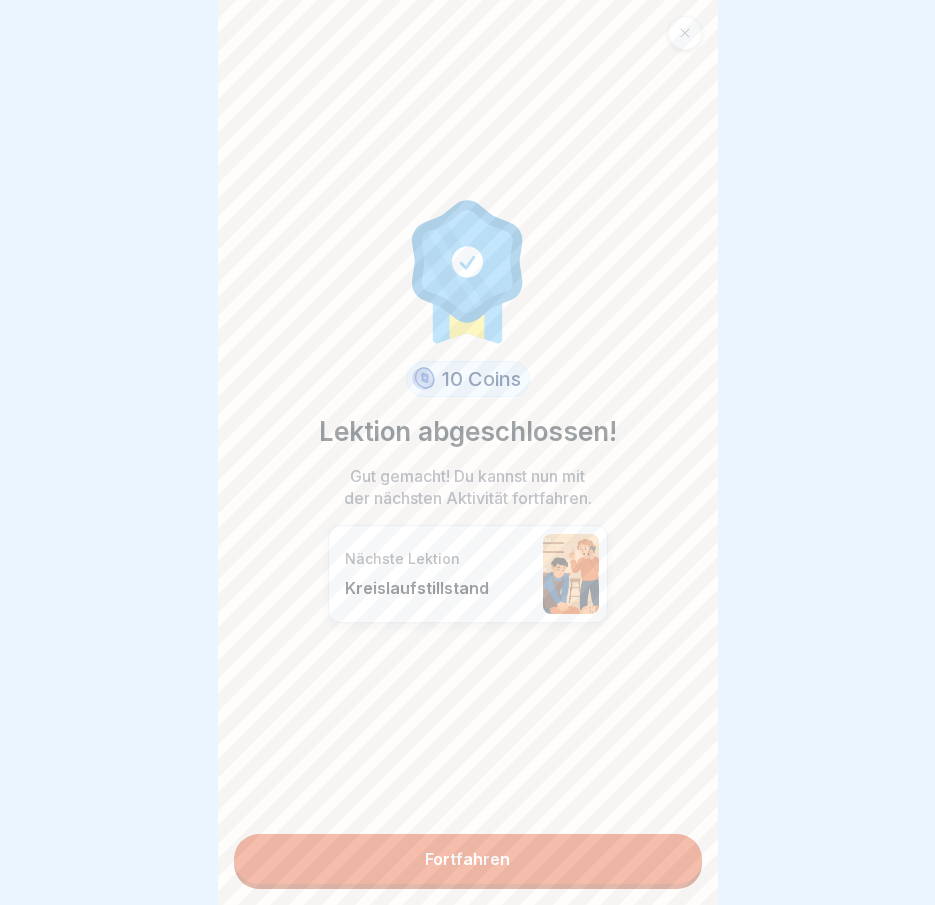 click on "10 Coins Lektion abgeschlossen! Gut gemacht! Du kannst nun mit der nächsten Aktivität fortfahren. Nächste Lektion Kreislaufstillstand Fortfahren" at bounding box center [468, 452] 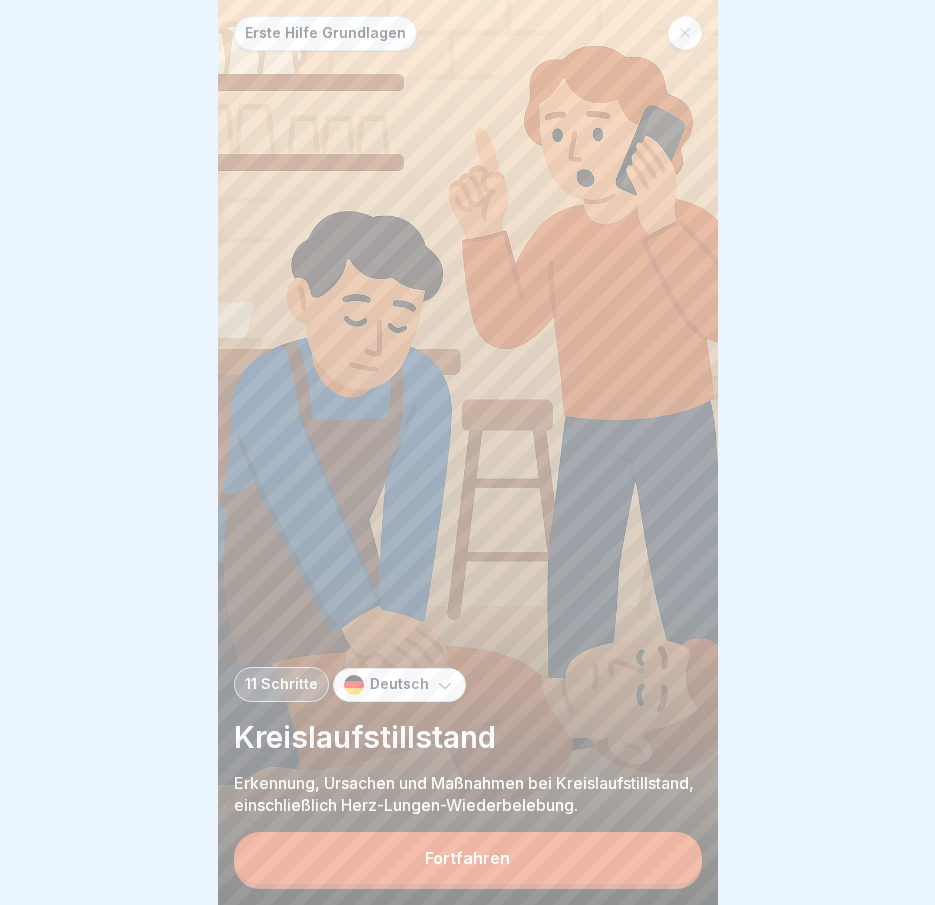 click at bounding box center (685, 33) 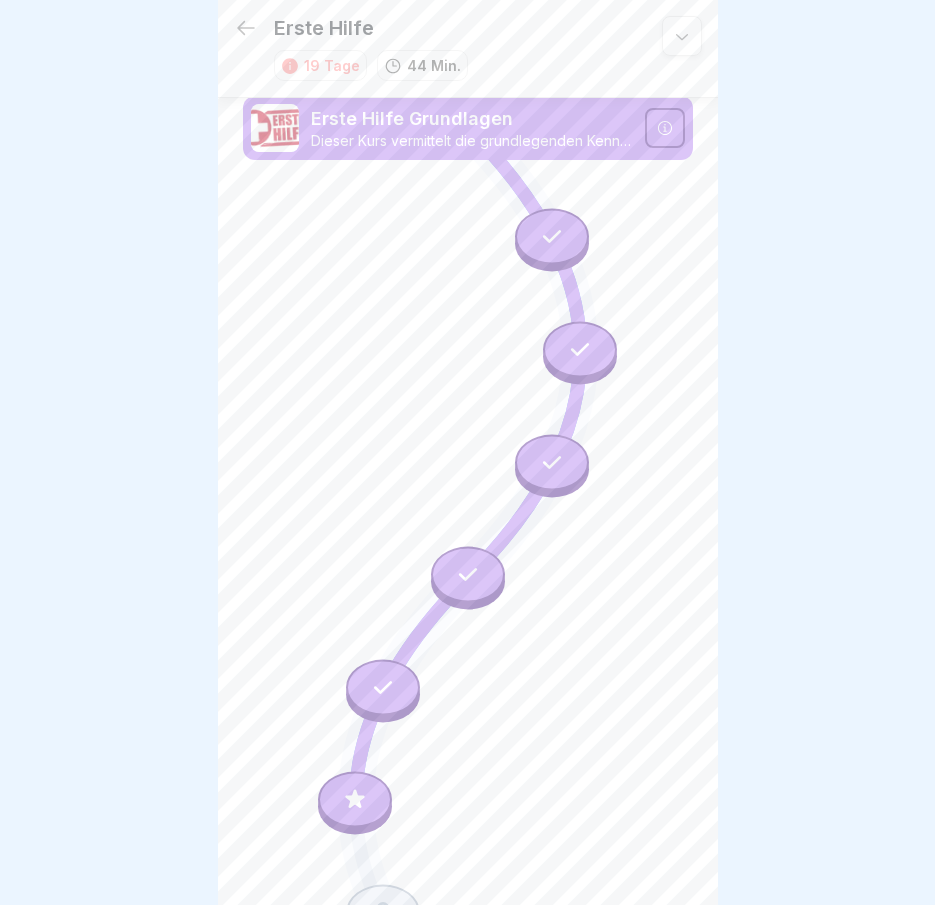 scroll, scrollTop: 323, scrollLeft: 0, axis: vertical 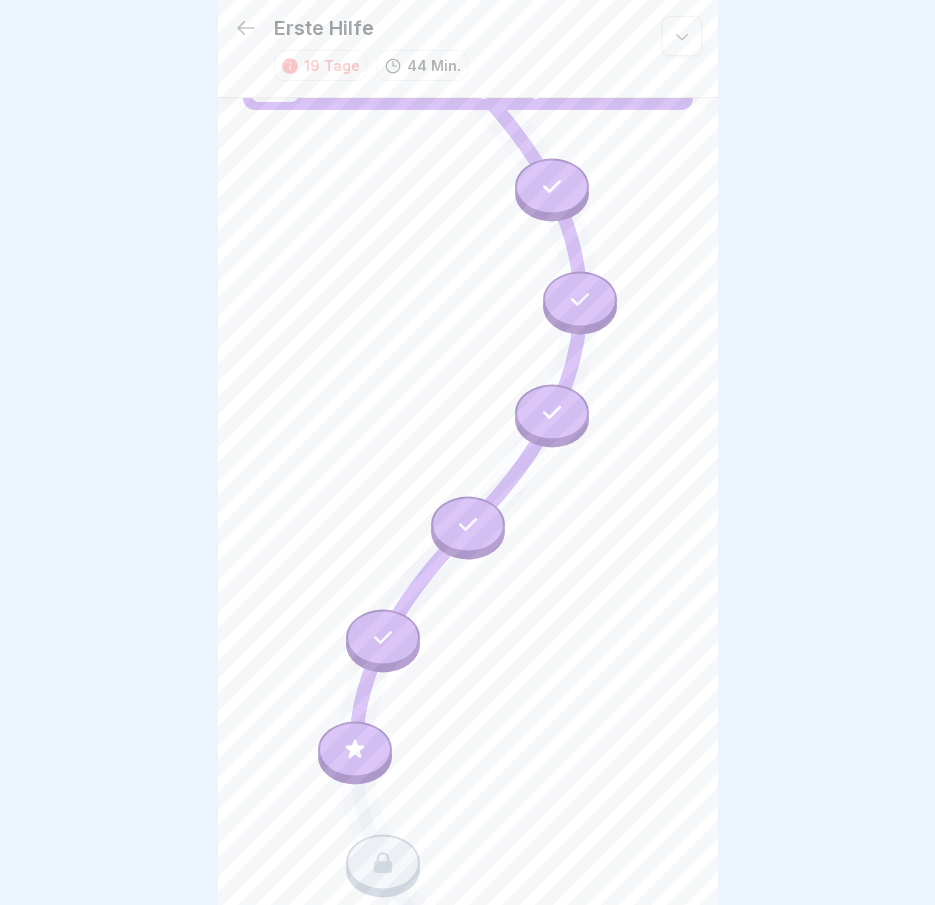 click 